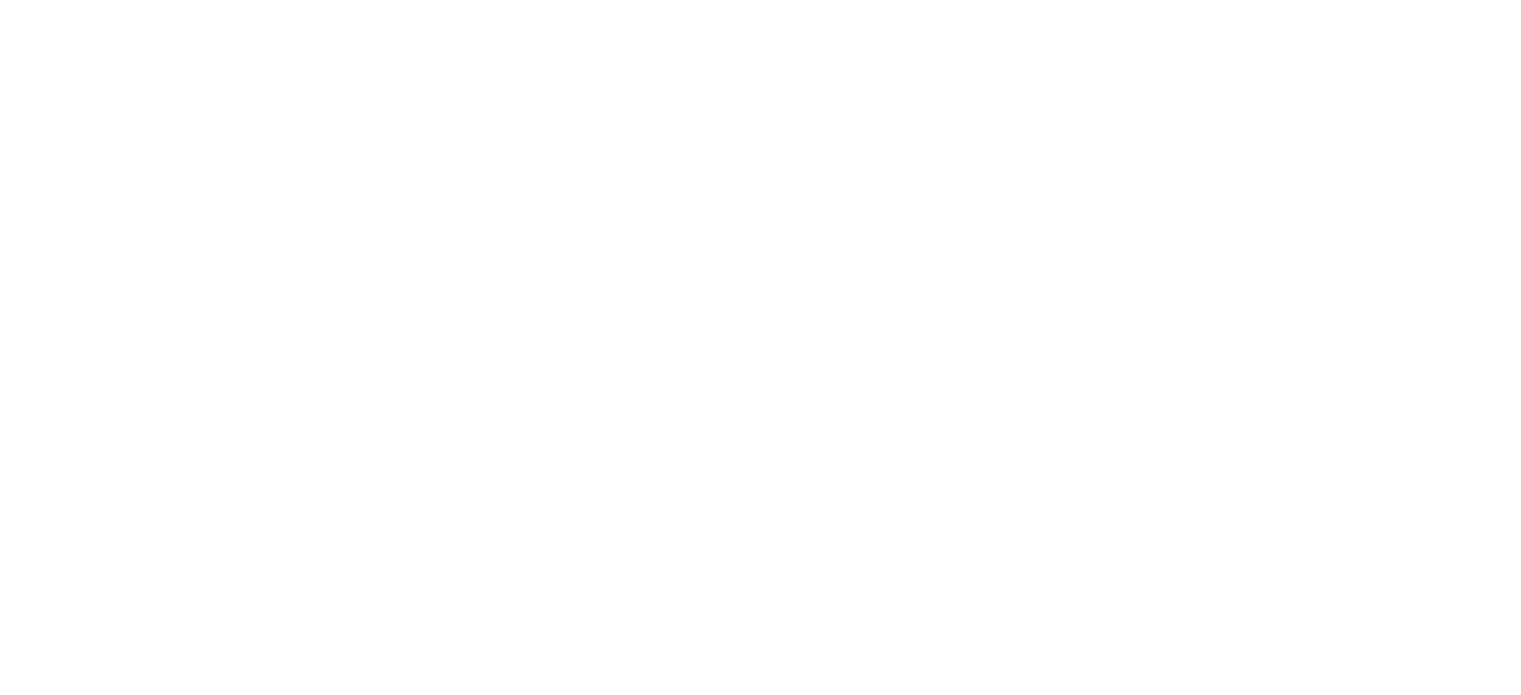 scroll, scrollTop: 0, scrollLeft: 0, axis: both 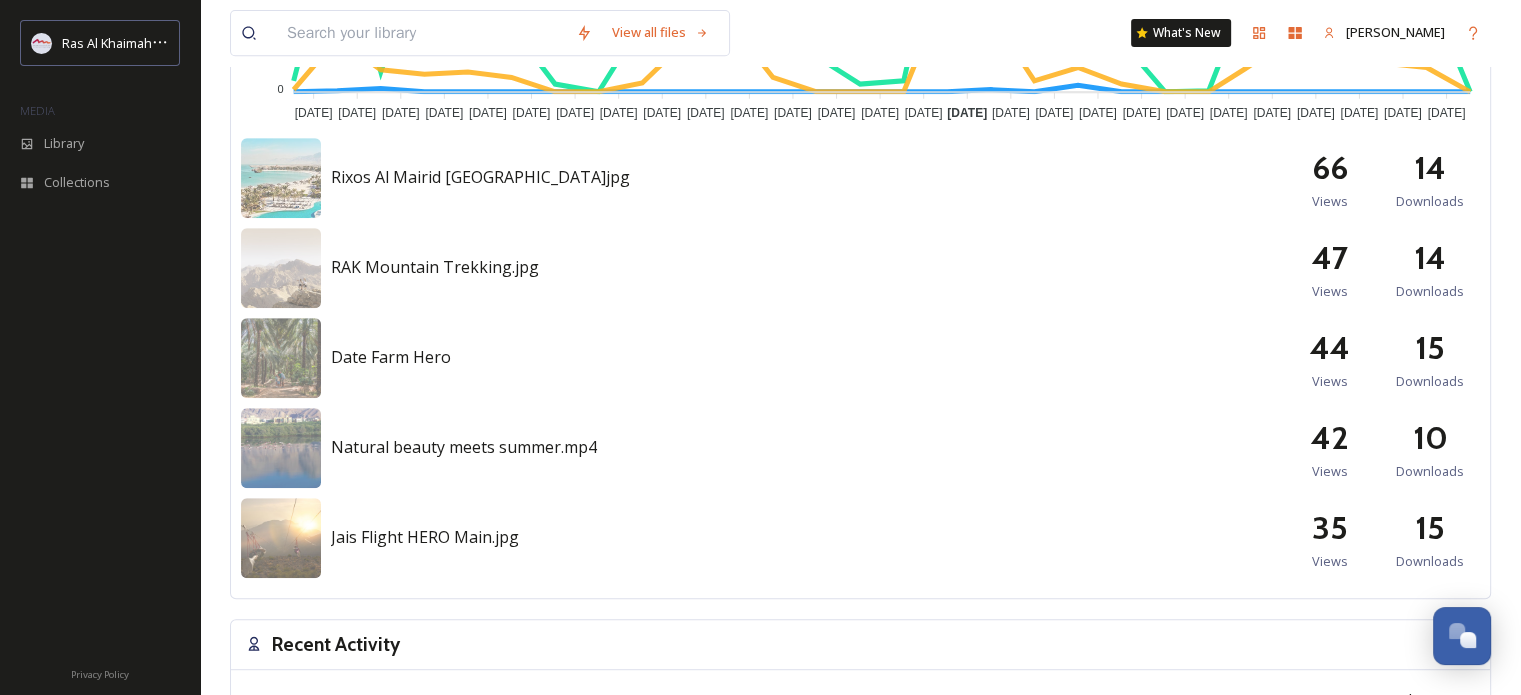 click on "Natural beauty meets summer.mp4" at bounding box center (464, 447) 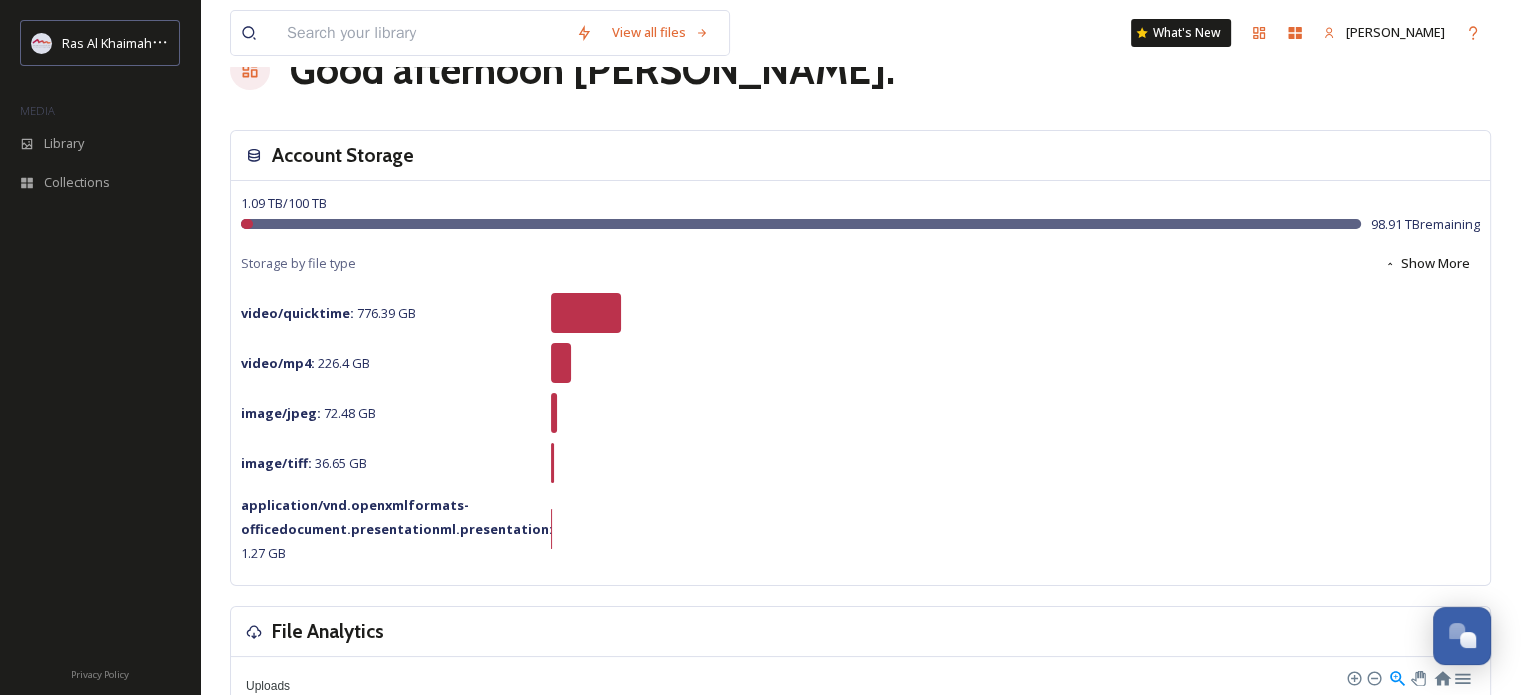 scroll, scrollTop: 0, scrollLeft: 0, axis: both 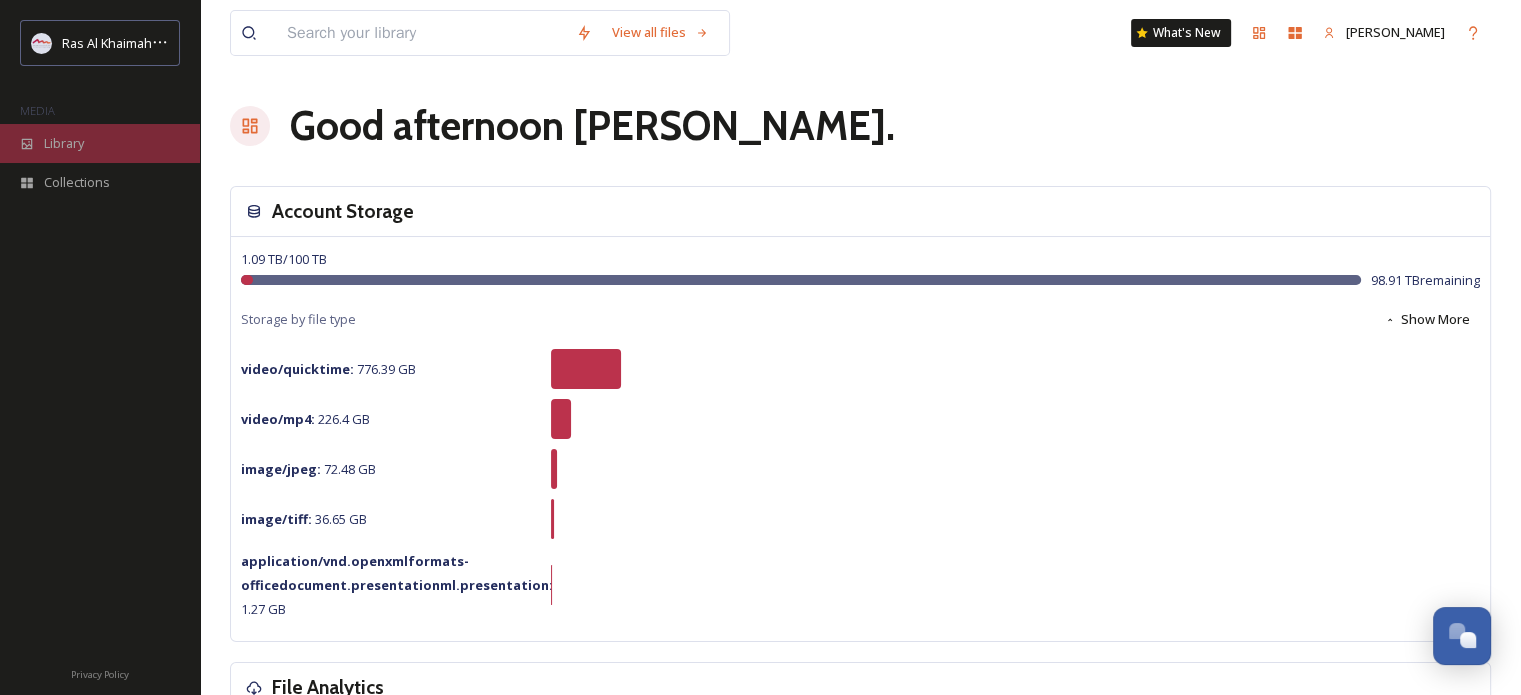 click on "Library" at bounding box center (64, 143) 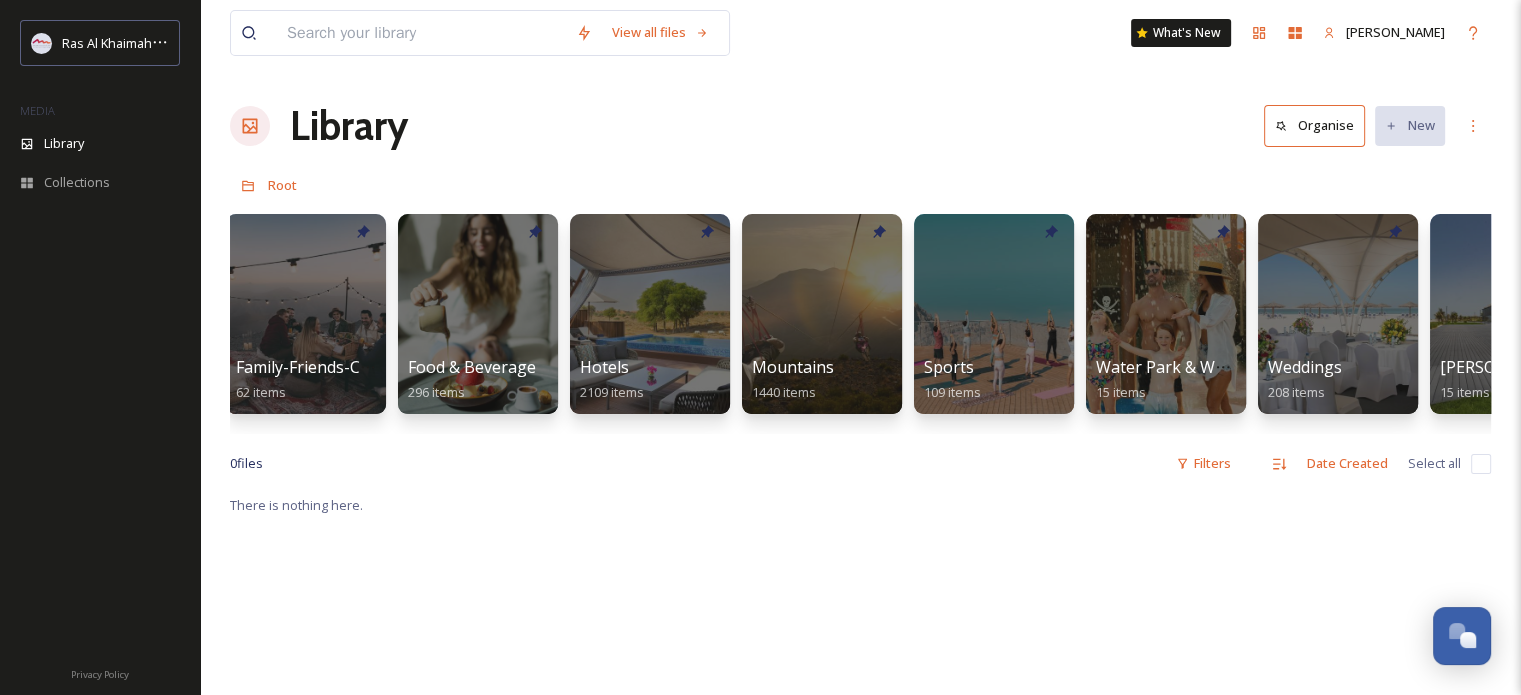 scroll, scrollTop: 0, scrollLeft: 900, axis: horizontal 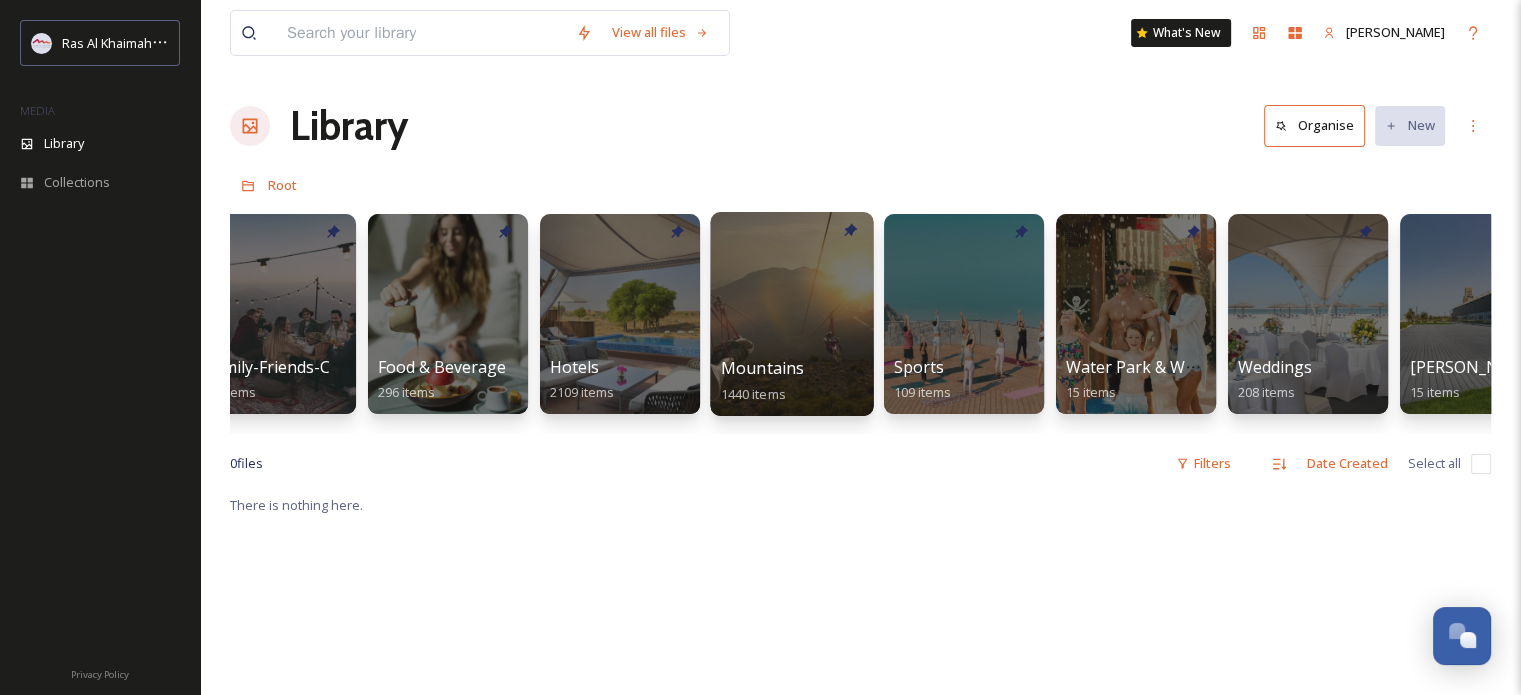 click at bounding box center (791, 314) 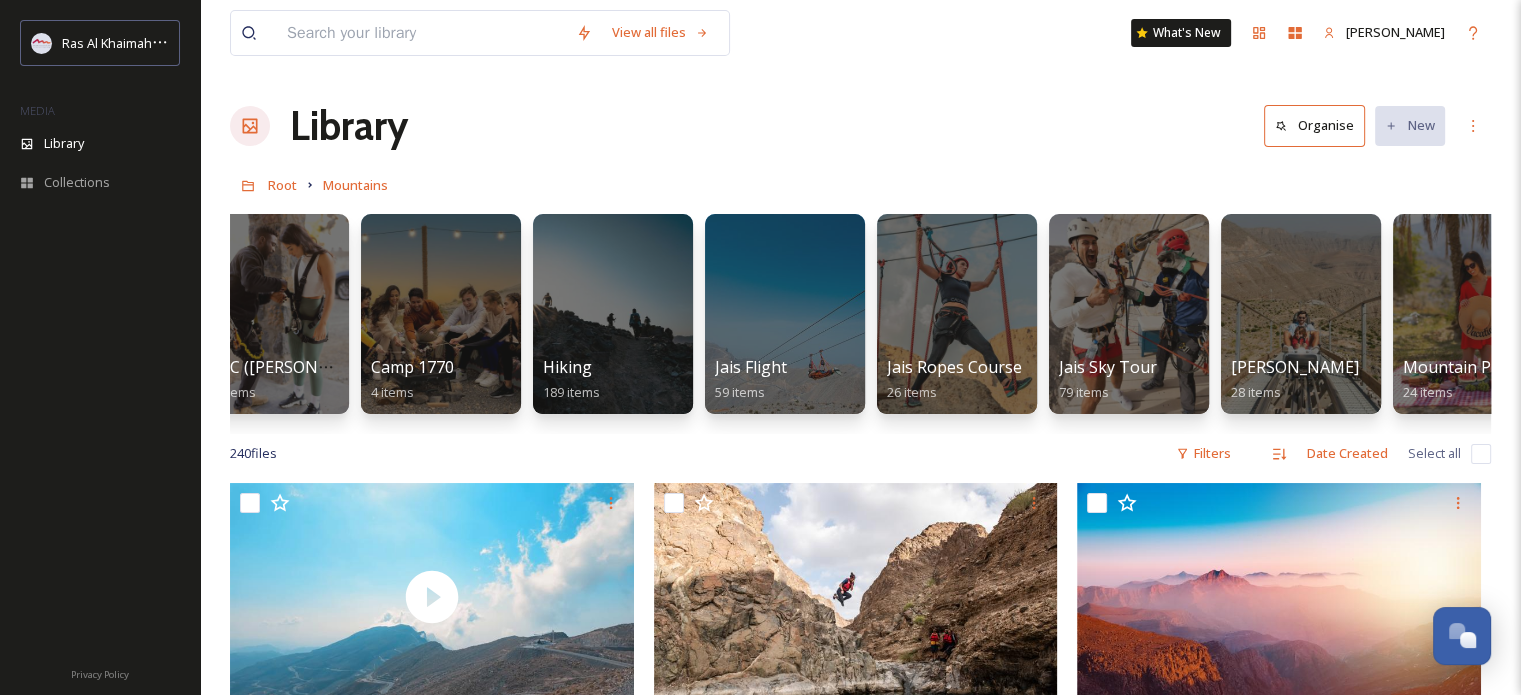 scroll, scrollTop: 0, scrollLeft: 568, axis: horizontal 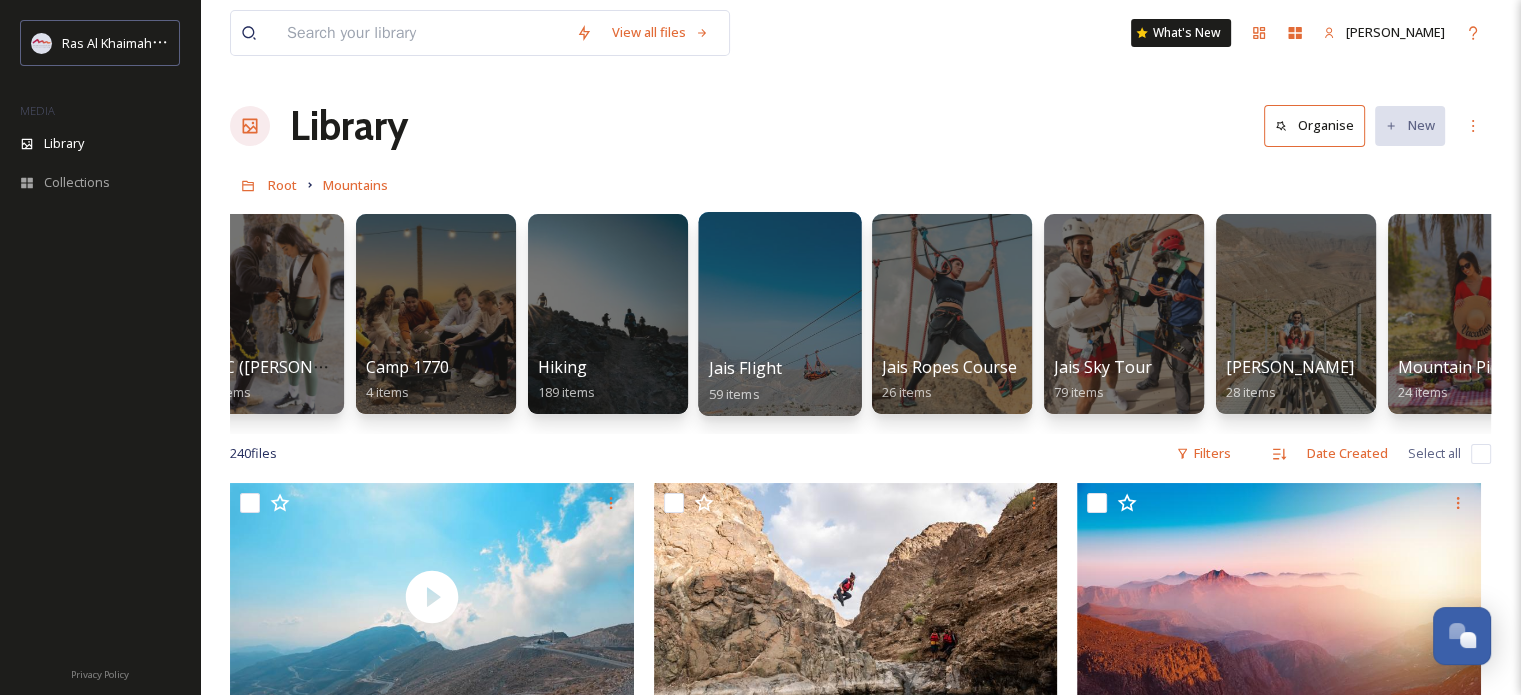 click at bounding box center [779, 314] 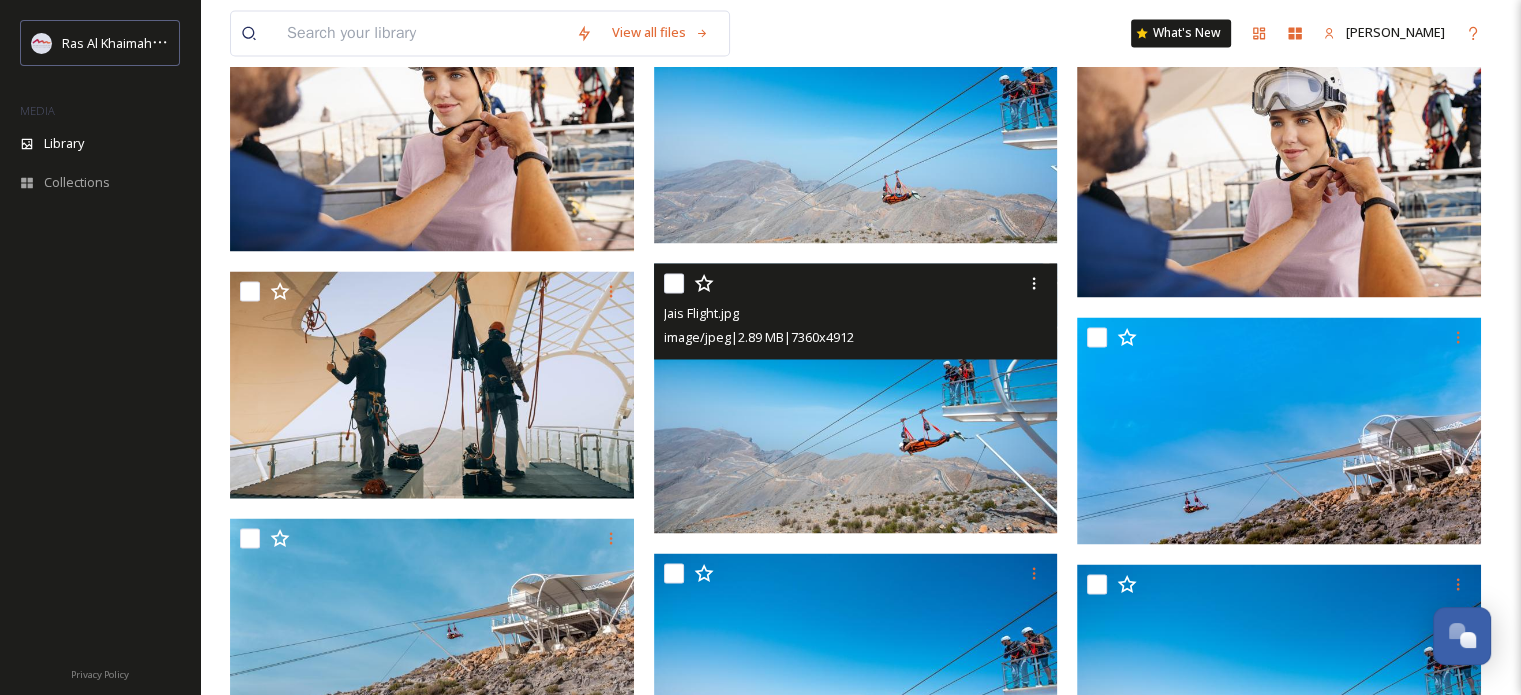 scroll, scrollTop: 3400, scrollLeft: 0, axis: vertical 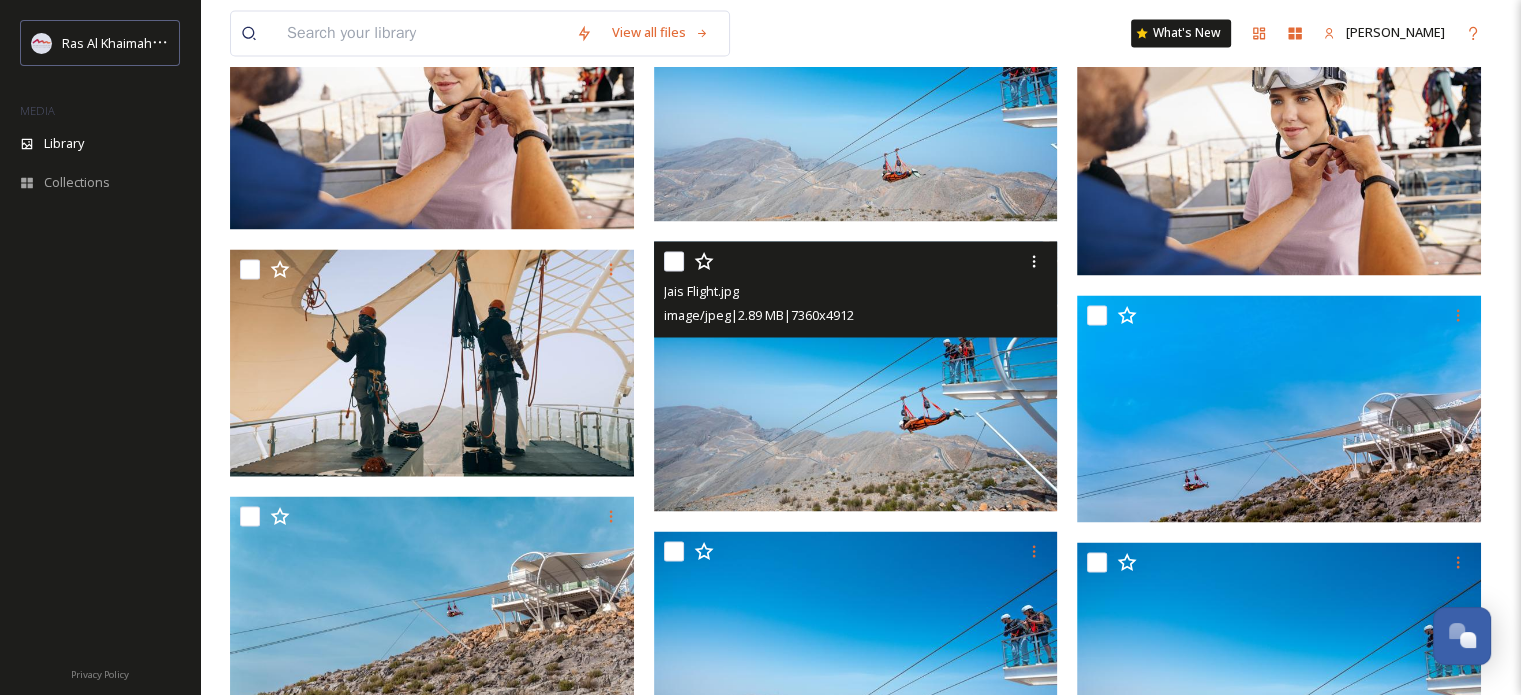 click at bounding box center [856, 376] 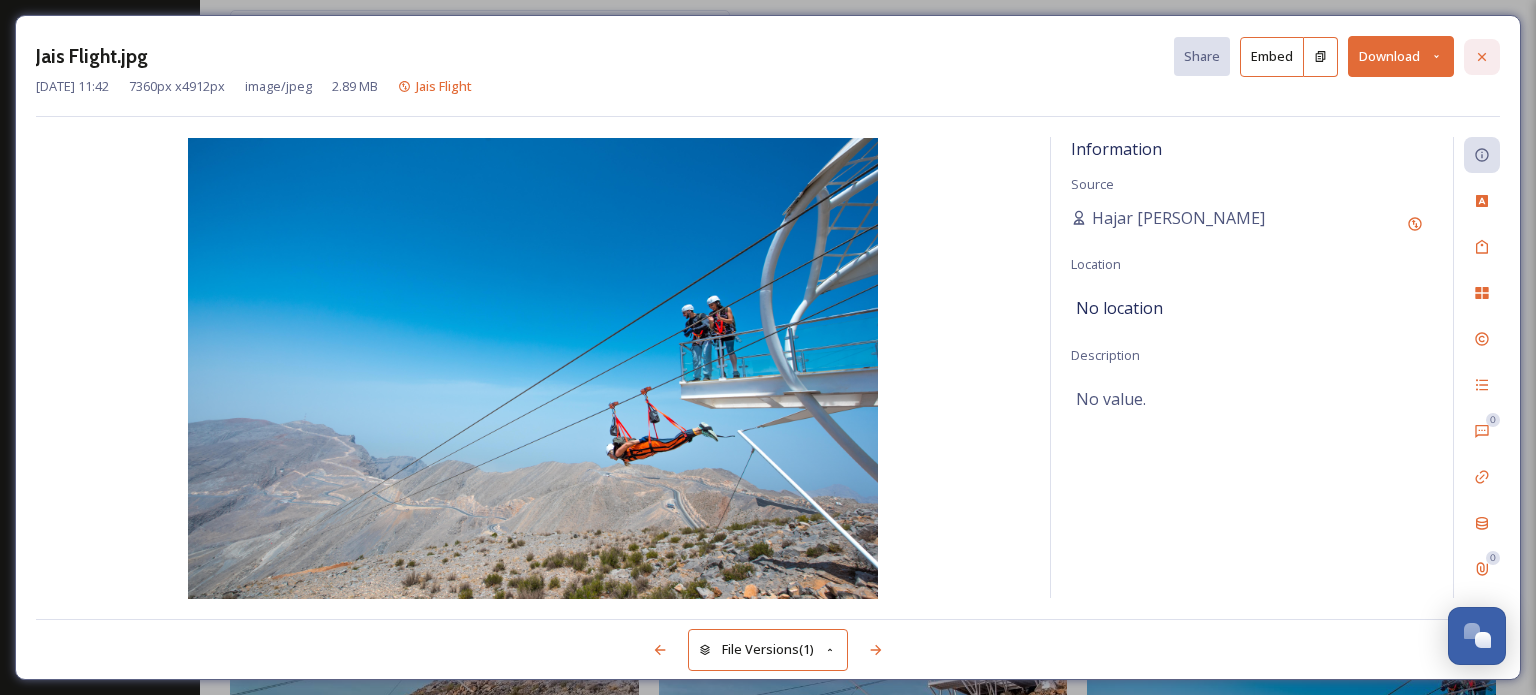 click 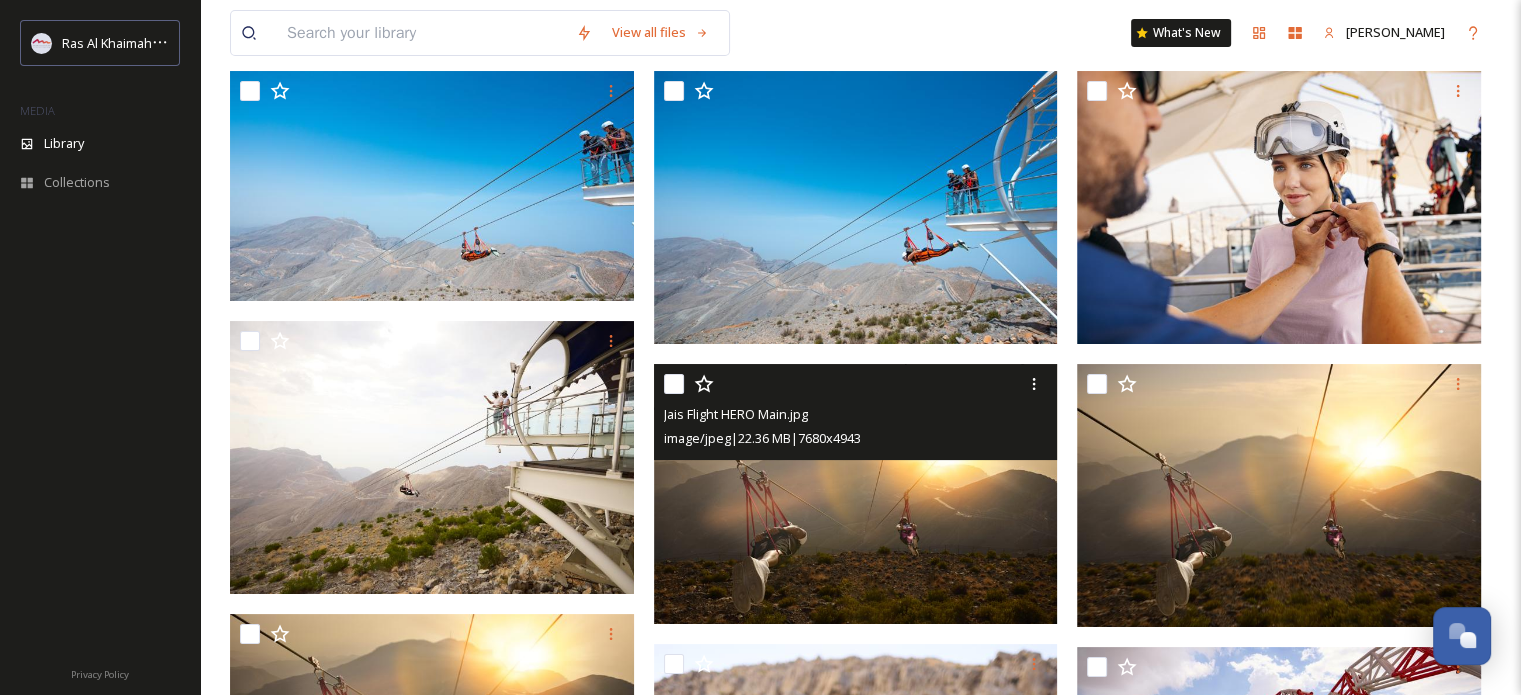 scroll, scrollTop: 0, scrollLeft: 0, axis: both 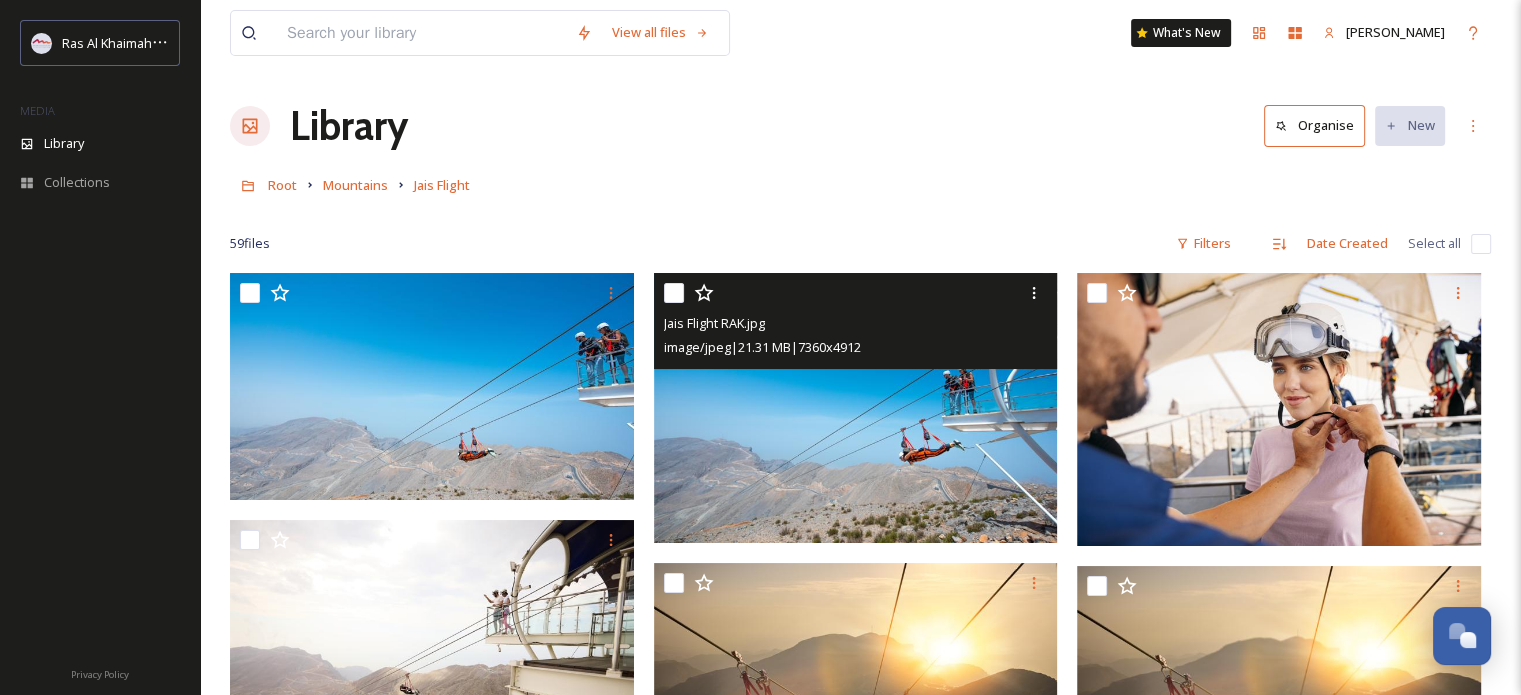 click at bounding box center [856, 408] 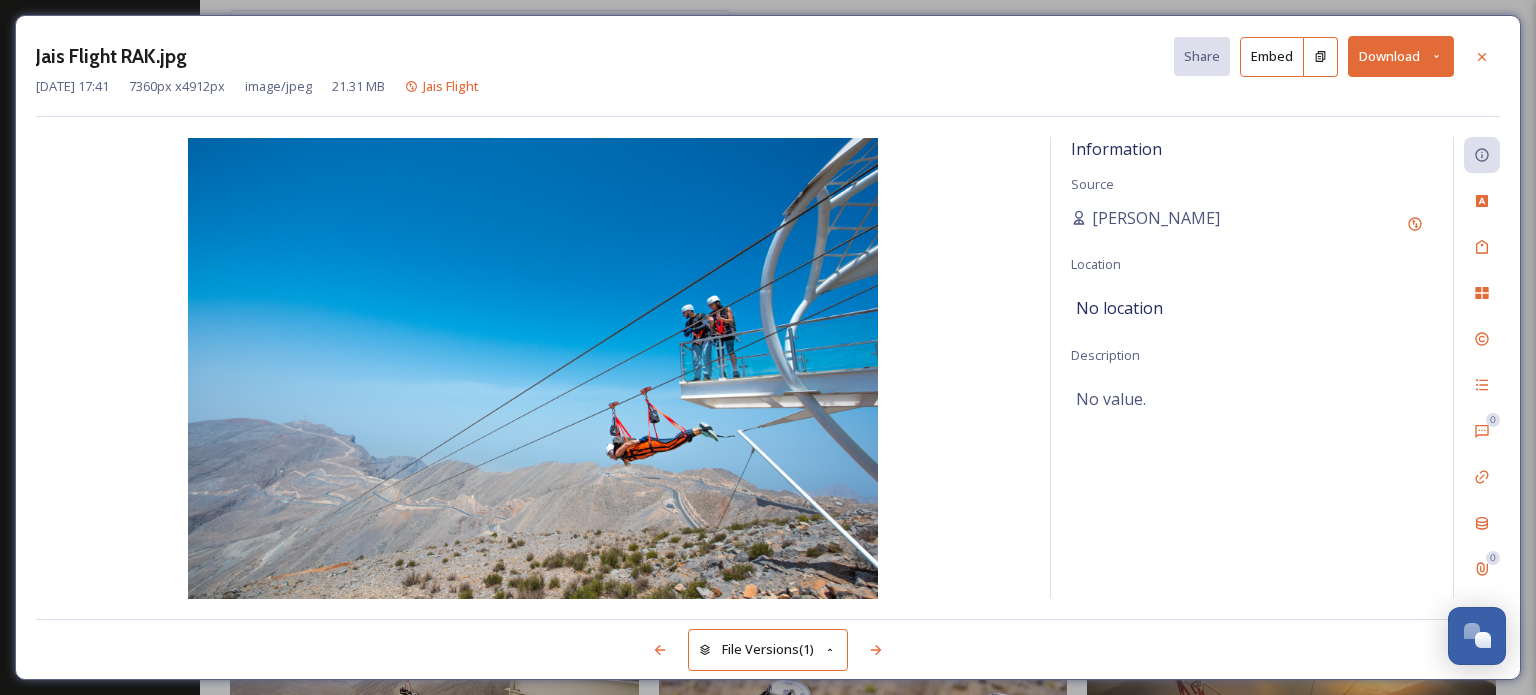 click 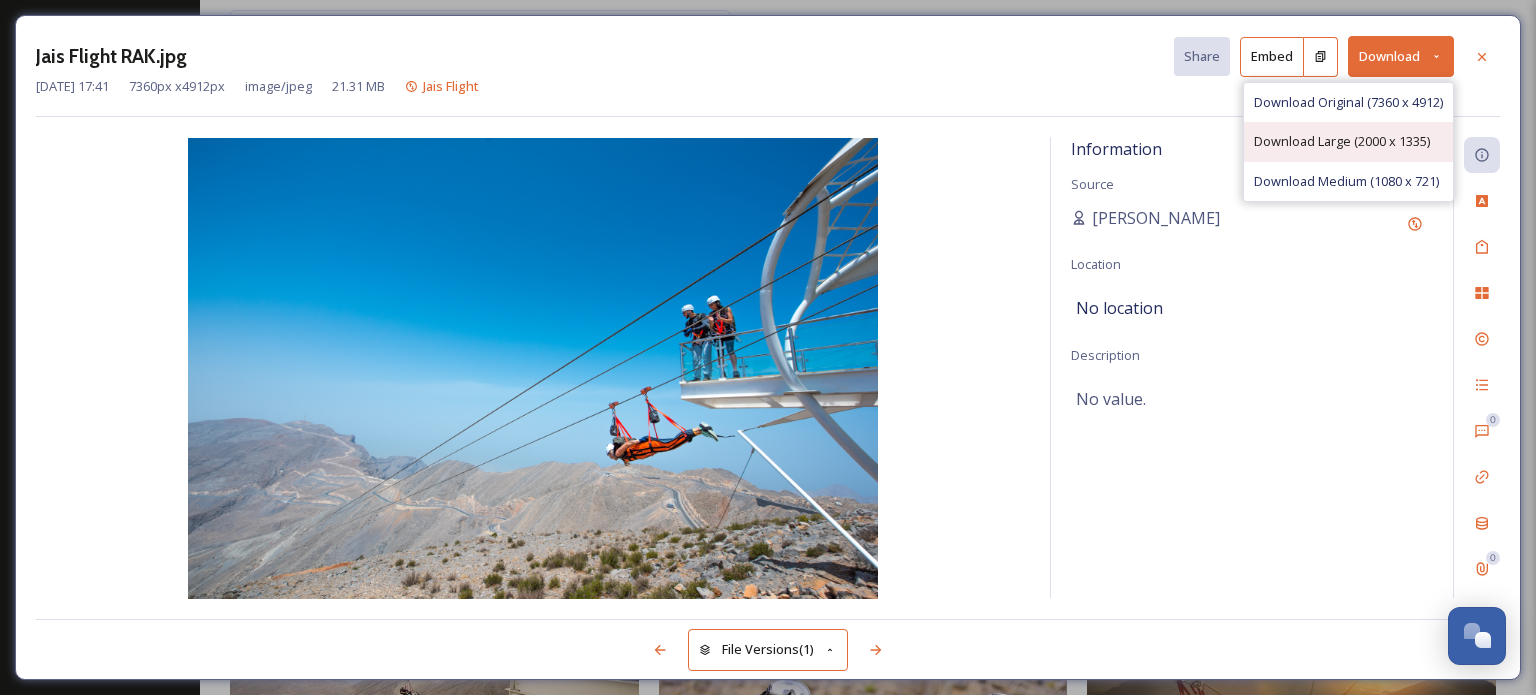 click on "Download Large (2000 x 1335)" at bounding box center (1342, 141) 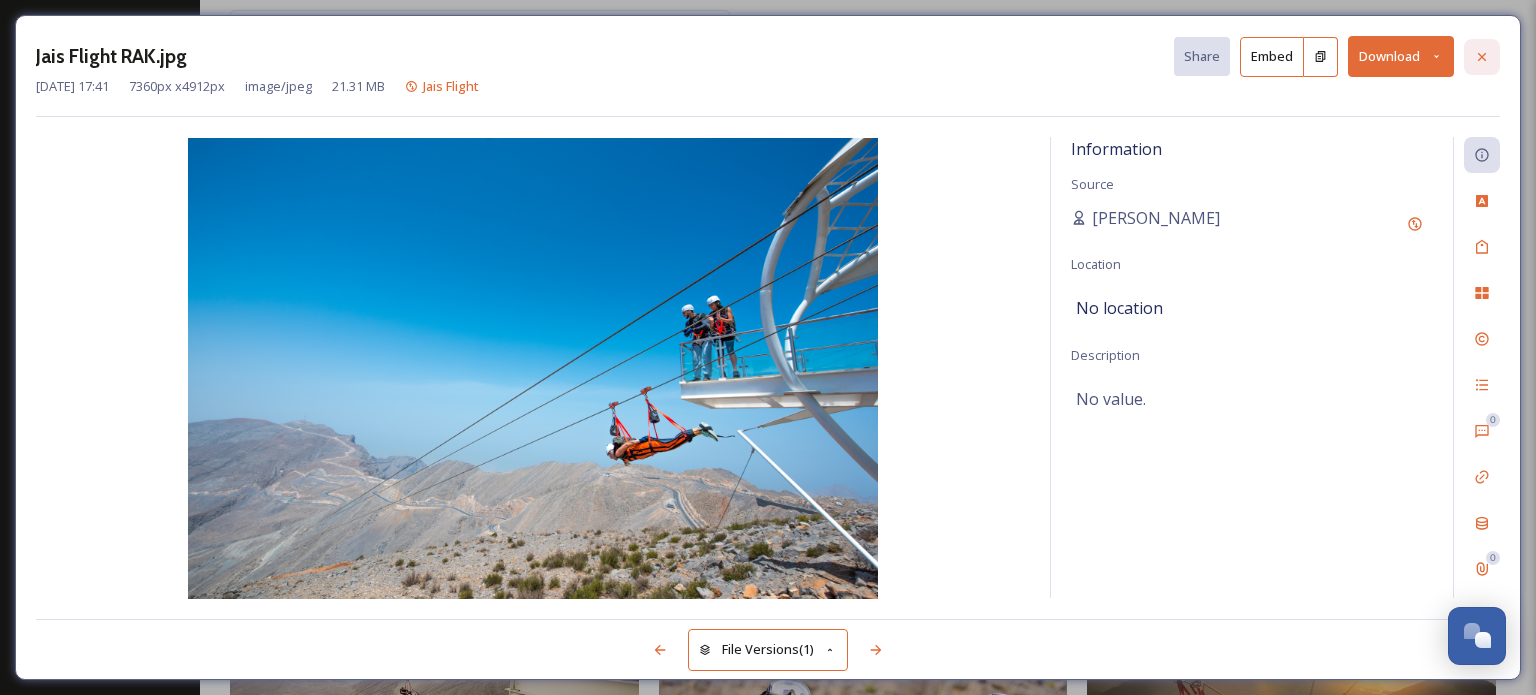 click 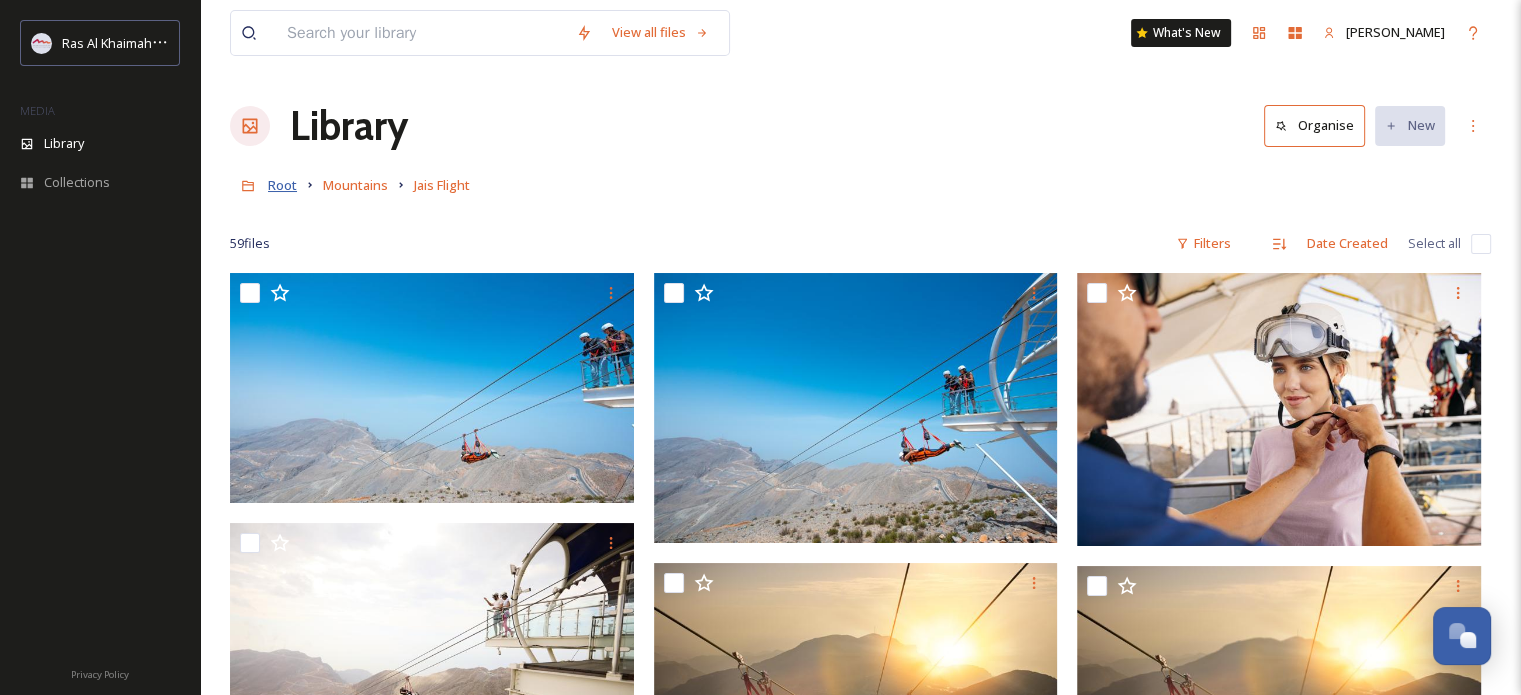 click on "Root" at bounding box center (282, 185) 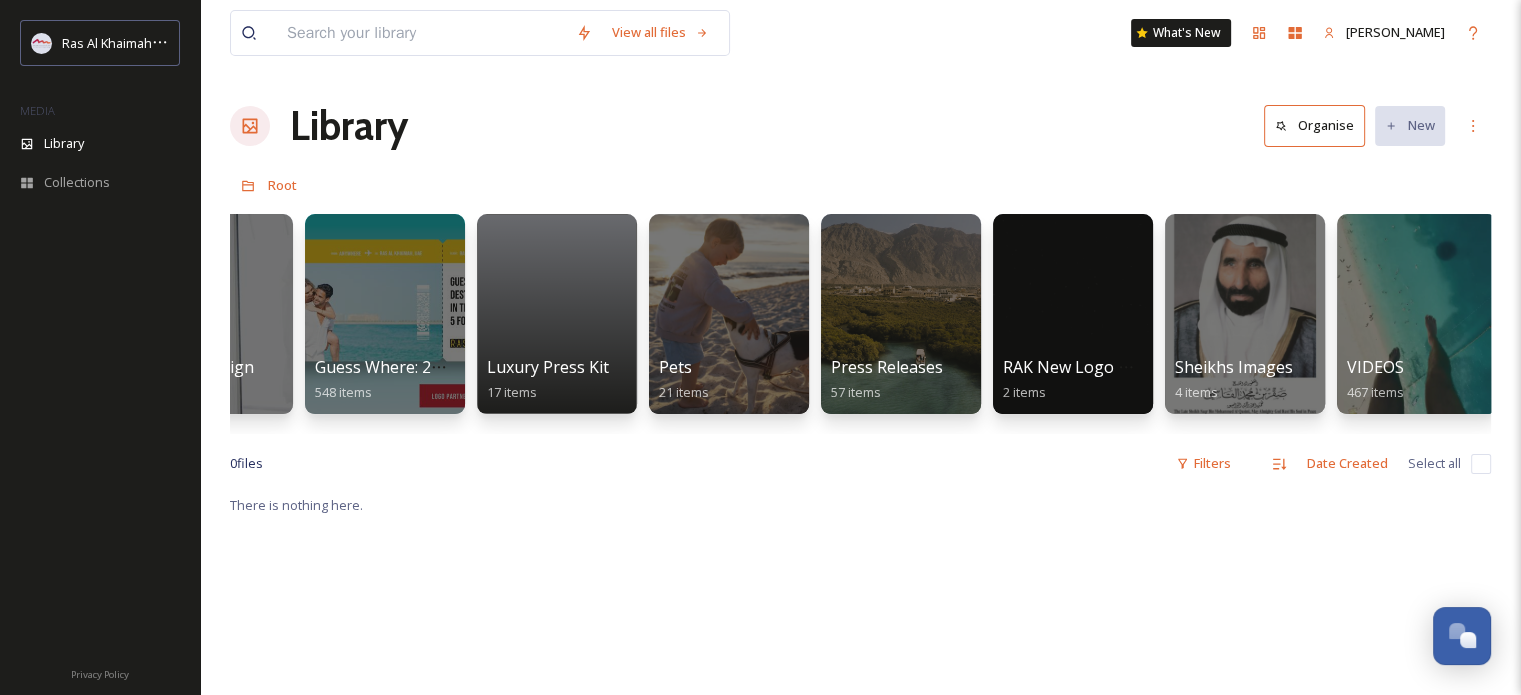 scroll, scrollTop: 0, scrollLeft: 3211, axis: horizontal 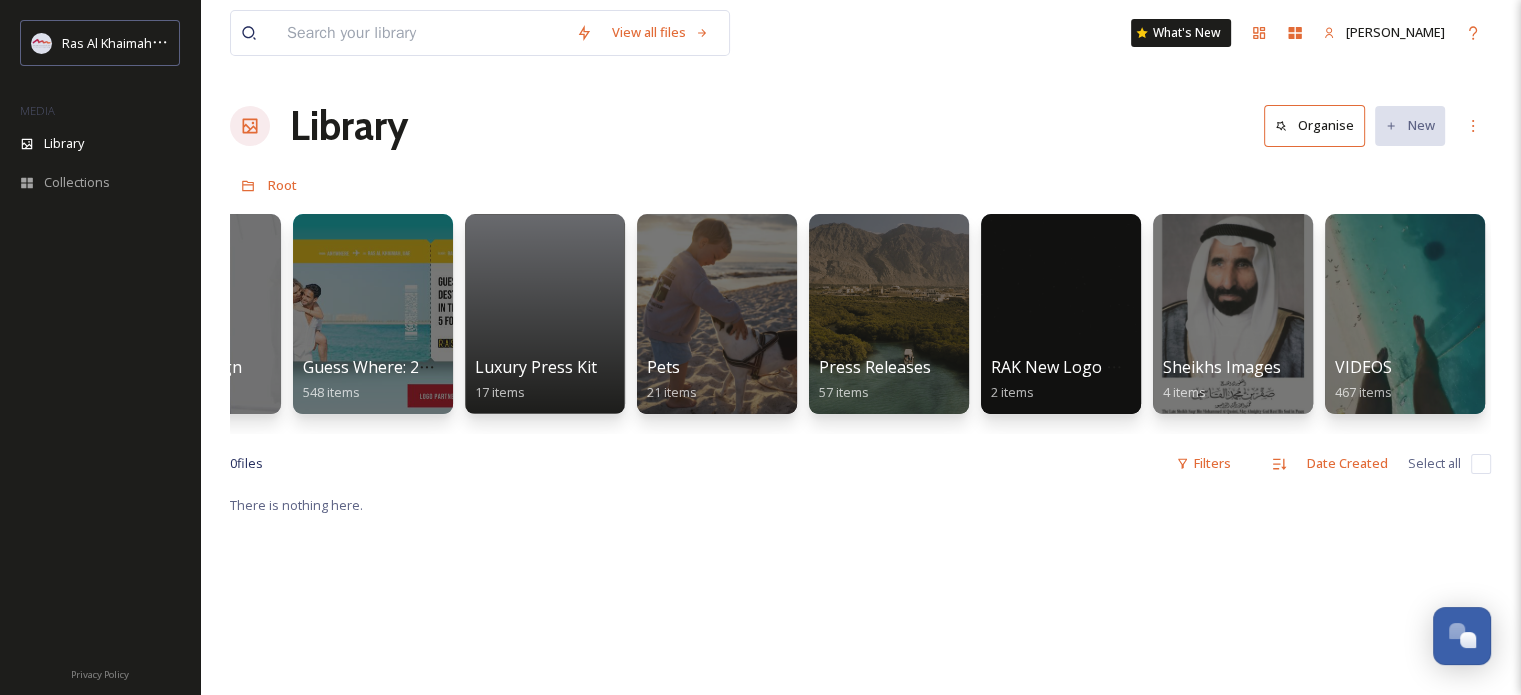 click at bounding box center [421, 33] 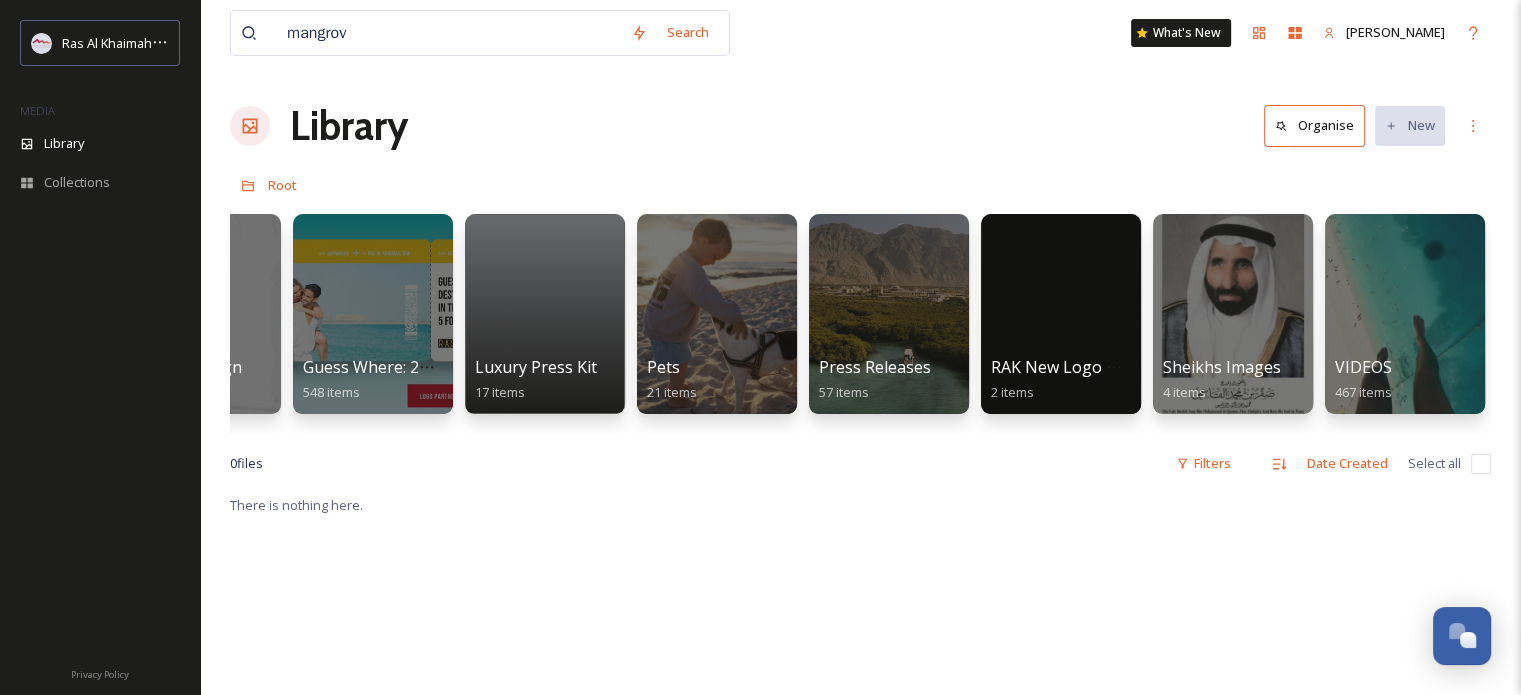 type on "mangrove" 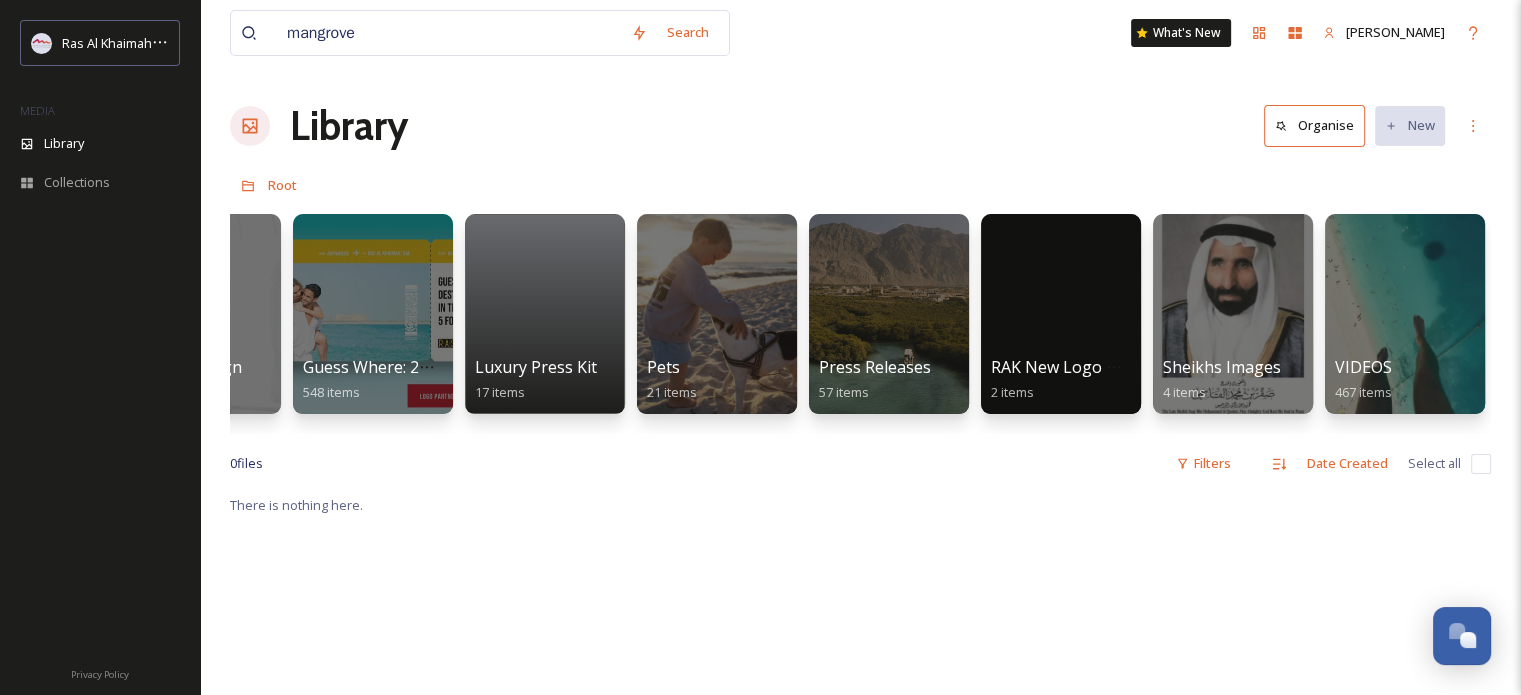type 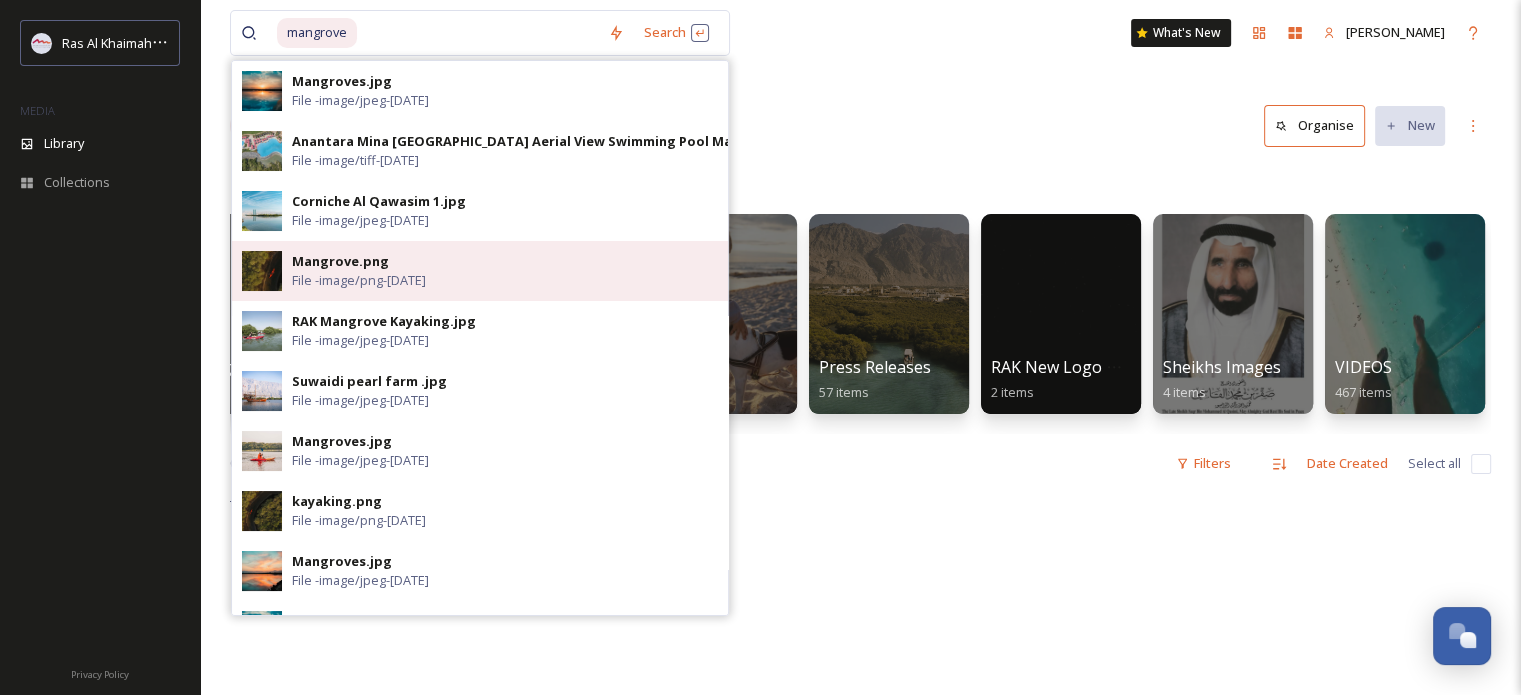 click on "Mangrove.png" at bounding box center (340, 261) 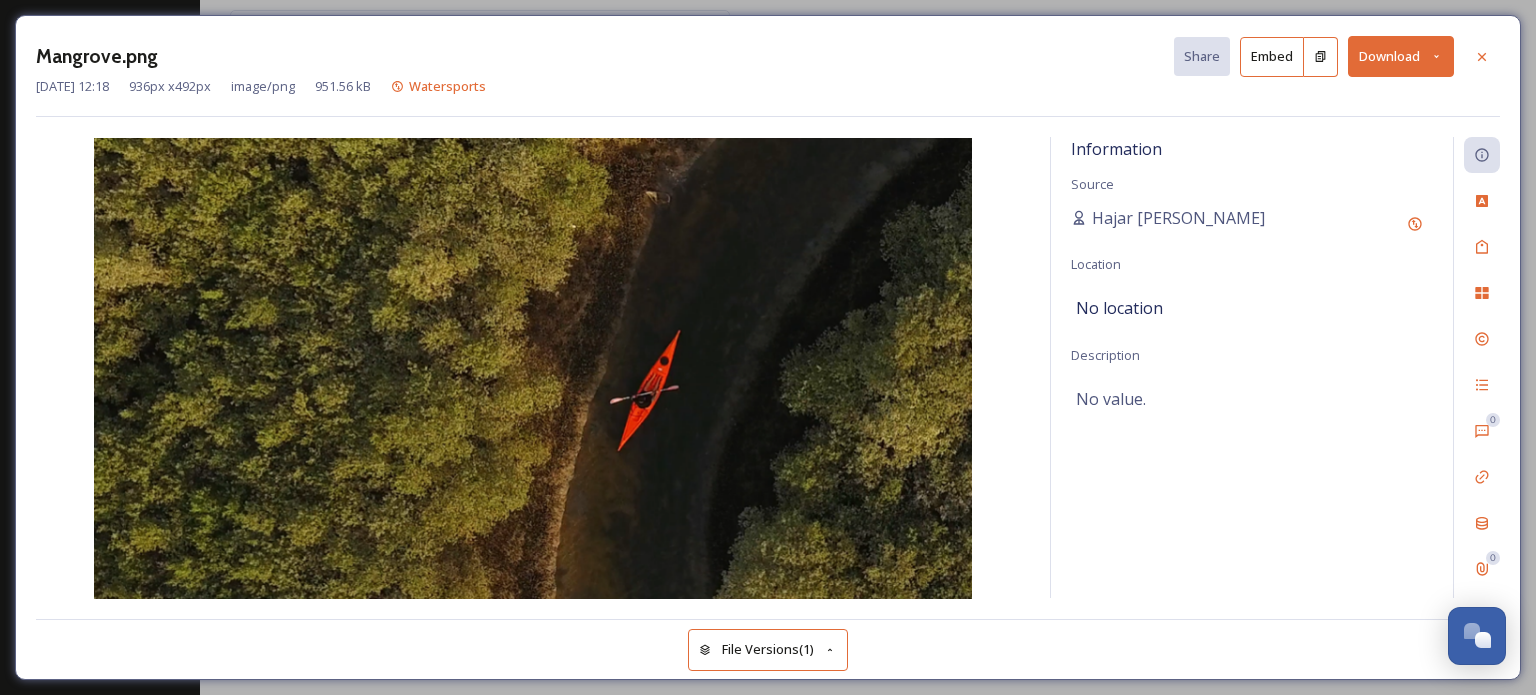 click 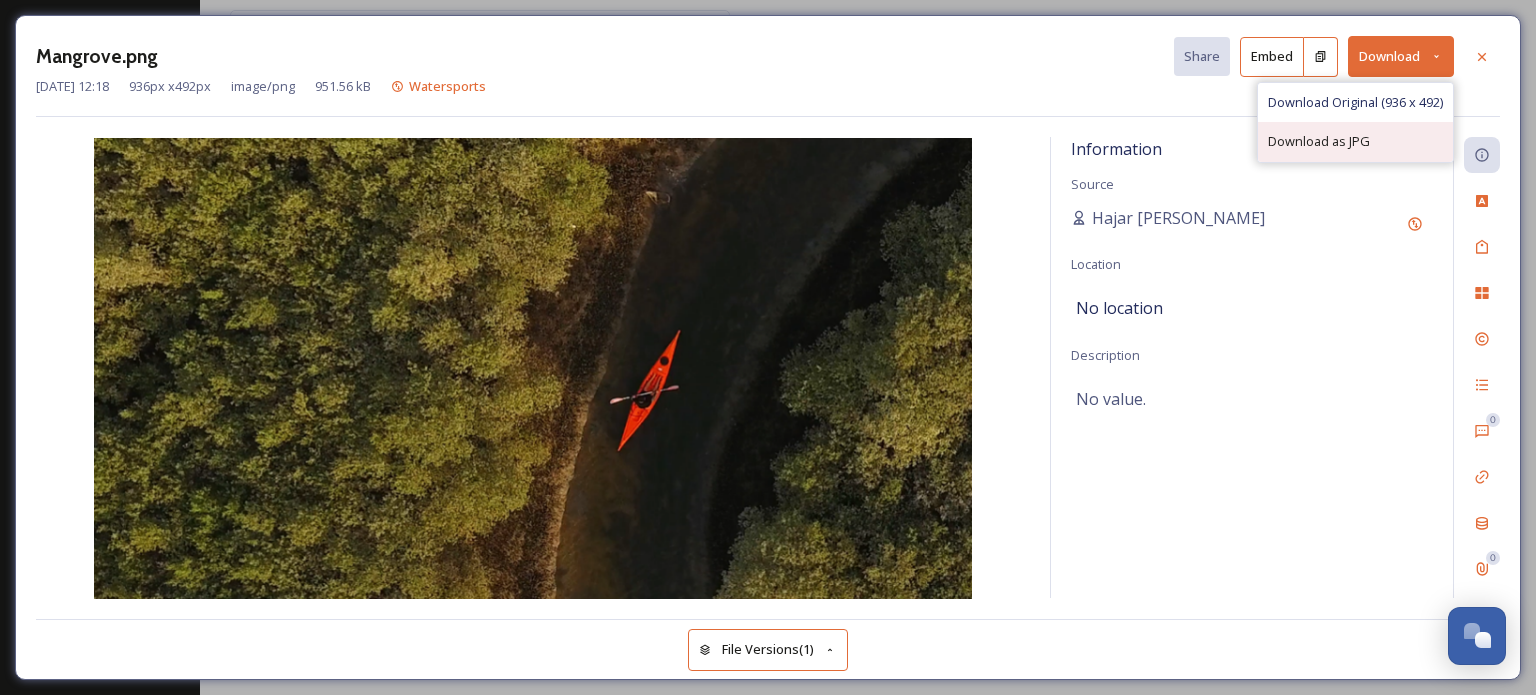 click on "Download as JPG" at bounding box center [1319, 141] 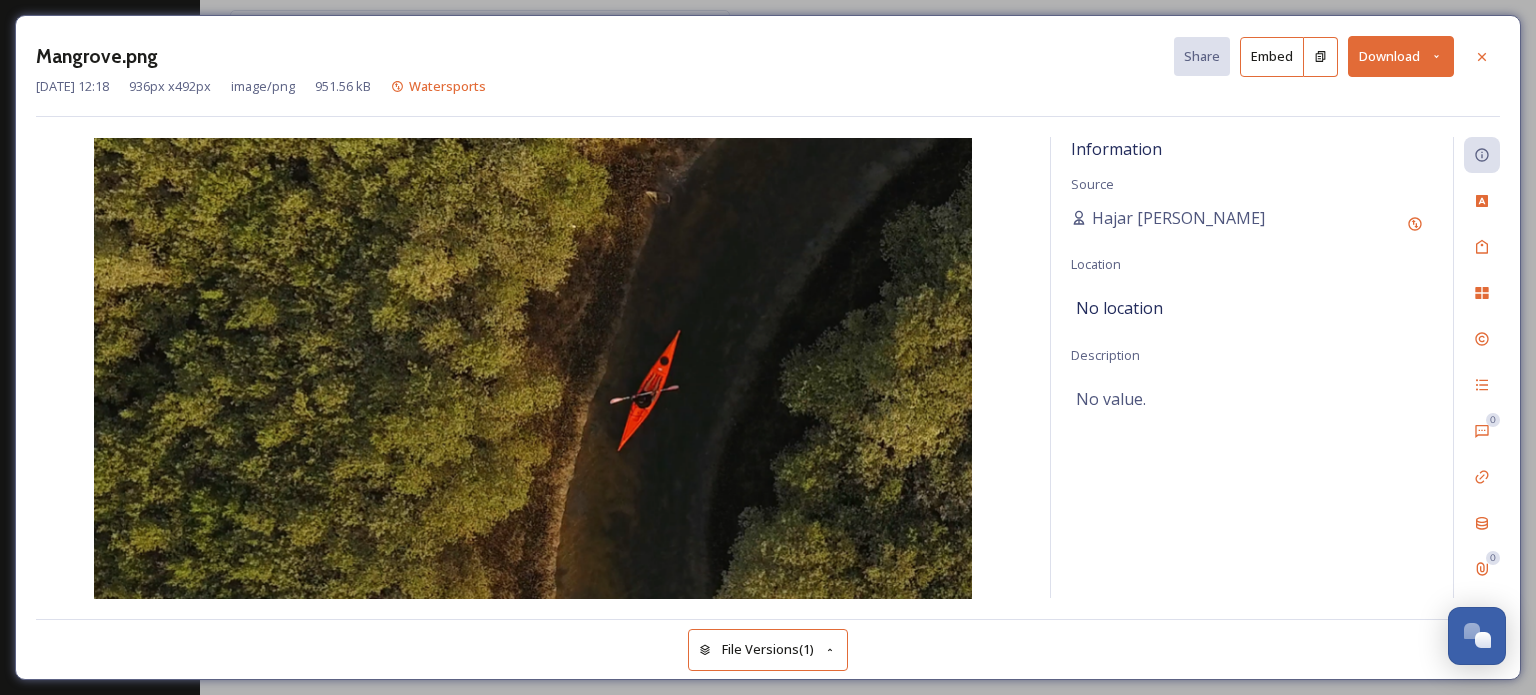click on "No location" at bounding box center [1252, 308] 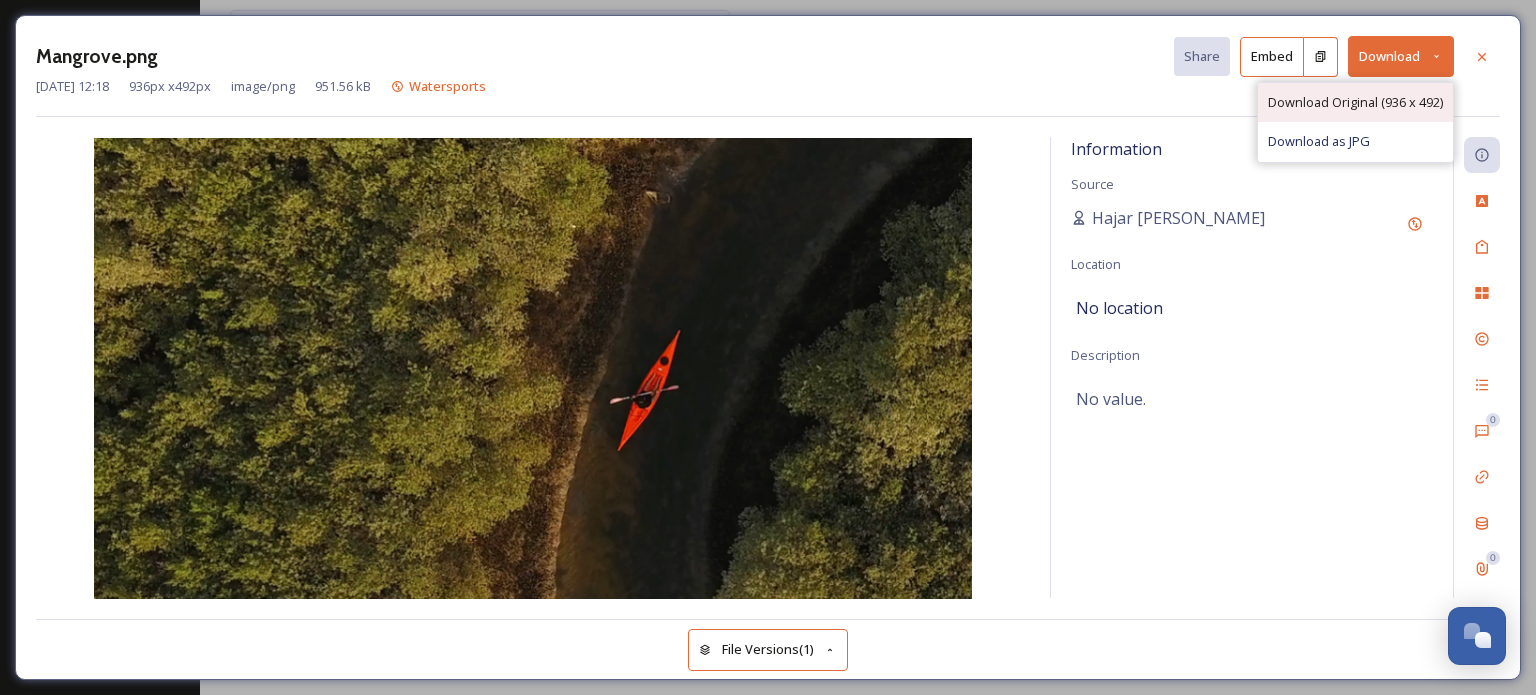 click on "Download Original (936 x 492)" at bounding box center (1355, 102) 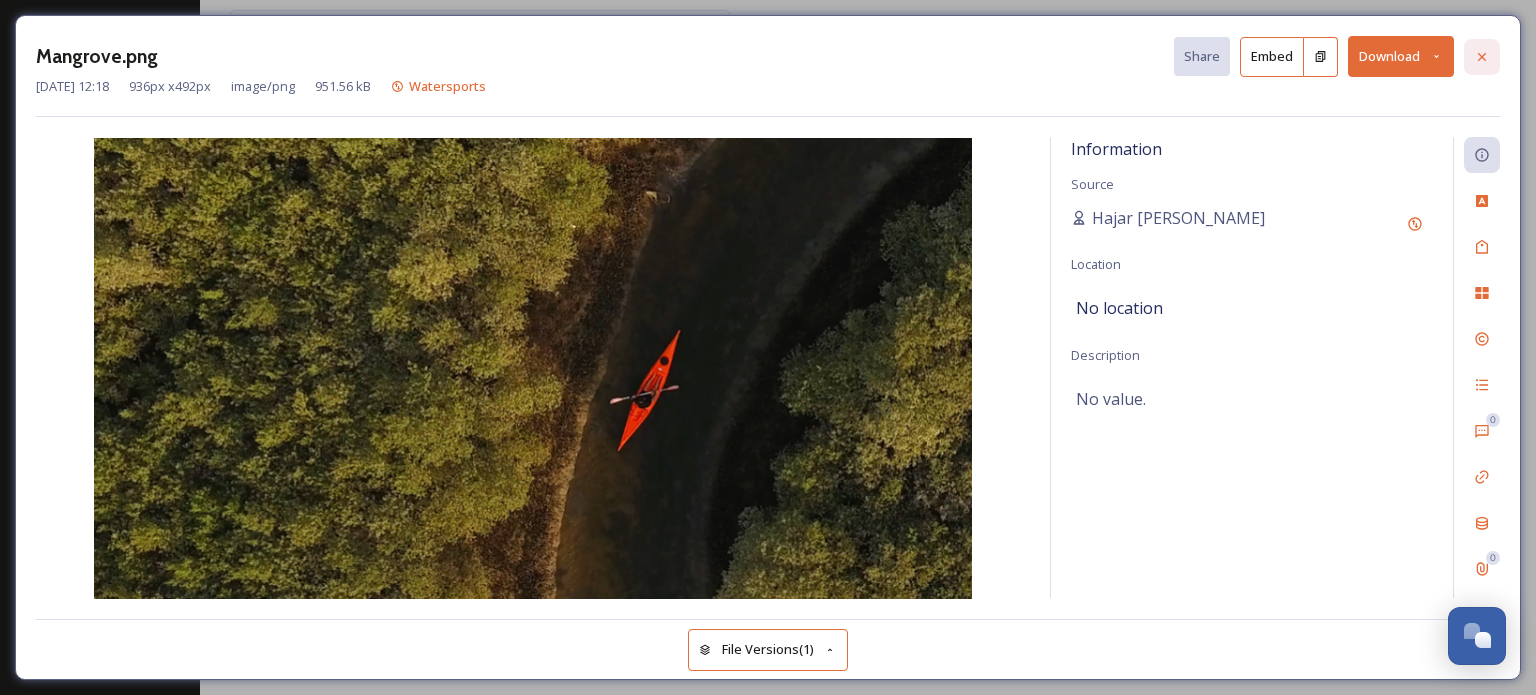 click 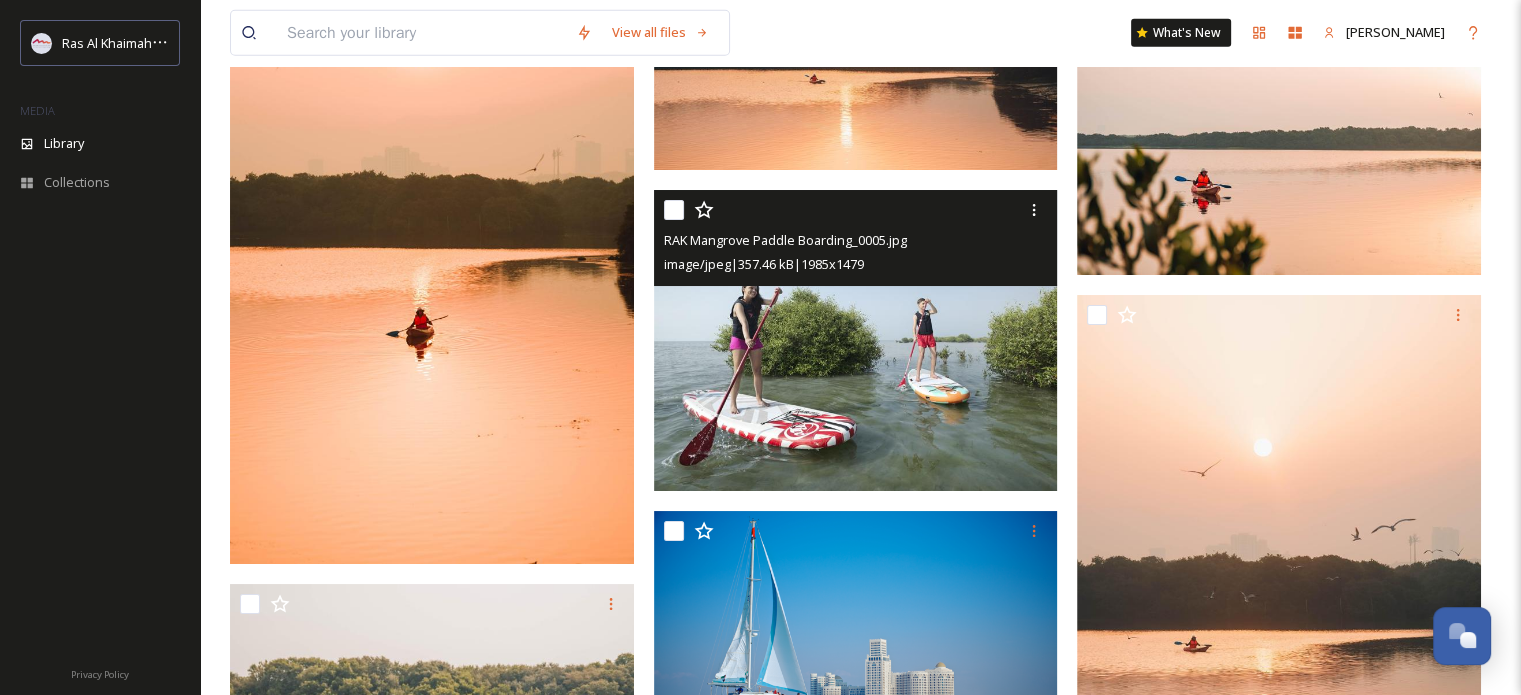 scroll, scrollTop: 5300, scrollLeft: 0, axis: vertical 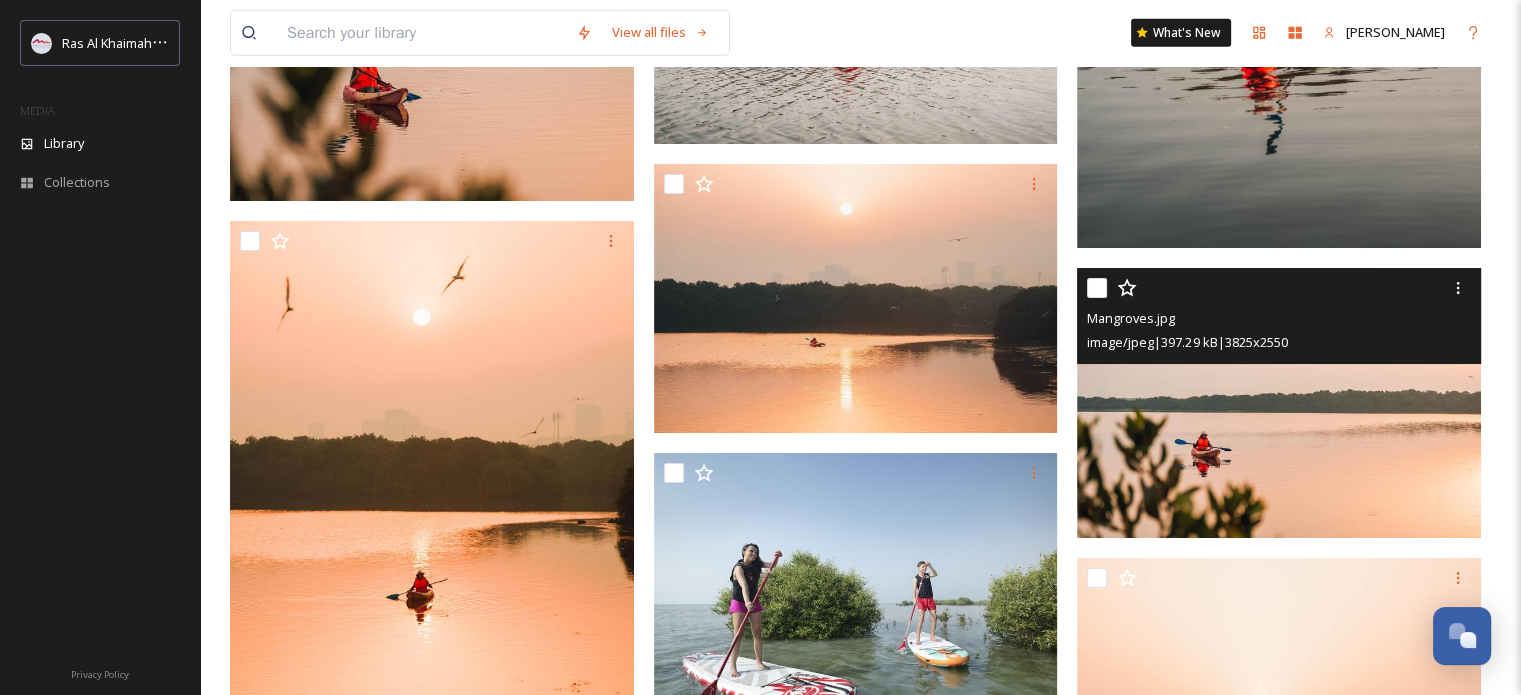 click at bounding box center [1279, 403] 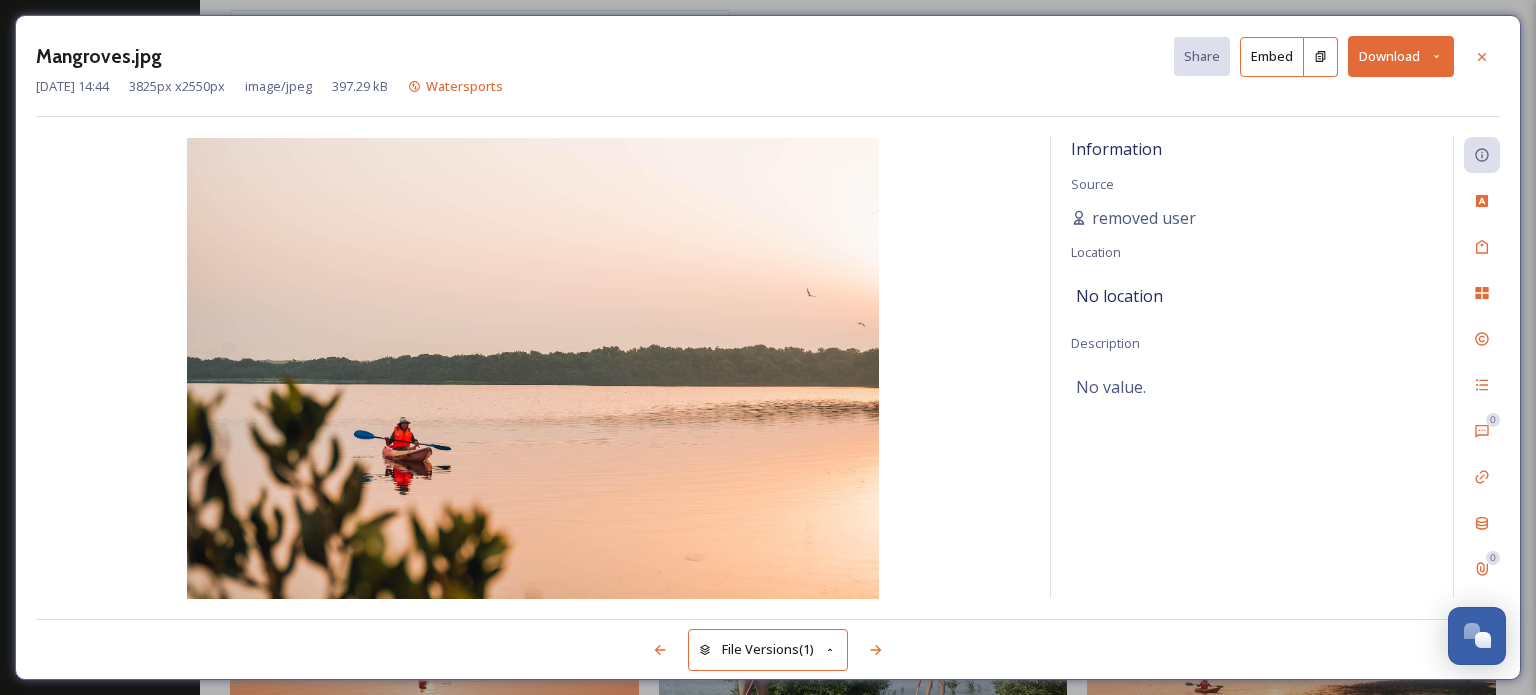 click on "Download" at bounding box center [1401, 56] 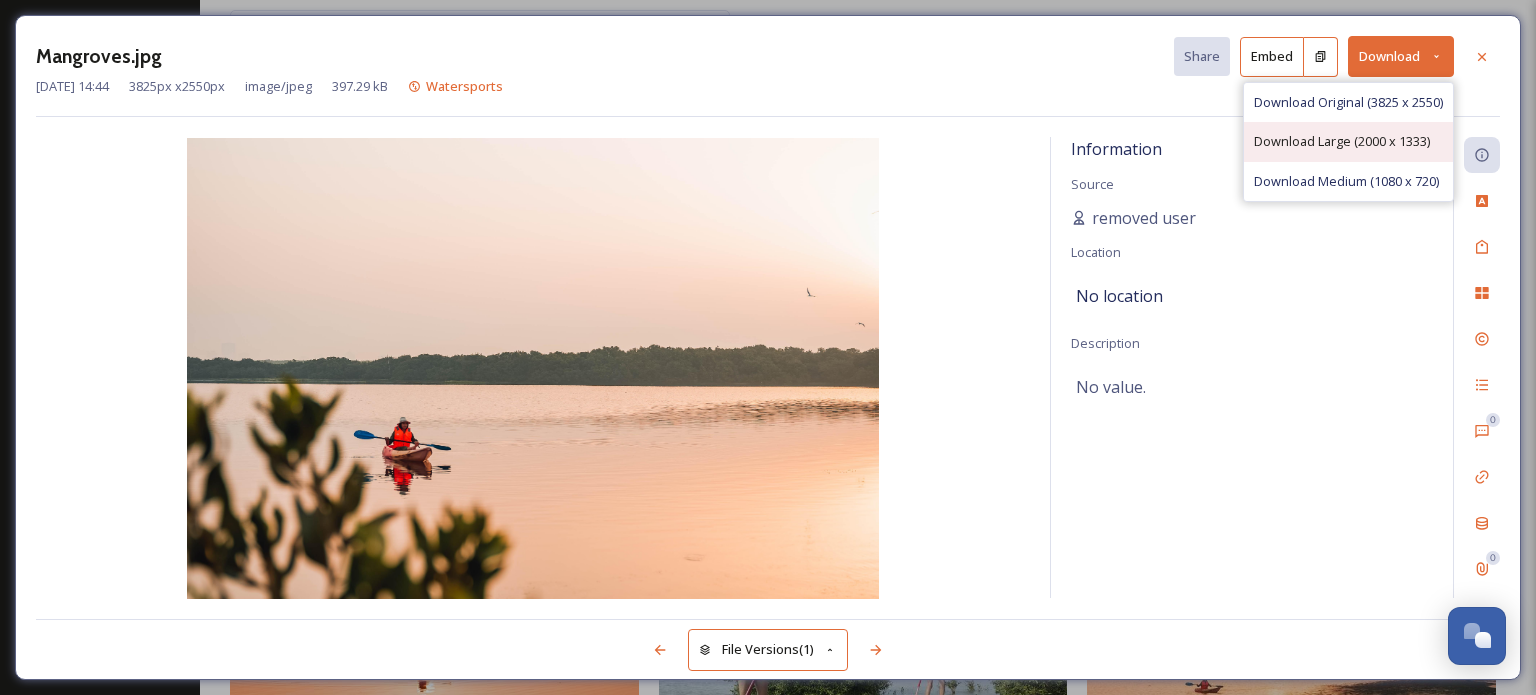 click on "Download Large (2000 x 1333)" at bounding box center [1342, 141] 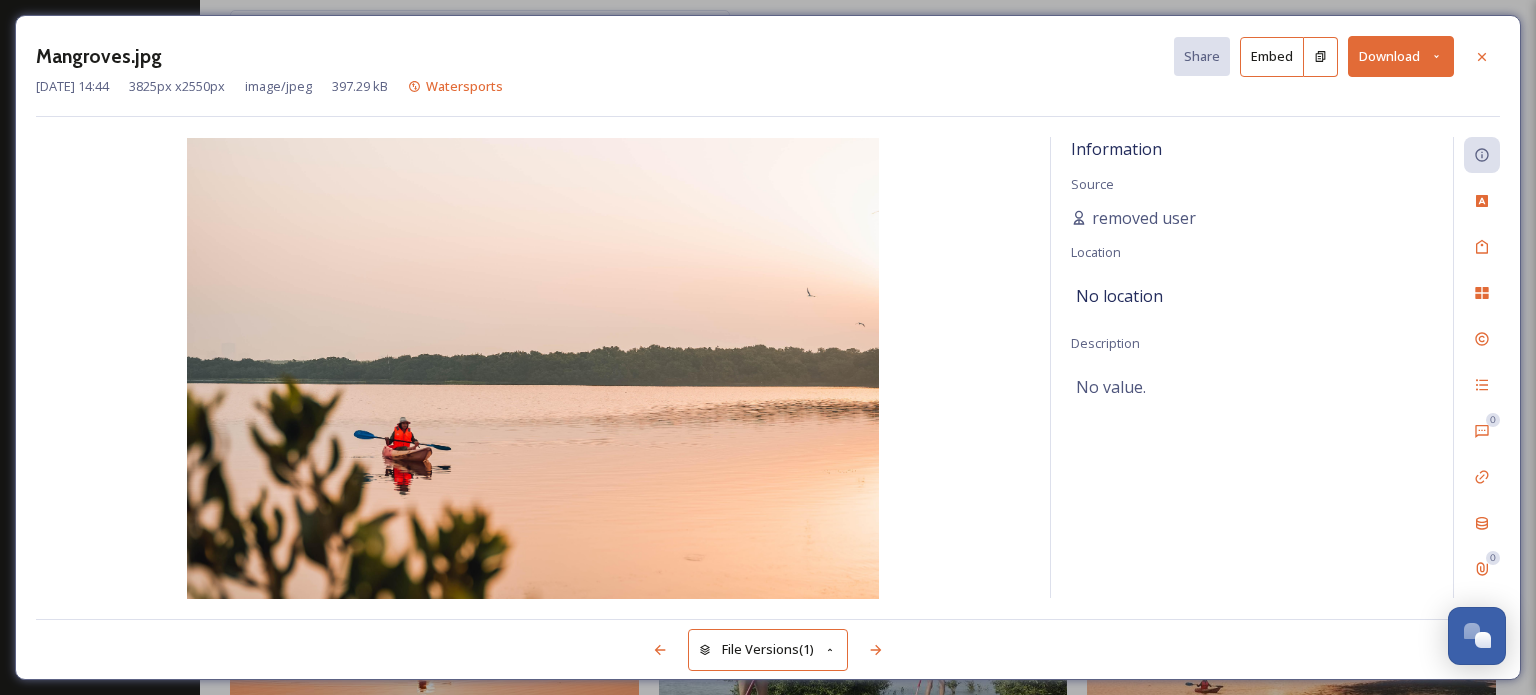 drag, startPoint x: 1482, startPoint y: 57, endPoint x: 1464, endPoint y: 77, distance: 26.907248 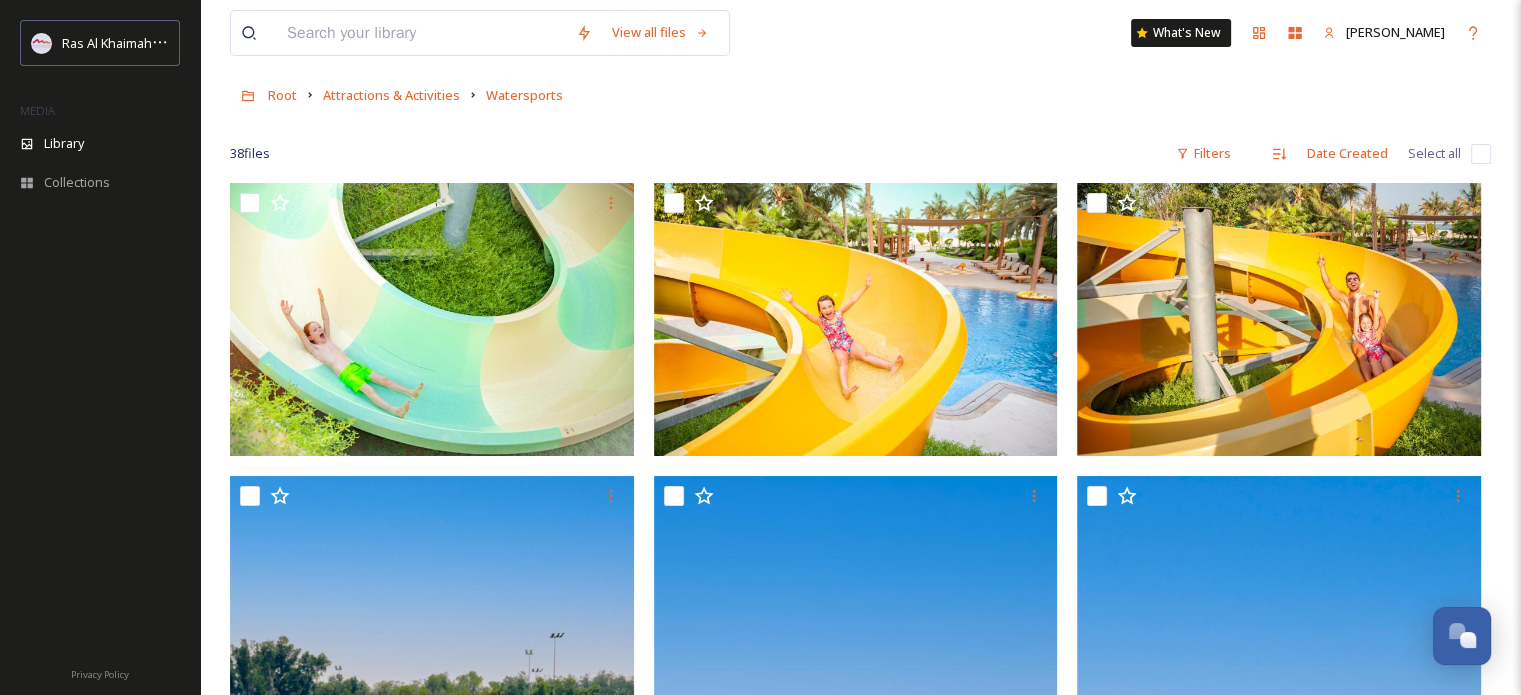 scroll, scrollTop: 88, scrollLeft: 0, axis: vertical 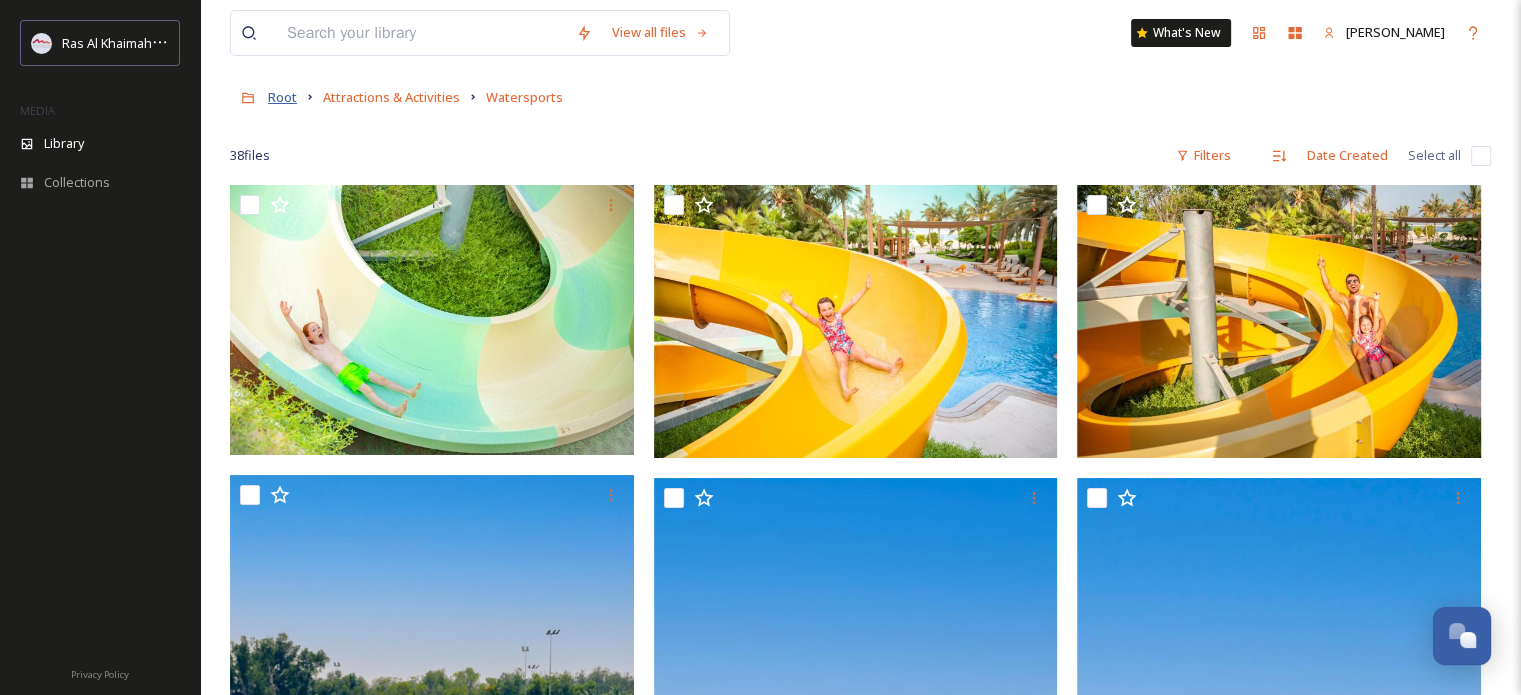 click on "Root" at bounding box center [282, 97] 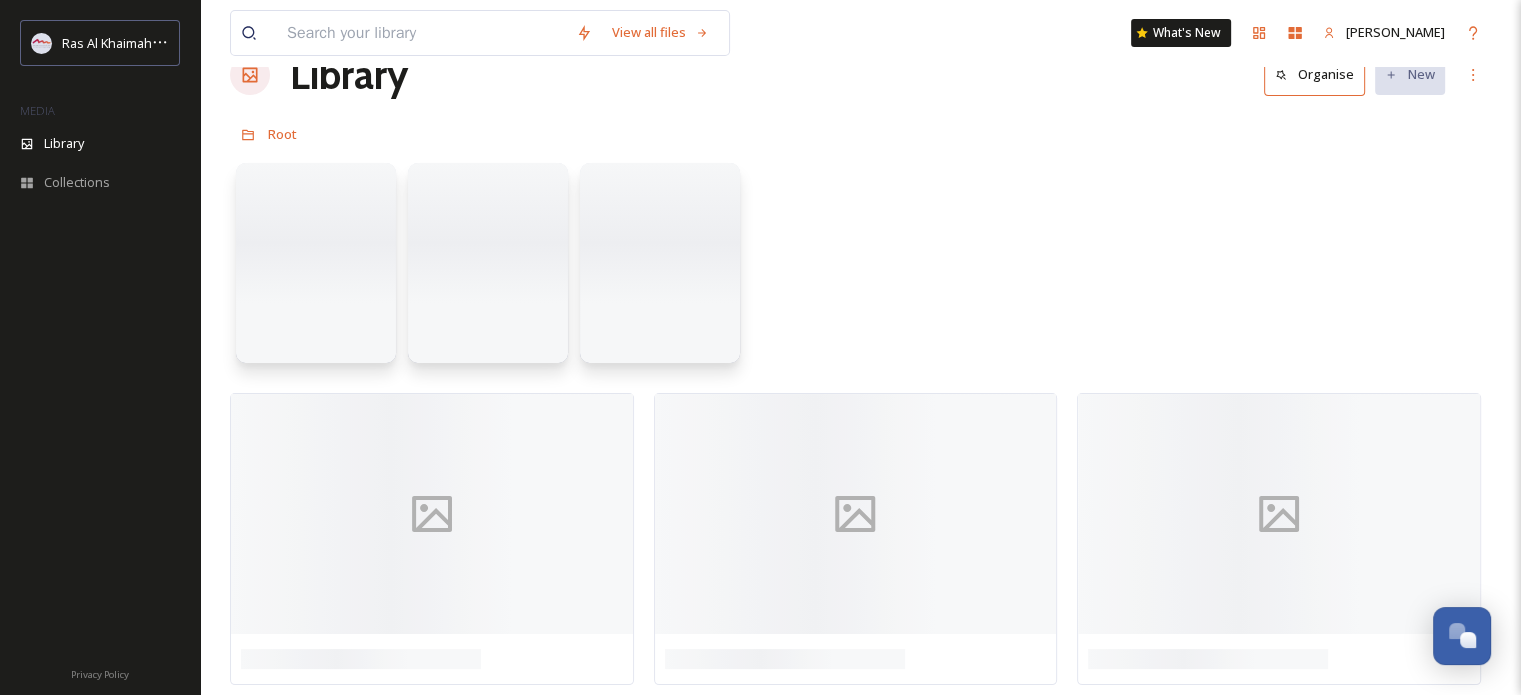 scroll, scrollTop: 0, scrollLeft: 0, axis: both 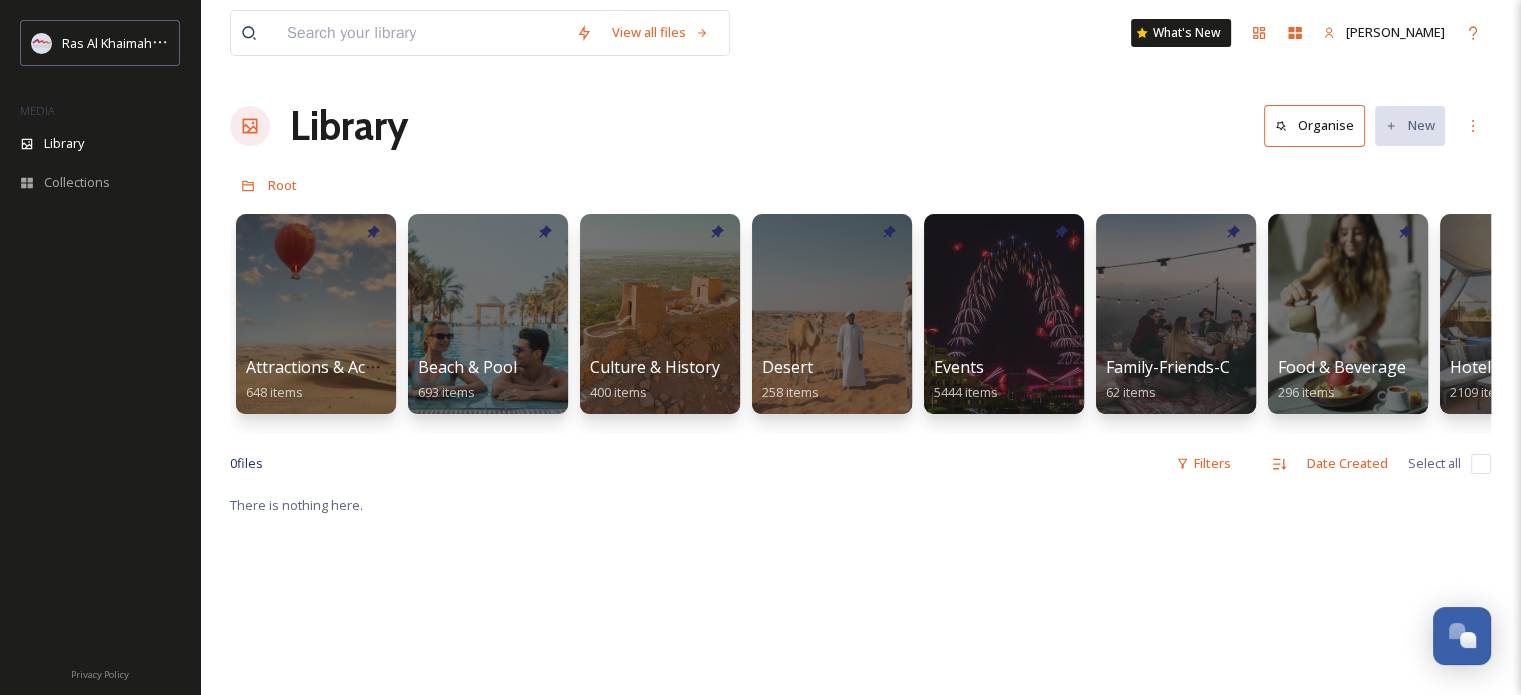 click at bounding box center (421, 33) 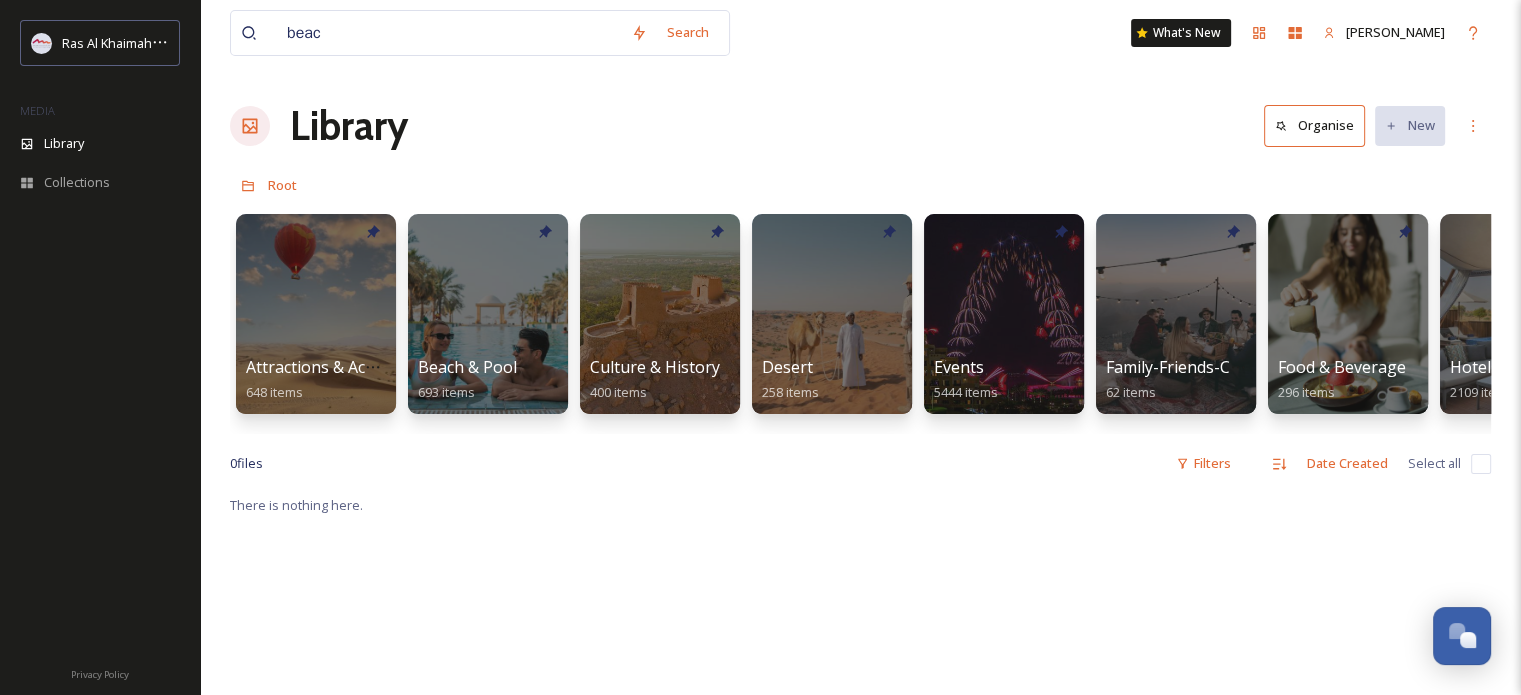 type on "beach" 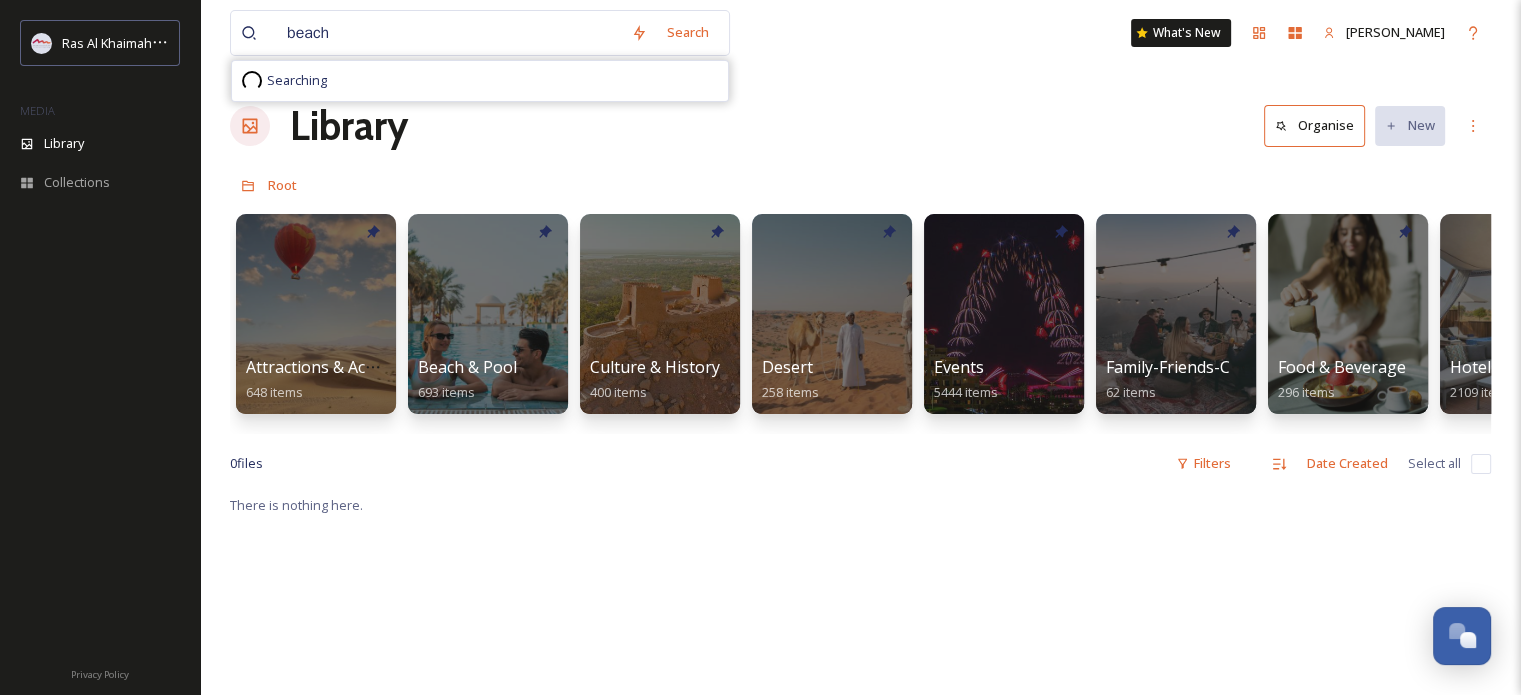 type 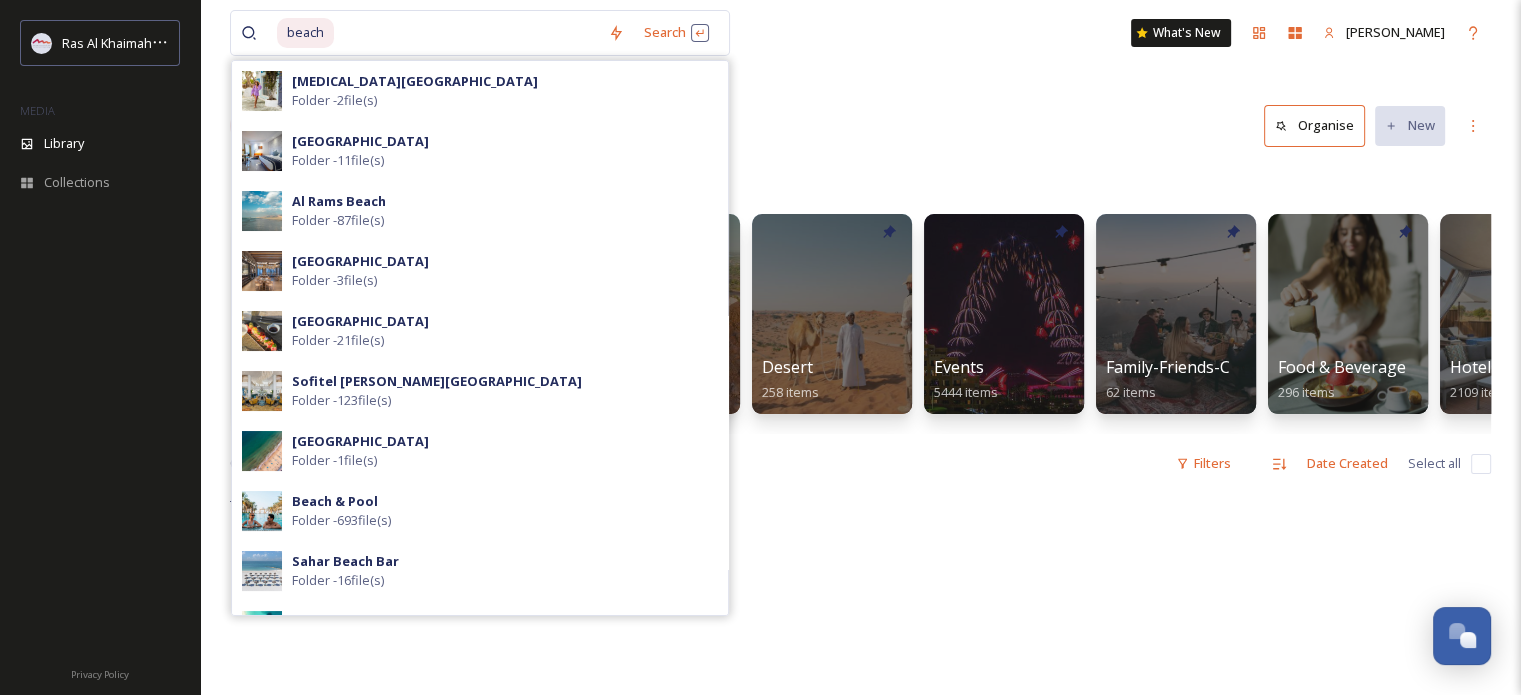 click on "beach Search [MEDICAL_DATA][GEOGRAPHIC_DATA] Folder  -  2  file(s) [GEOGRAPHIC_DATA] Folder  -  11  file(s) [GEOGRAPHIC_DATA] Folder  -  87  file(s) Beach House [GEOGRAPHIC_DATA]  -  3  file(s) [GEOGRAPHIC_DATA]  -  21  file(s) [GEOGRAPHIC_DATA][PERSON_NAME] [GEOGRAPHIC_DATA]  -  123  file(s) [GEOGRAPHIC_DATA] [GEOGRAPHIC_DATA]  -  1  file(s) Beach & Pool Folder  -  693  file(s) [GEOGRAPHIC_DATA] Bar [GEOGRAPHIC_DATA]  -  16  file(s) Beach Folder  -  9  file(s) [GEOGRAPHIC_DATA] Folder  -  30  file(s) The [PERSON_NAME] [GEOGRAPHIC_DATA] [PERSON_NAME][GEOGRAPHIC_DATA] [GEOGRAPHIC_DATA]  -  338  file(s) Family at the Beach Collection -  11  file(s) Couple at the Beach Collection -  10  file(s) [GEOGRAPHIC_DATA] front room with sea view.jpg File -  image/jpeg  -  [DATE] 2T3A6831.tif File -  image/tiff  -  [DATE] Rixos Bab [PERSON_NAME] B1J1 Sport Courts.jpg File -  image/jpeg  -  [DATE] The [PERSON_NAME], [GEOGRAPHIC_DATA], [PERSON_NAME][GEOGRAPHIC_DATA]jpg File -  image/jpeg  -  [DATE] The [PERSON_NAME] [GEOGRAPHIC_DATA], [PERSON_NAME][GEOGRAPHIC_DATA] - Fact Sheet.pdf File -  application/pdf  -  [DATE] File -  image/jpeg  -   -" at bounding box center [860, 594] 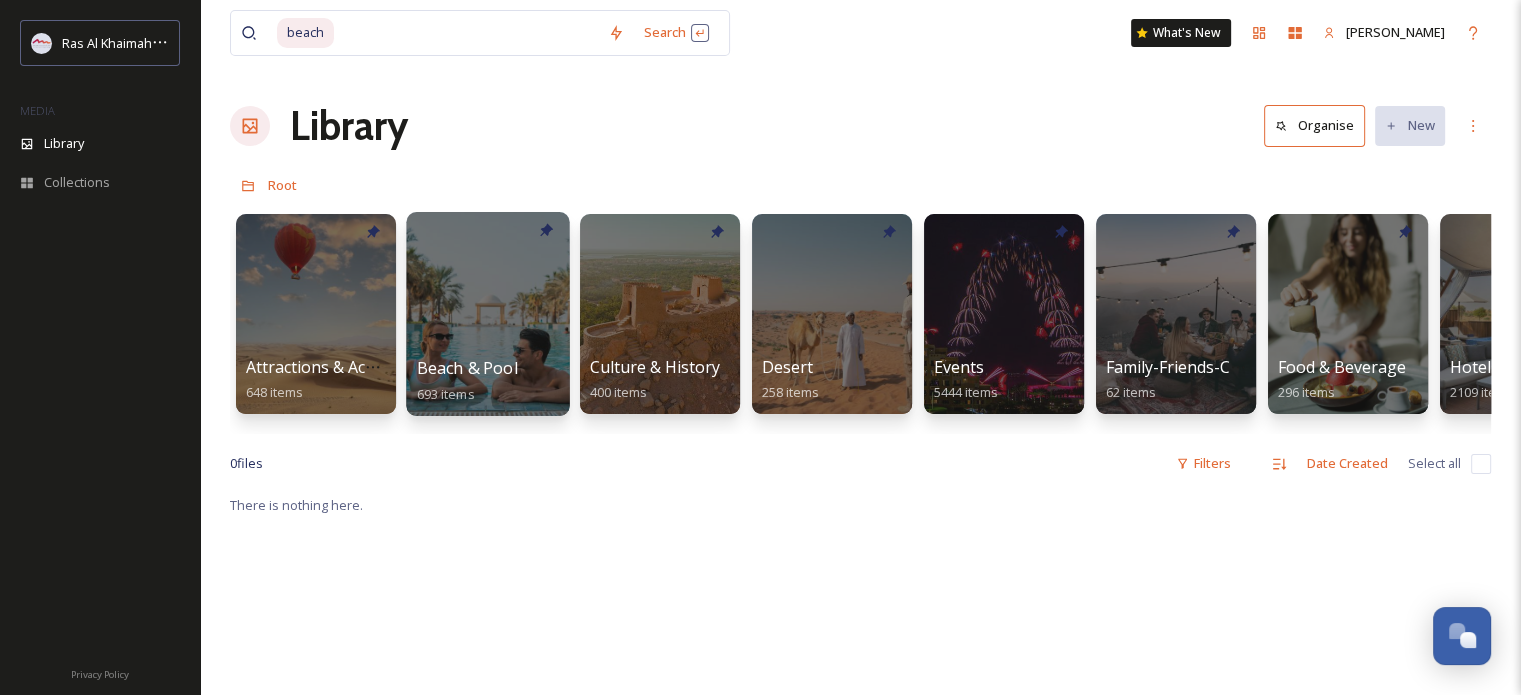 click at bounding box center [487, 314] 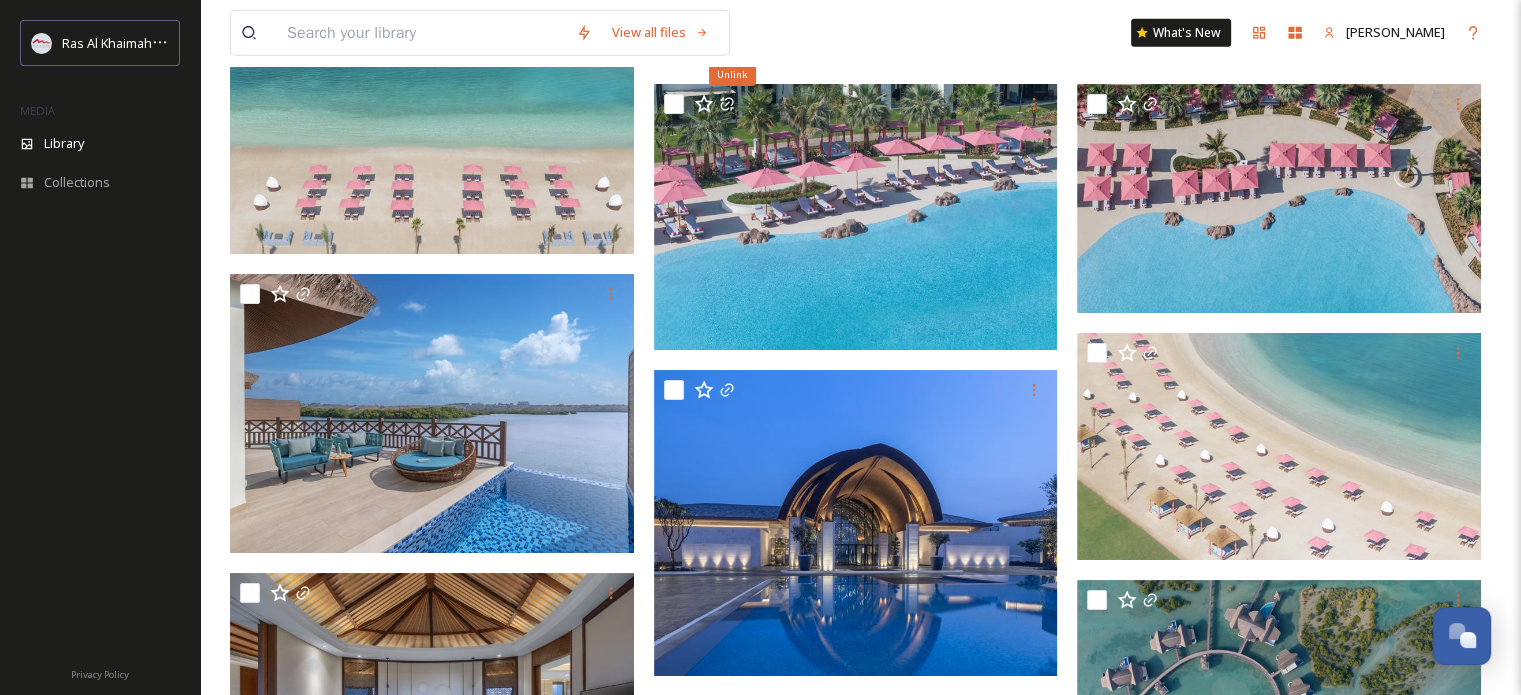 scroll, scrollTop: 5600, scrollLeft: 0, axis: vertical 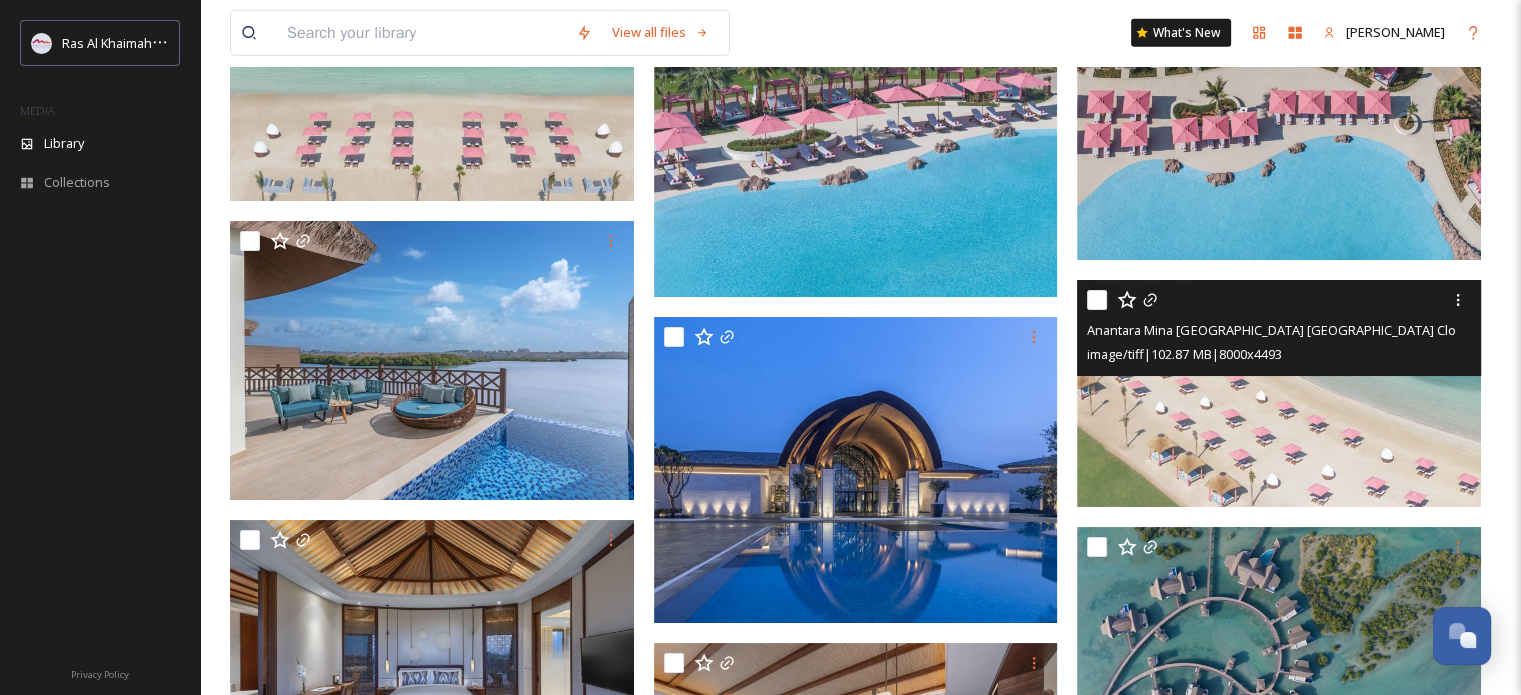 click at bounding box center (1279, 393) 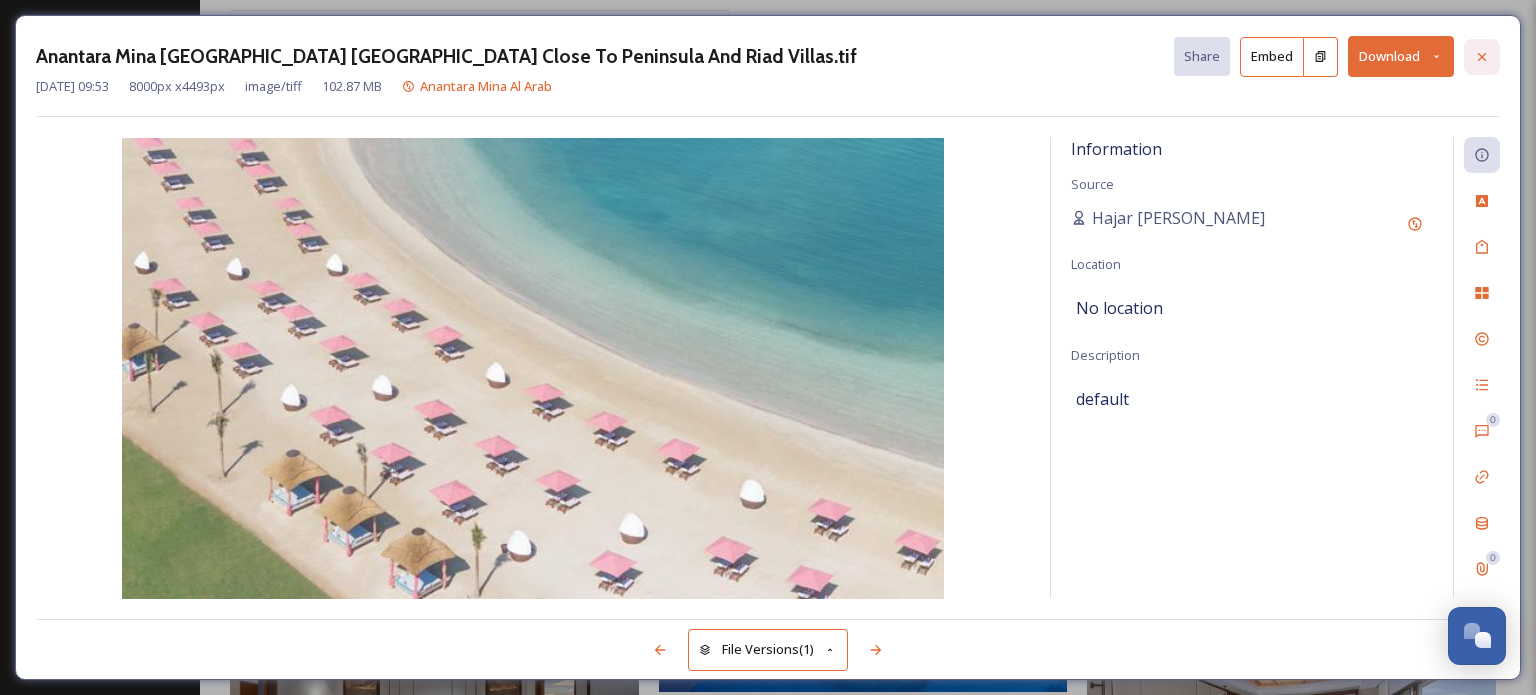 click at bounding box center (1482, 57) 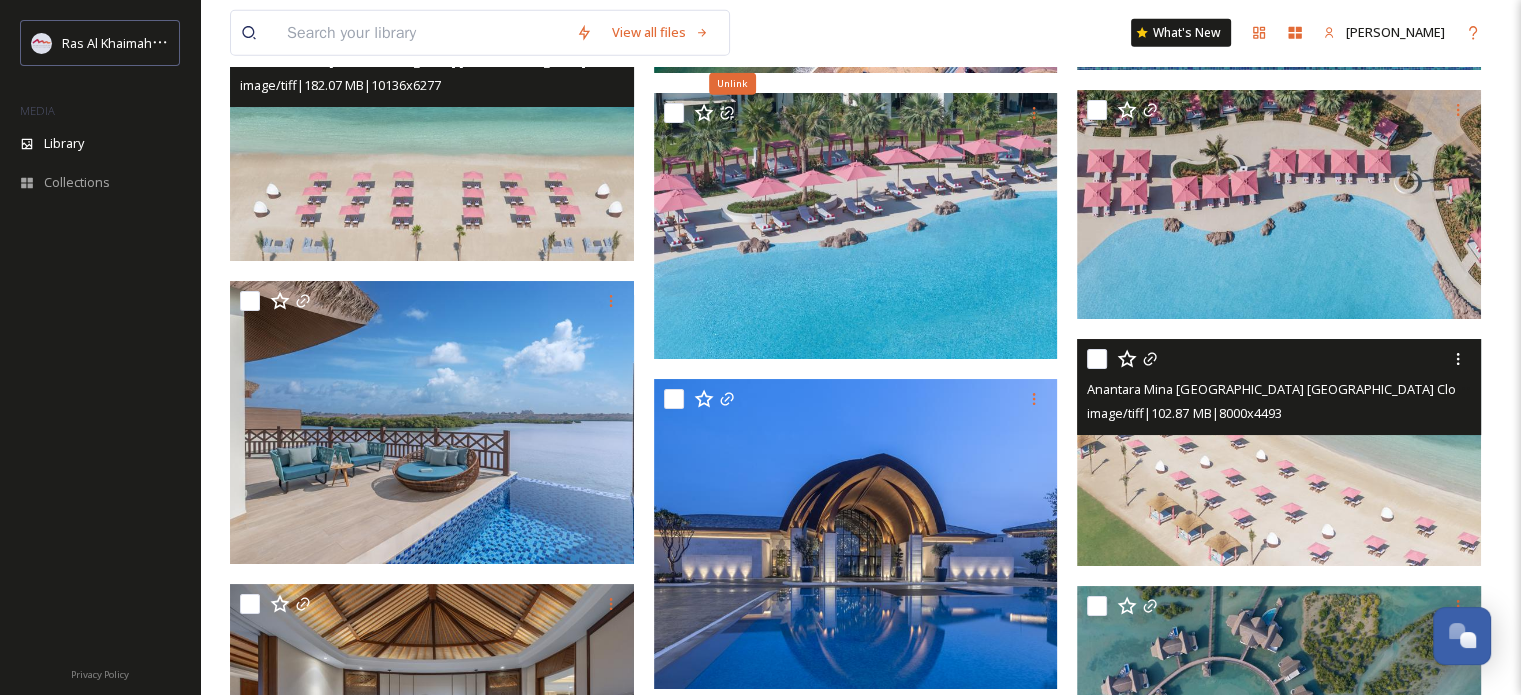 click at bounding box center [432, 136] 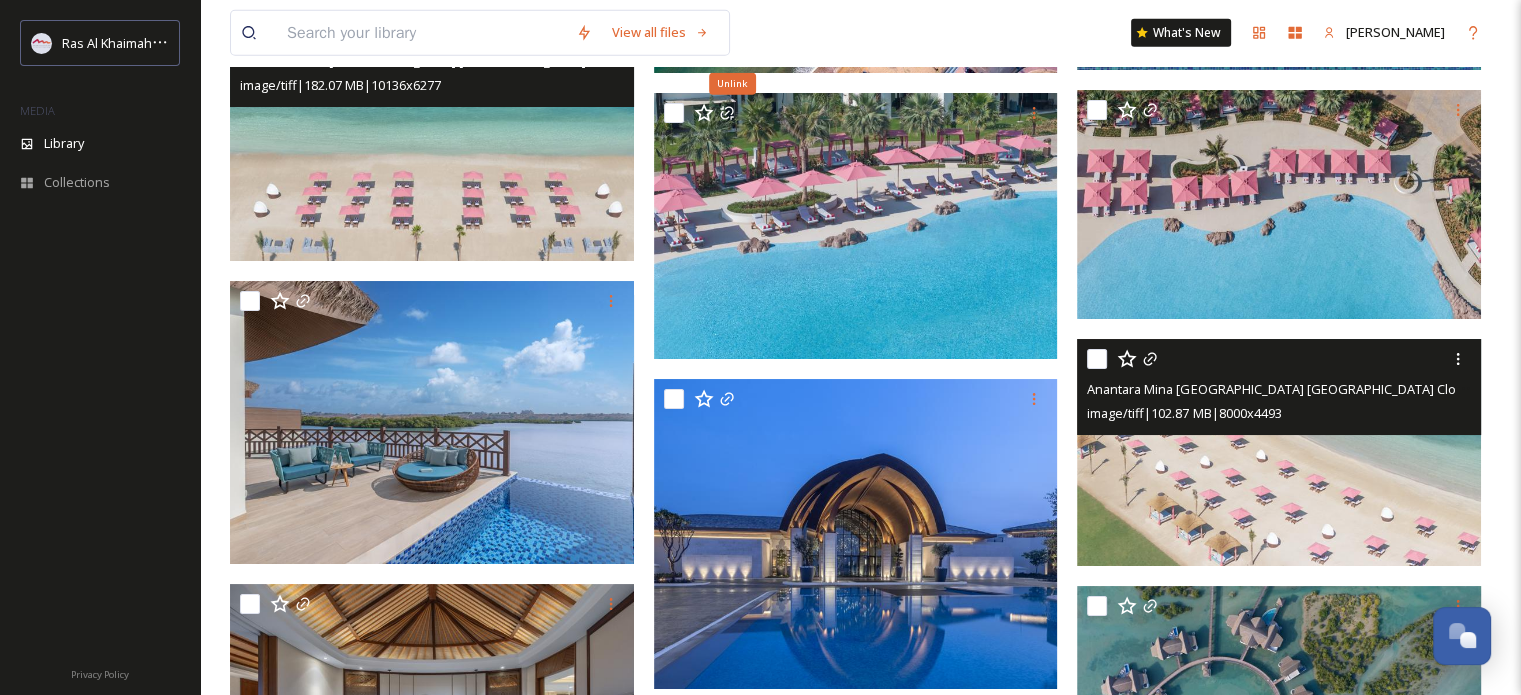 scroll, scrollTop: 5329, scrollLeft: 0, axis: vertical 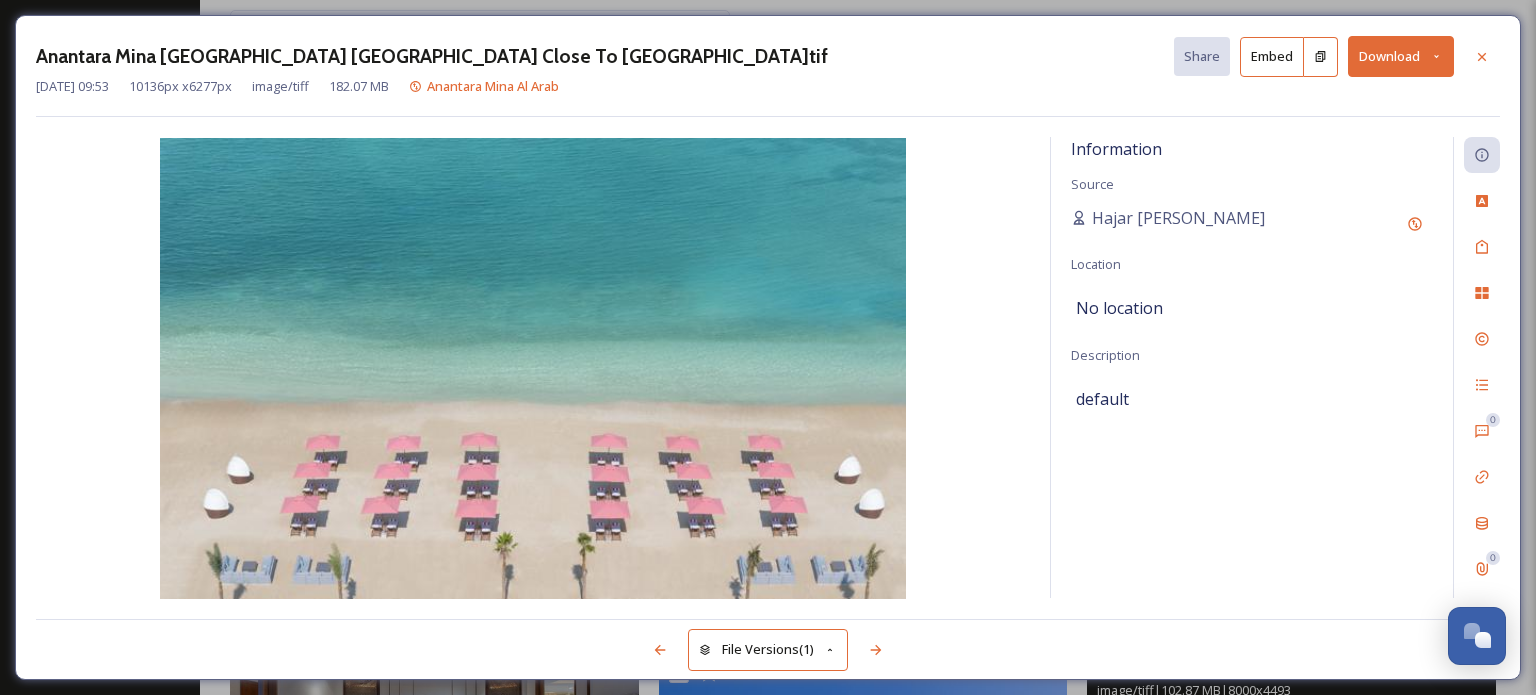 click 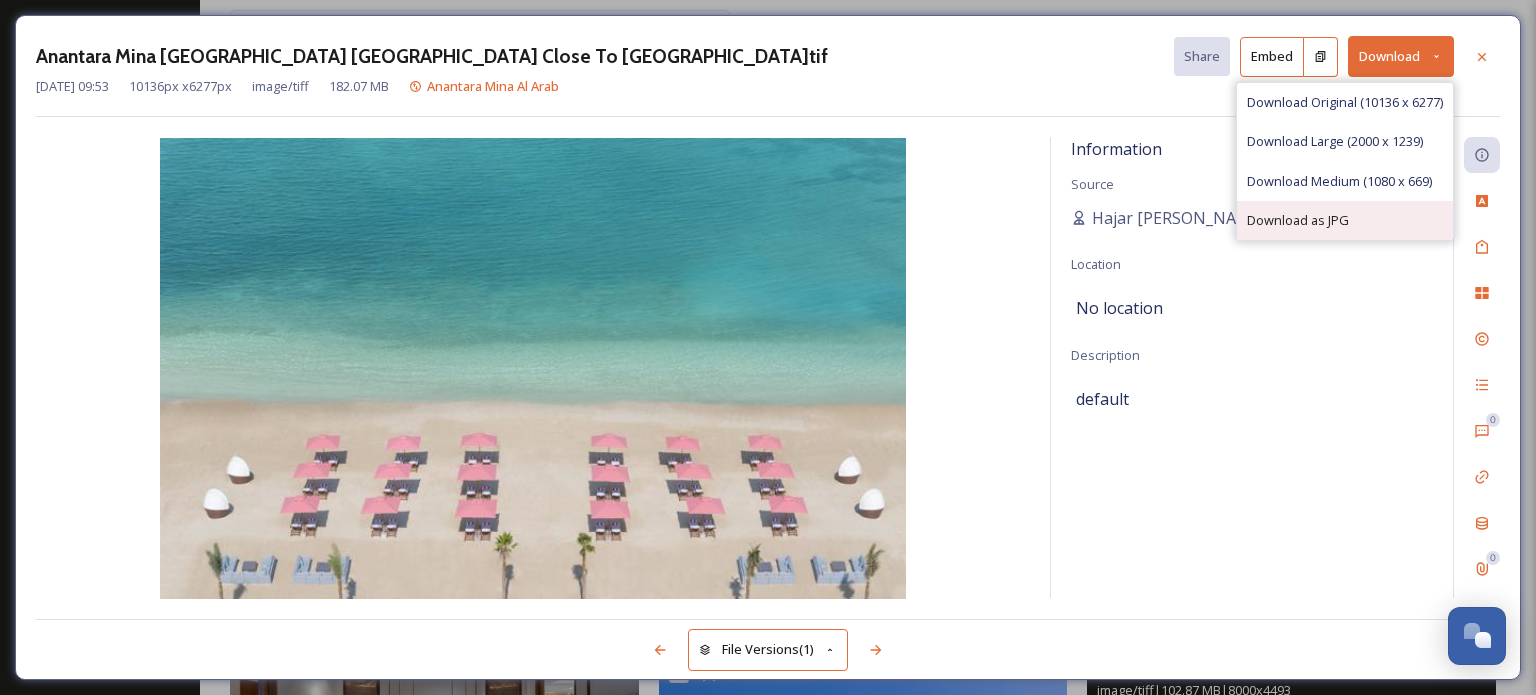 click on "Download as JPG" at bounding box center (1345, 220) 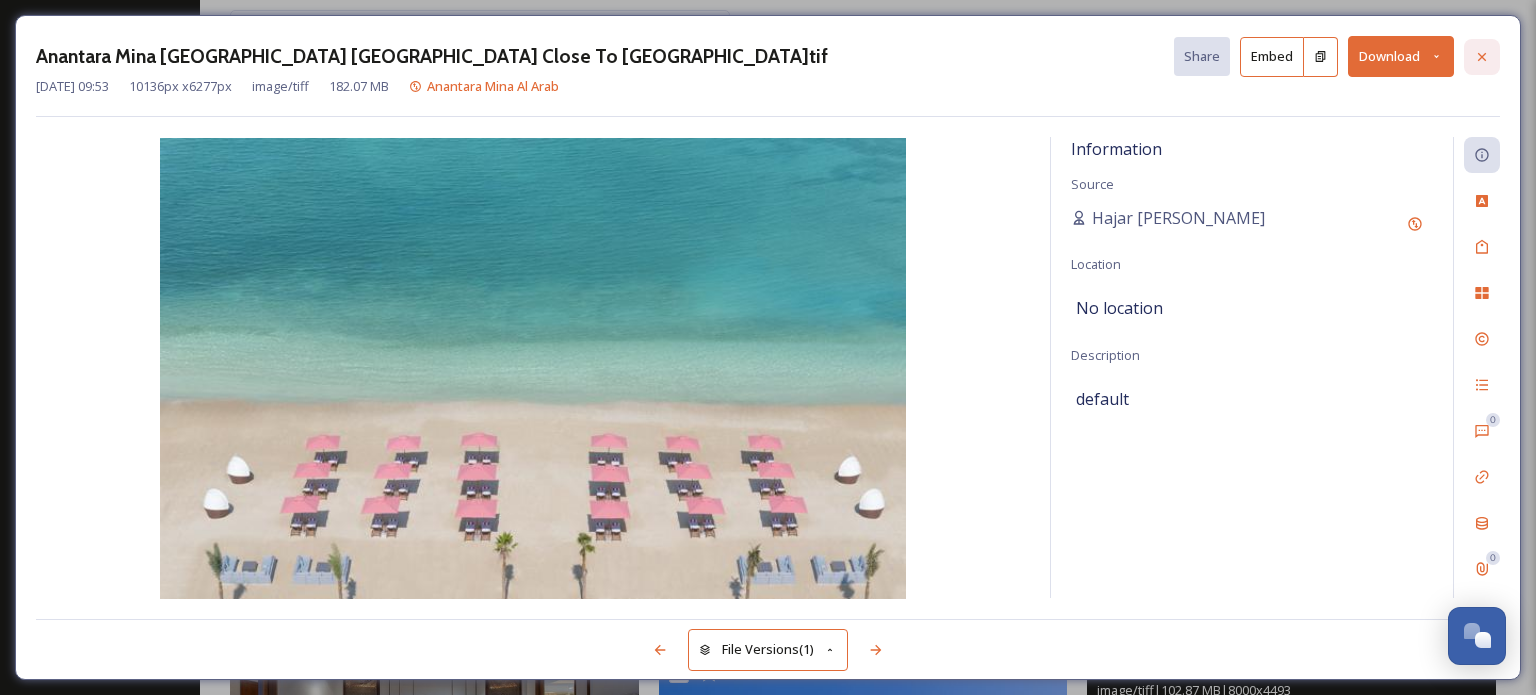 click 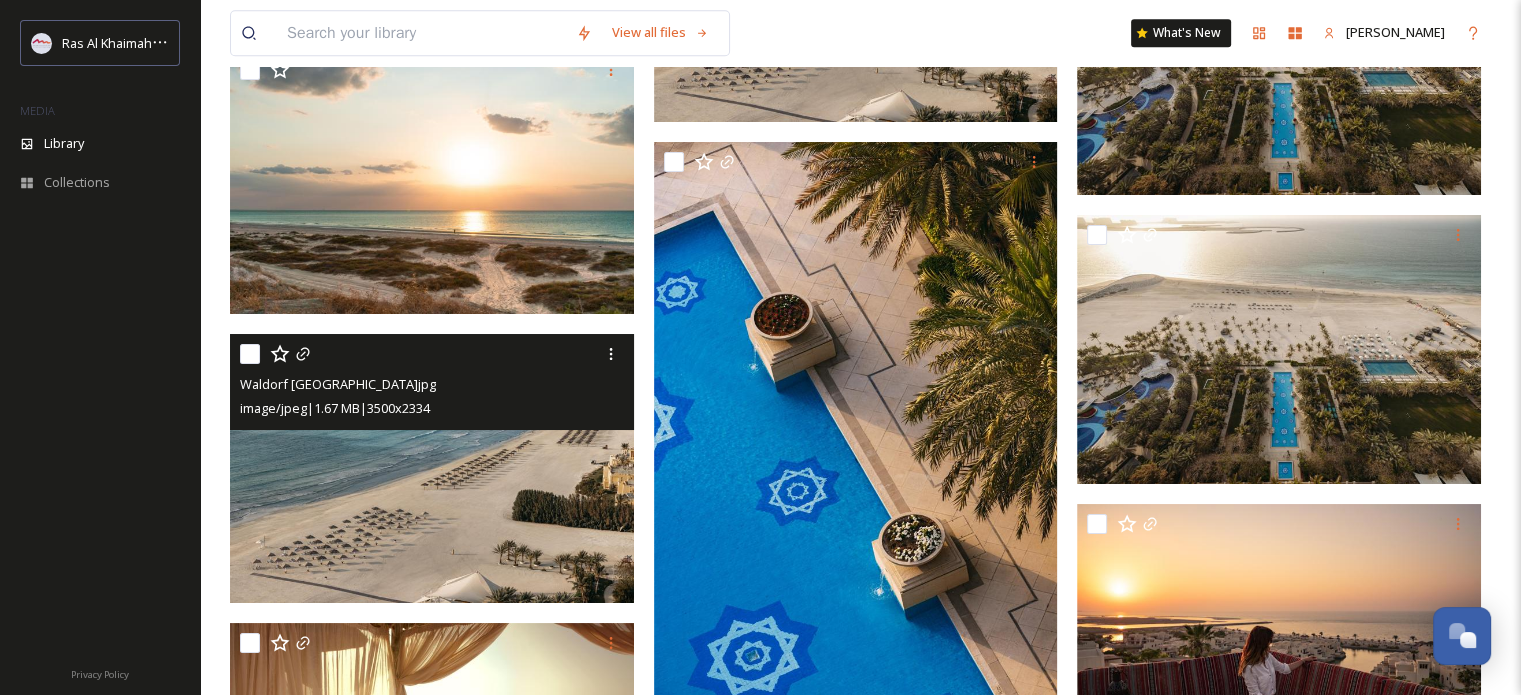scroll, scrollTop: 31829, scrollLeft: 0, axis: vertical 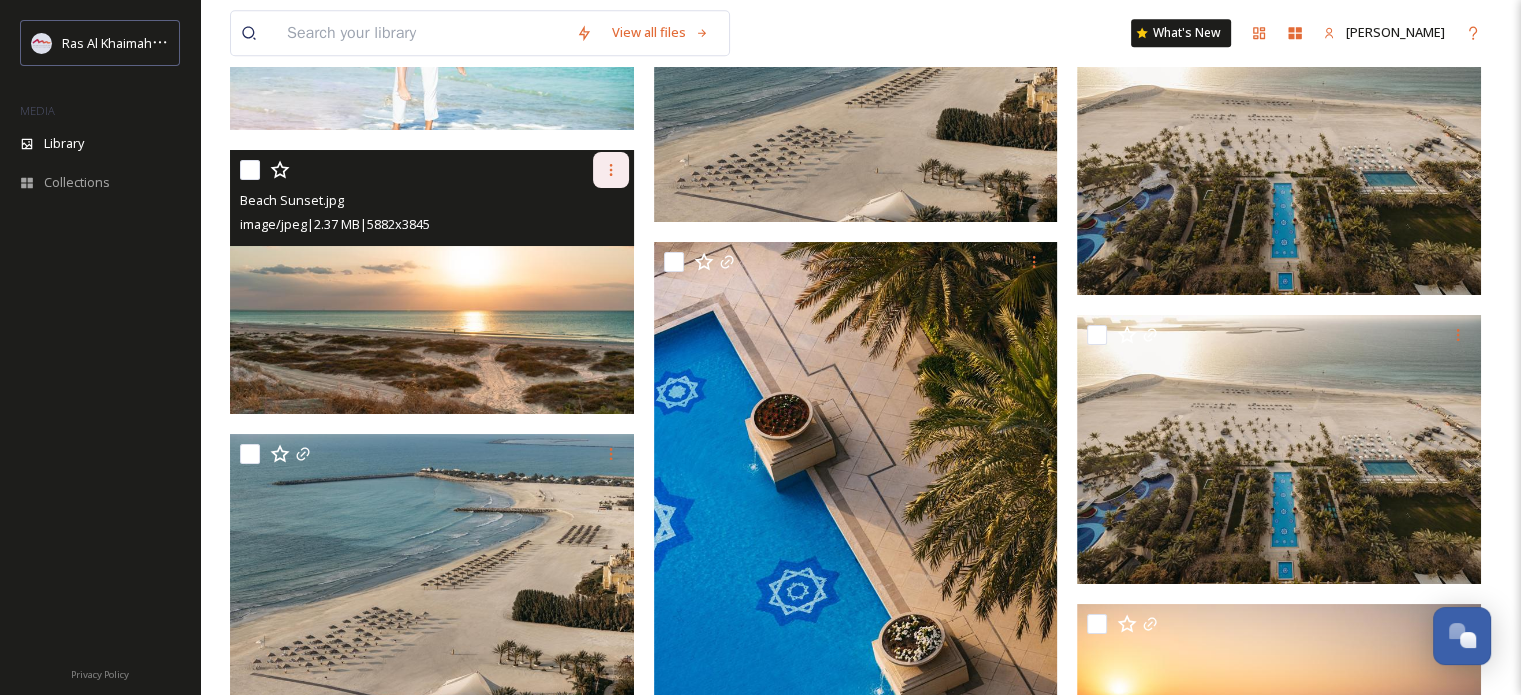 click at bounding box center (611, 170) 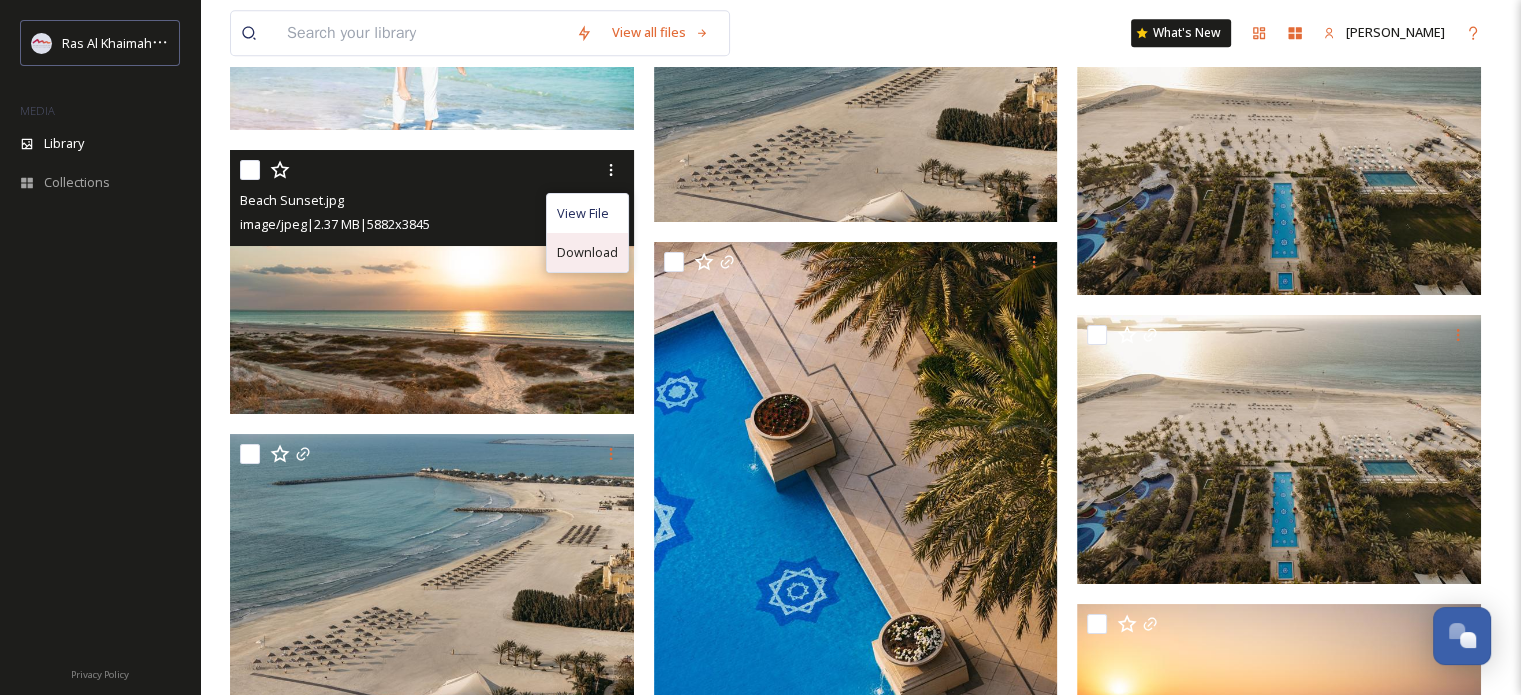 click on "Download" at bounding box center (587, 252) 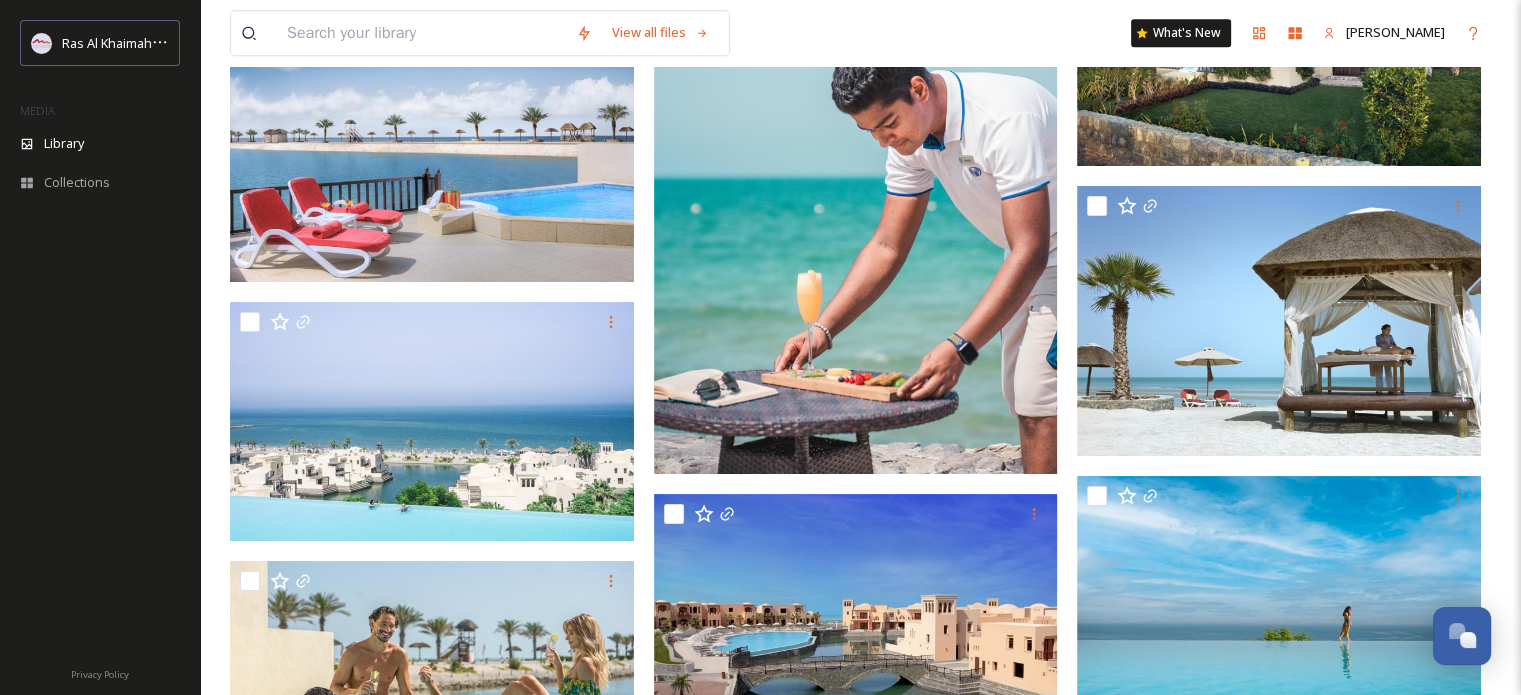 scroll, scrollTop: 32929, scrollLeft: 0, axis: vertical 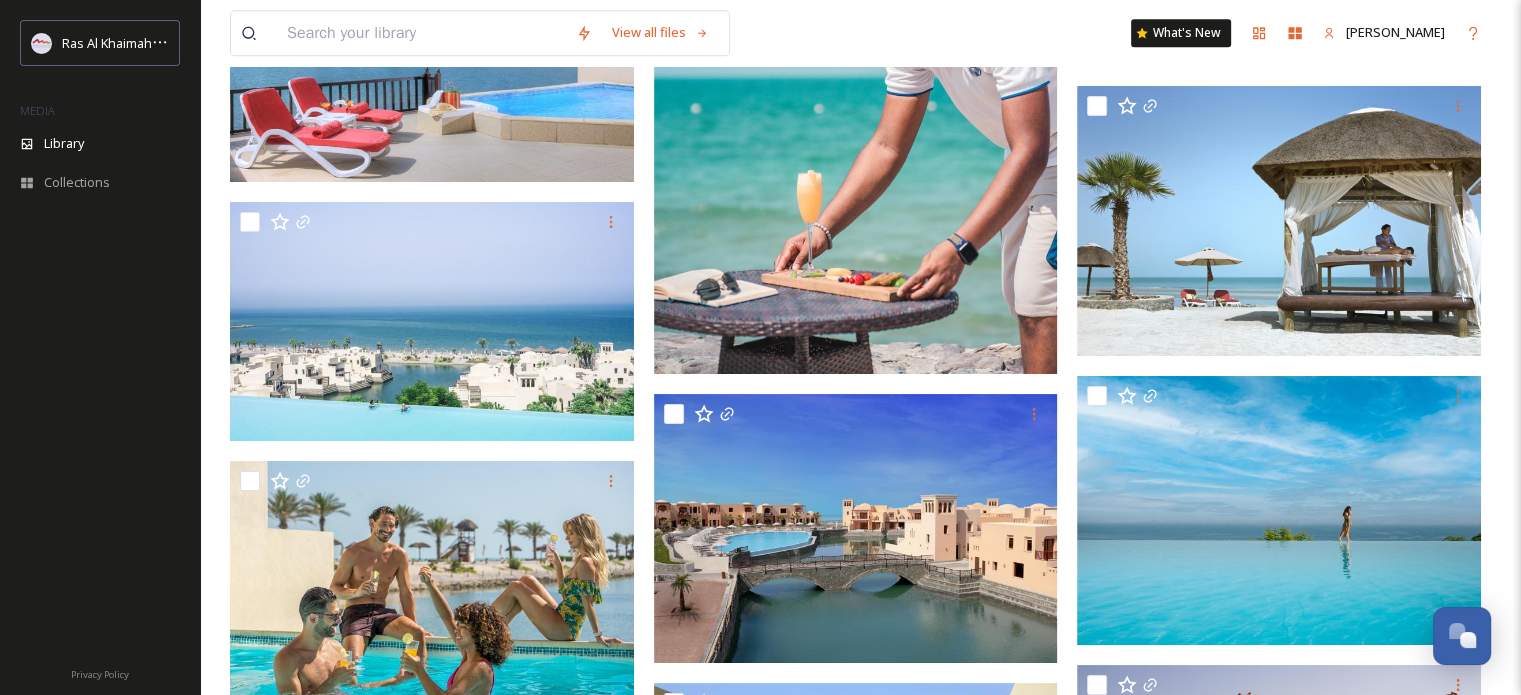click on "View all files What's New [PERSON_NAME] Library Organise New Root Beach & Pool Your Selections There is nothing here. 693  file s Filters Date Created Select all Unlink Anantara [GEOGRAPHIC_DATA] [GEOGRAPHIC_DATA] Close To [GEOGRAPHIC_DATA]tif image/tiff  |  102.87 MB  |  8000  x  4493 You've reached the end" at bounding box center (860, 9169) 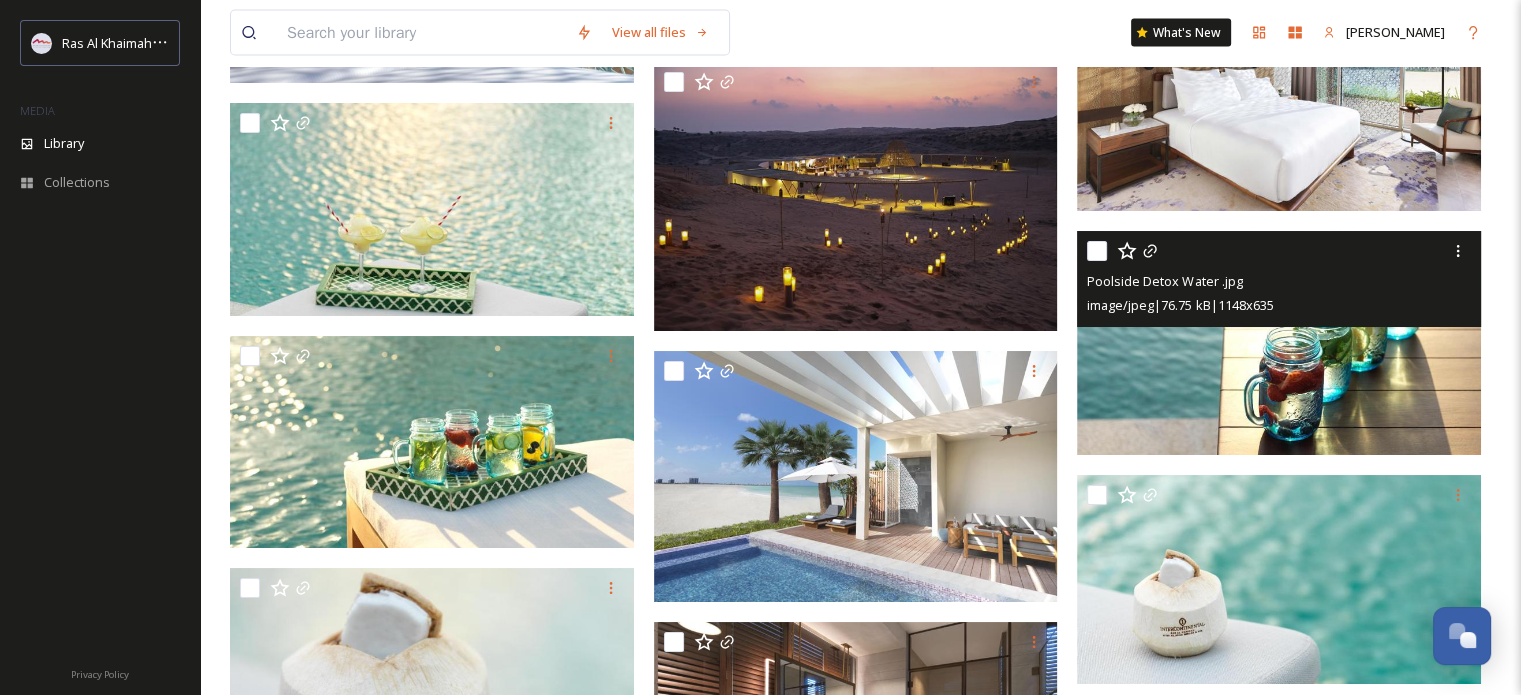 scroll, scrollTop: 34729, scrollLeft: 0, axis: vertical 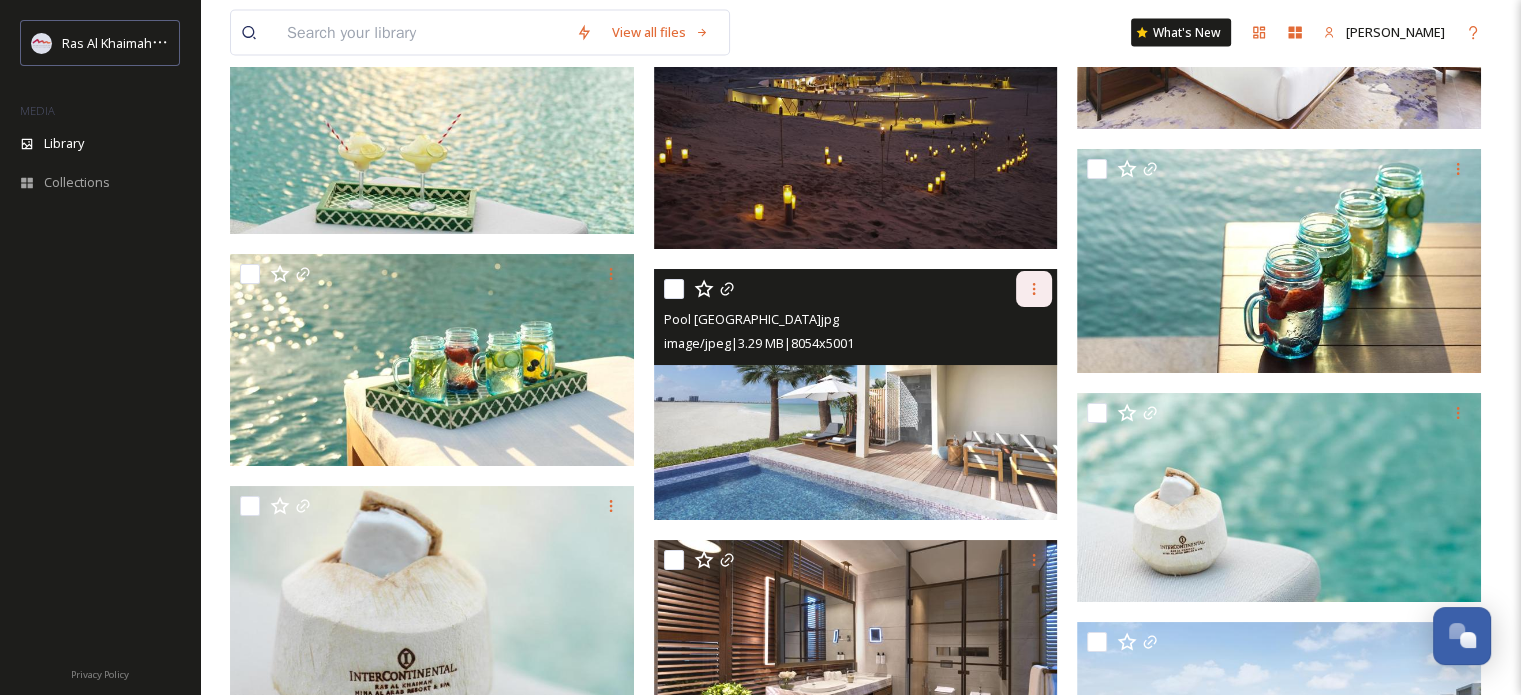 click 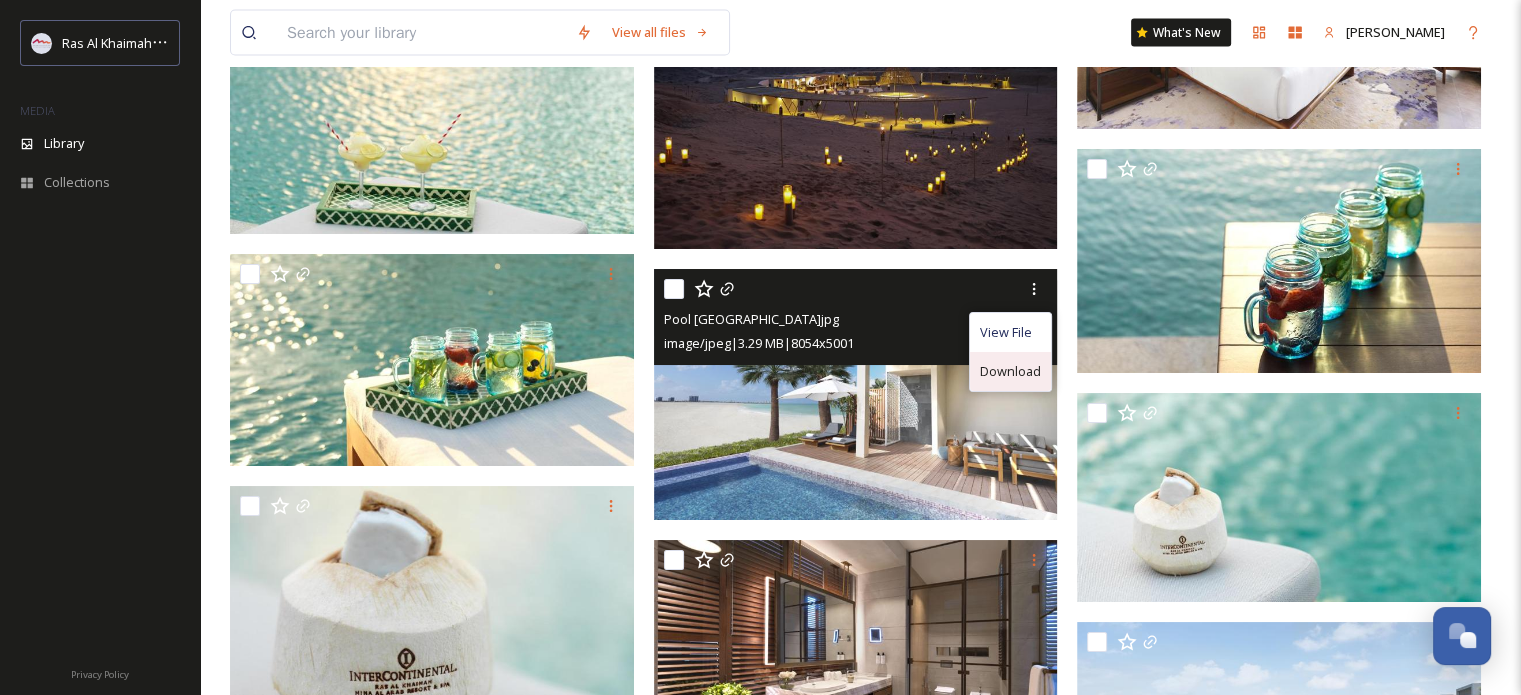click on "Download" at bounding box center (1010, 371) 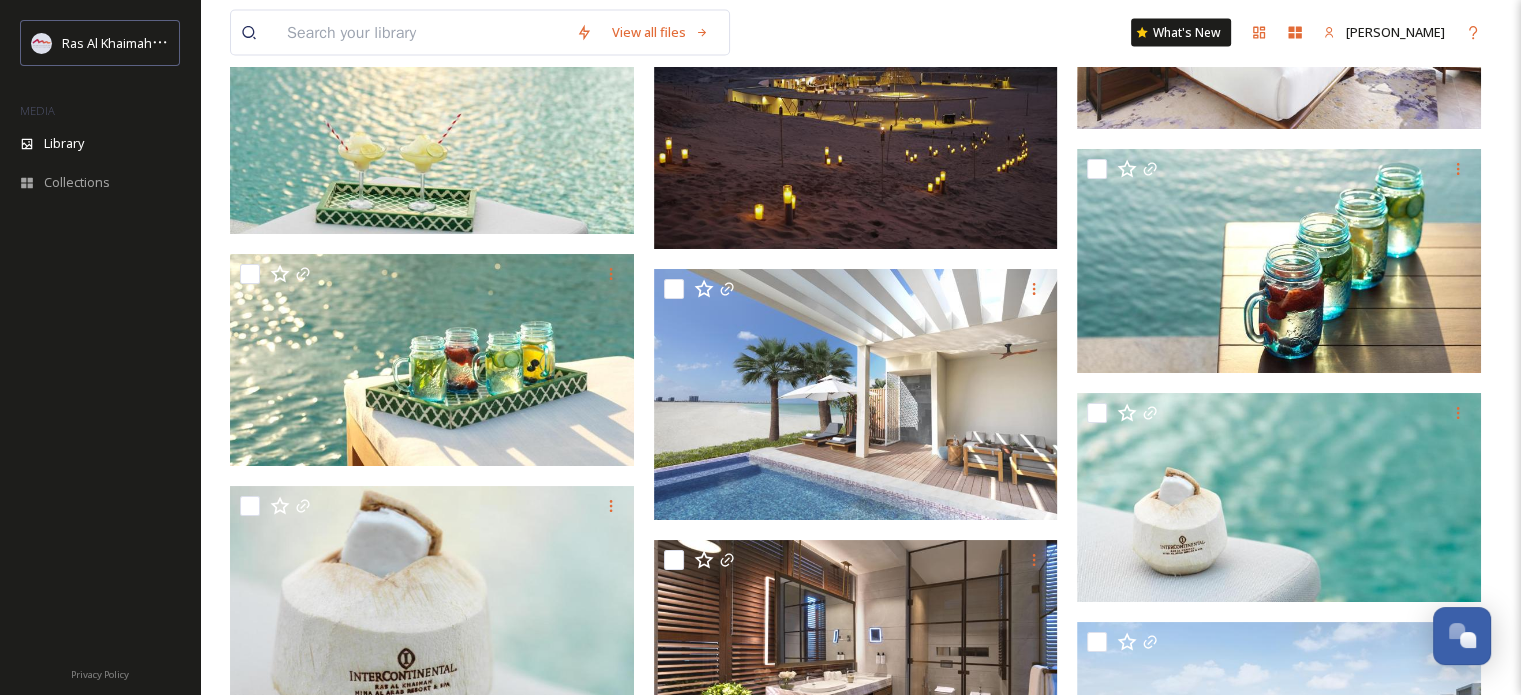 click at bounding box center (421, 33) 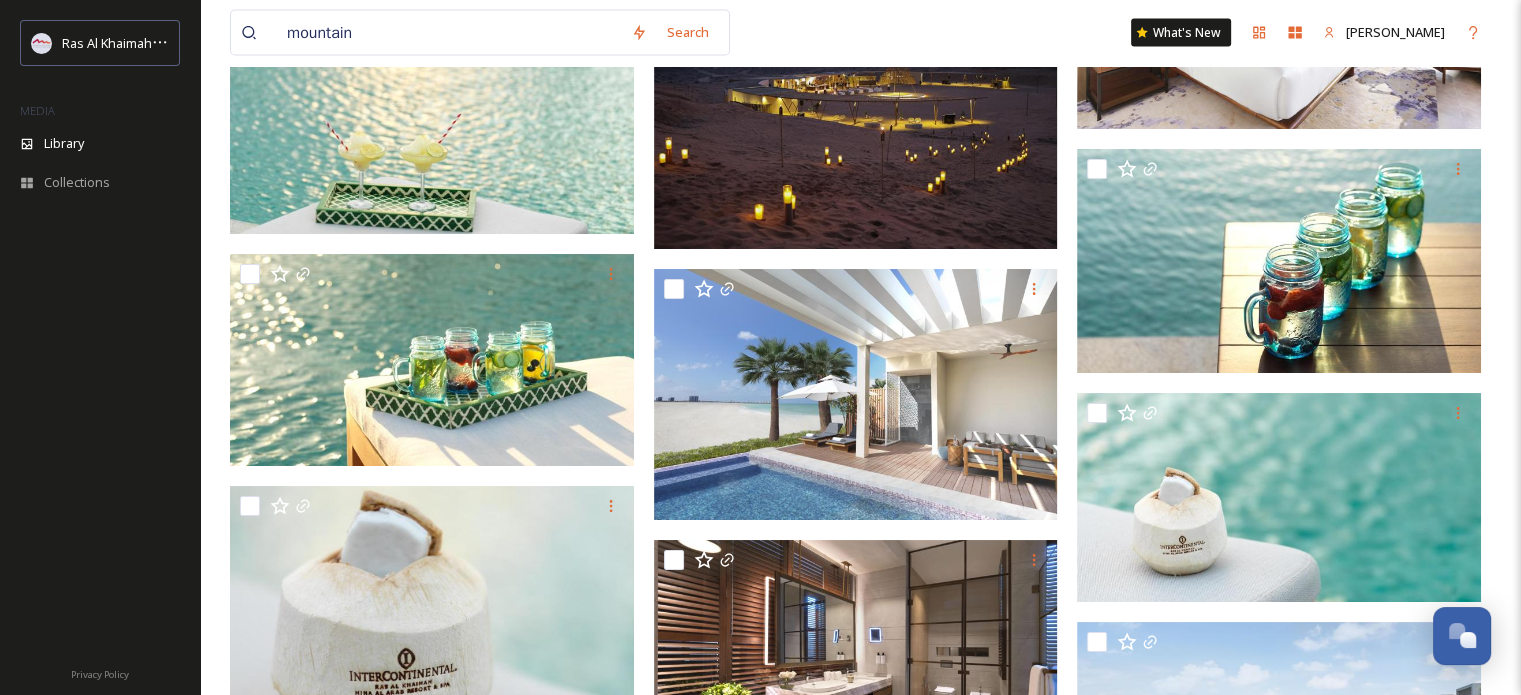 type on "mountains" 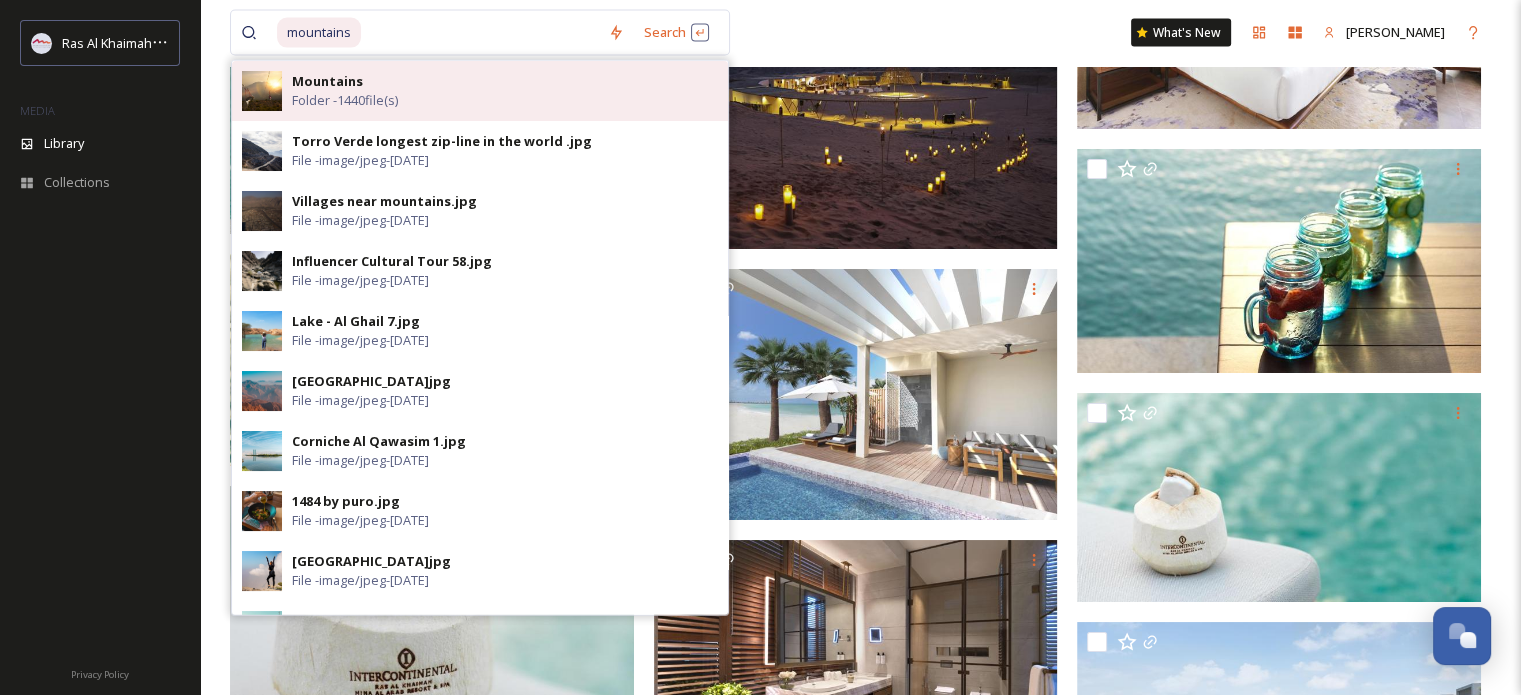 click on "Mountains  Folder  -  1440  file(s)" at bounding box center (505, 91) 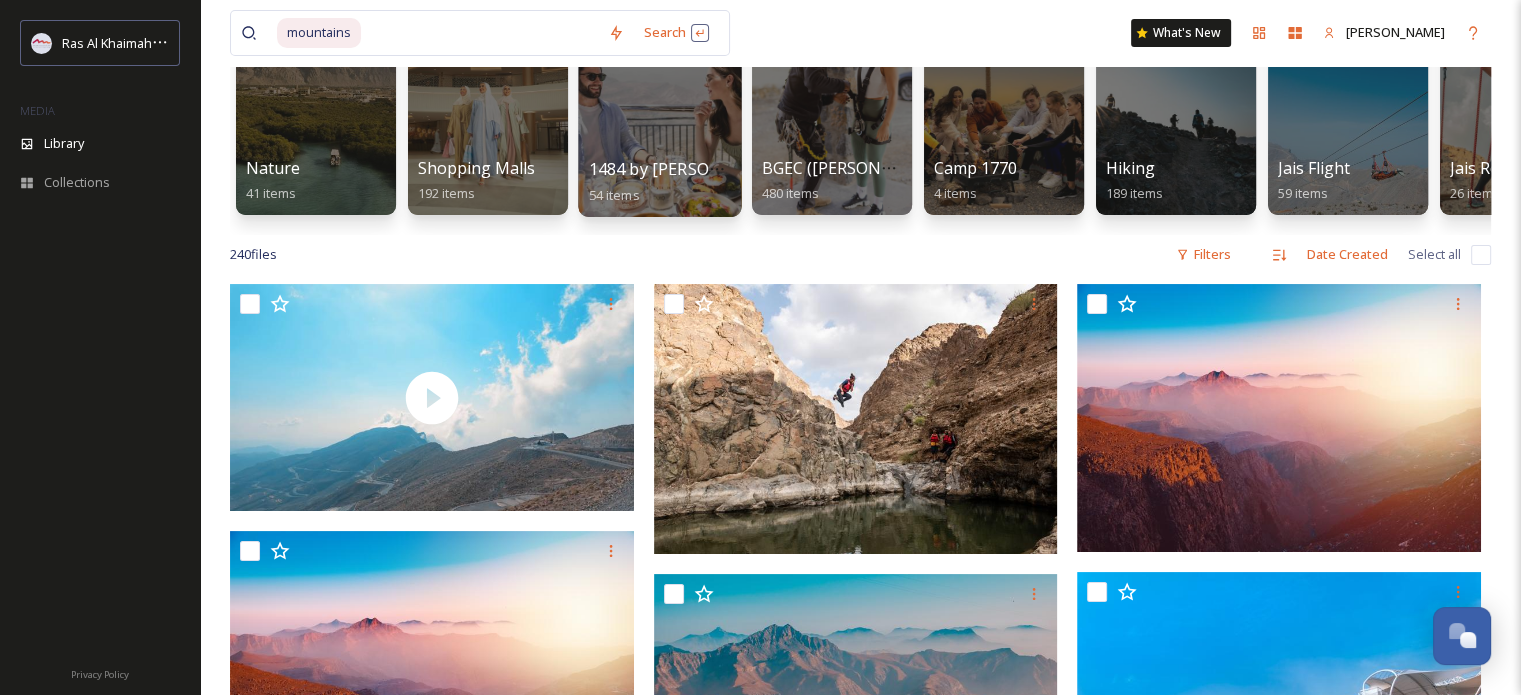 scroll, scrollTop: 200, scrollLeft: 0, axis: vertical 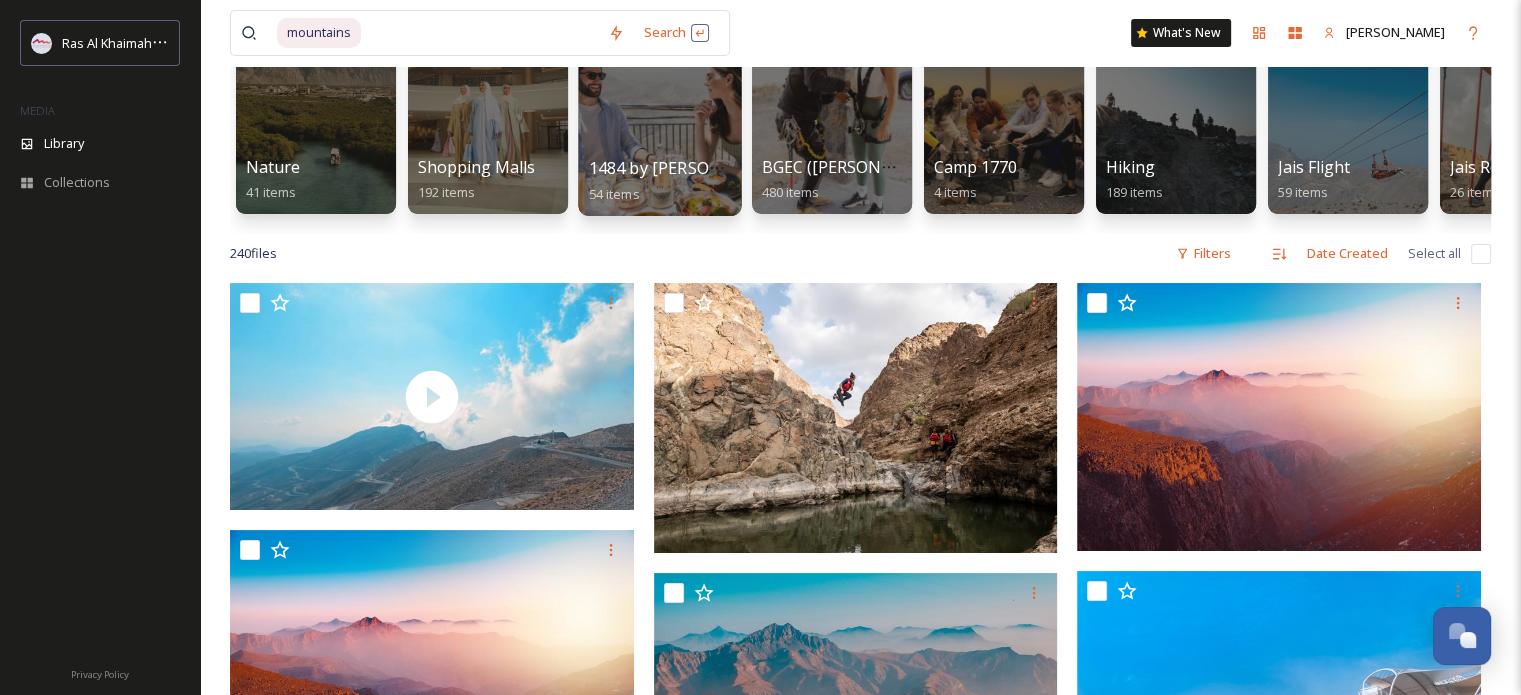 click at bounding box center [659, 114] 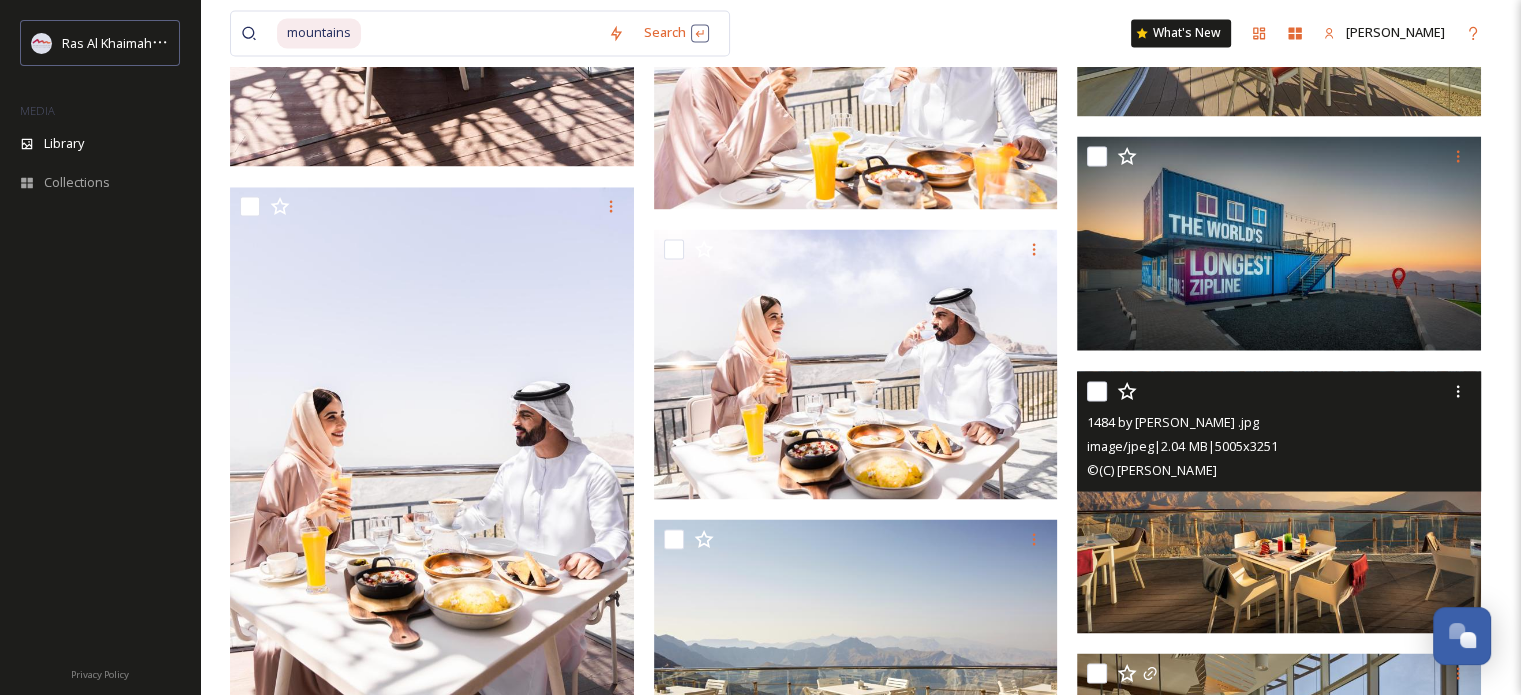 scroll, scrollTop: 3380, scrollLeft: 0, axis: vertical 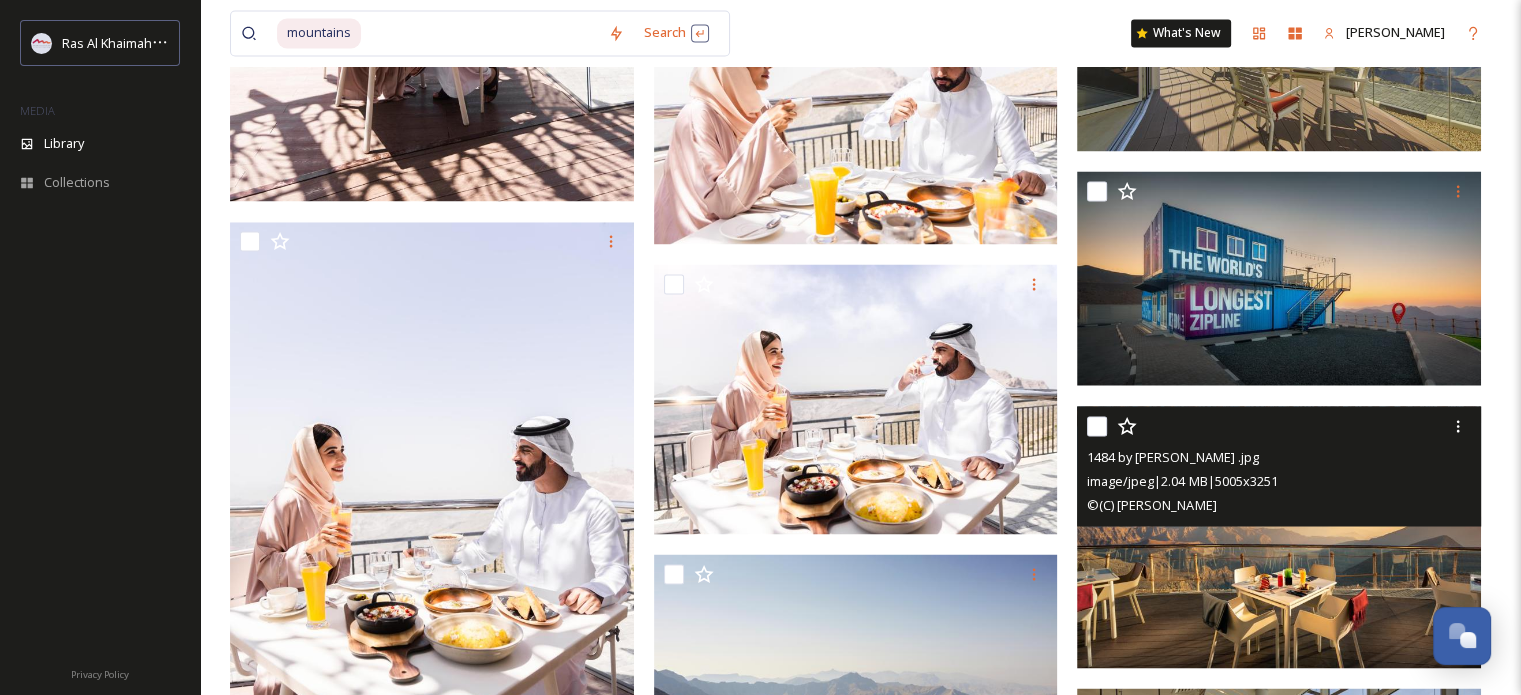 click at bounding box center (1279, 536) 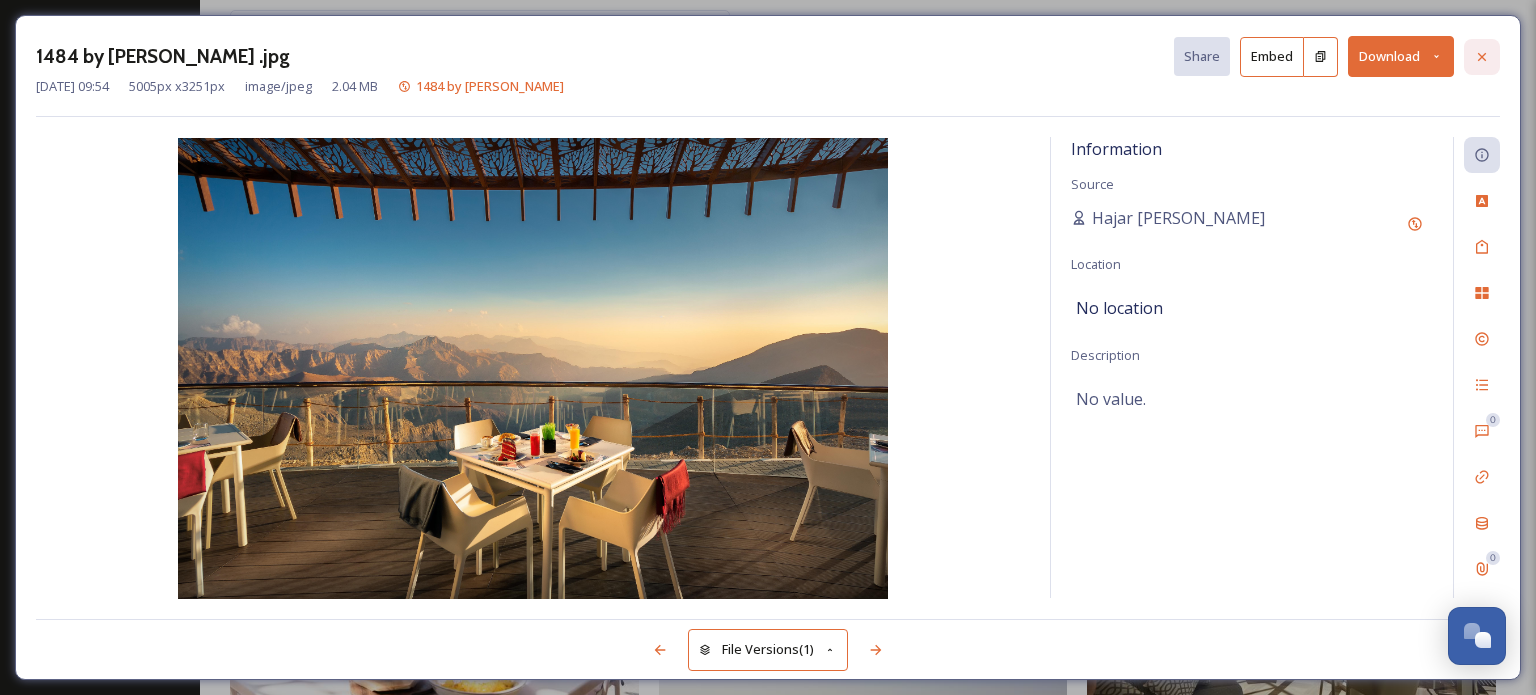 click 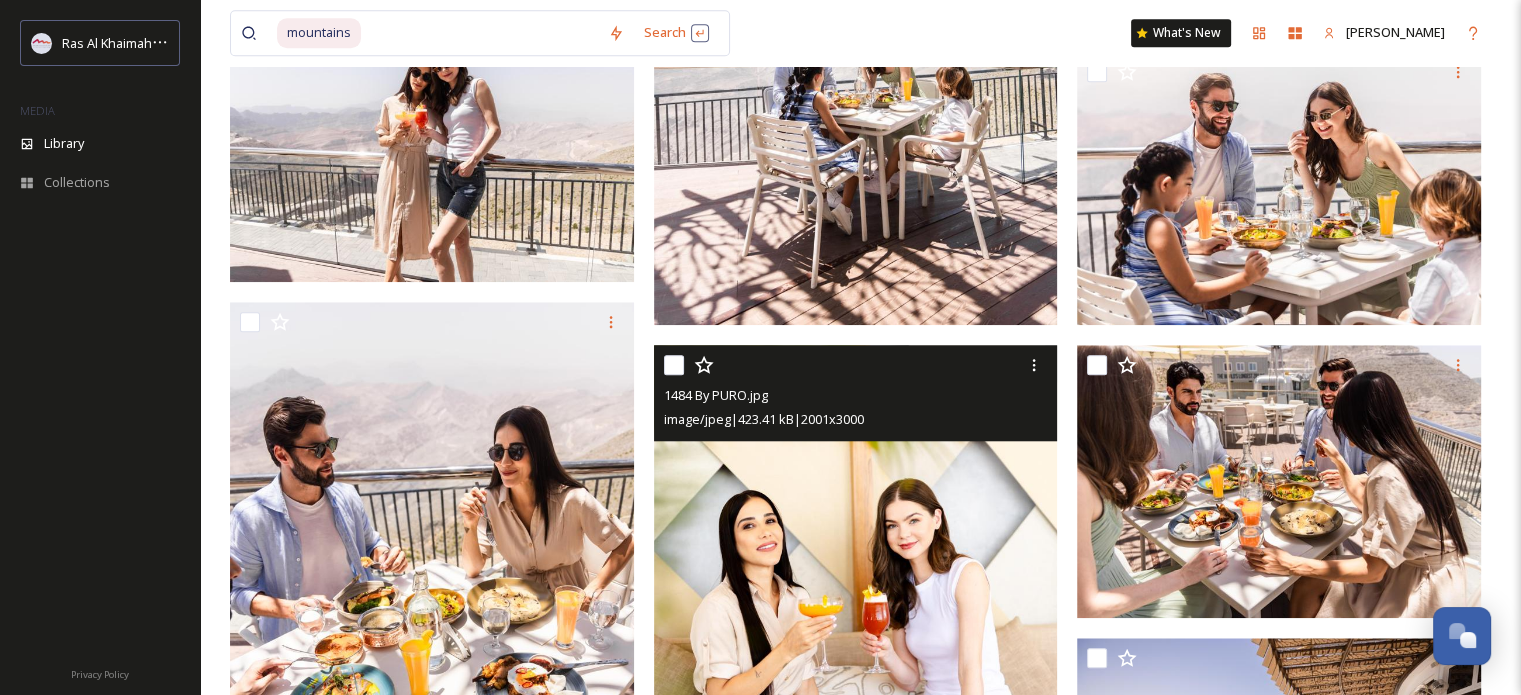 scroll, scrollTop: 1680, scrollLeft: 0, axis: vertical 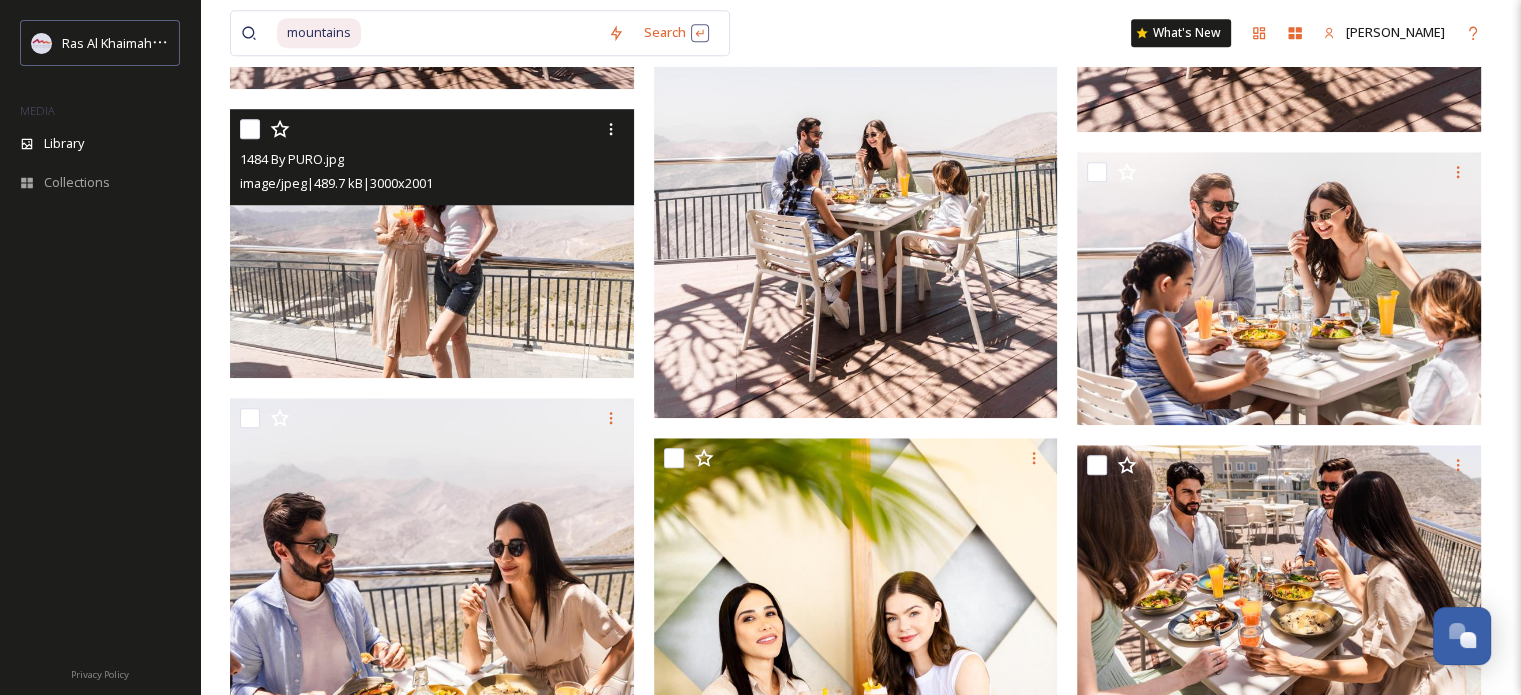 click at bounding box center (432, 244) 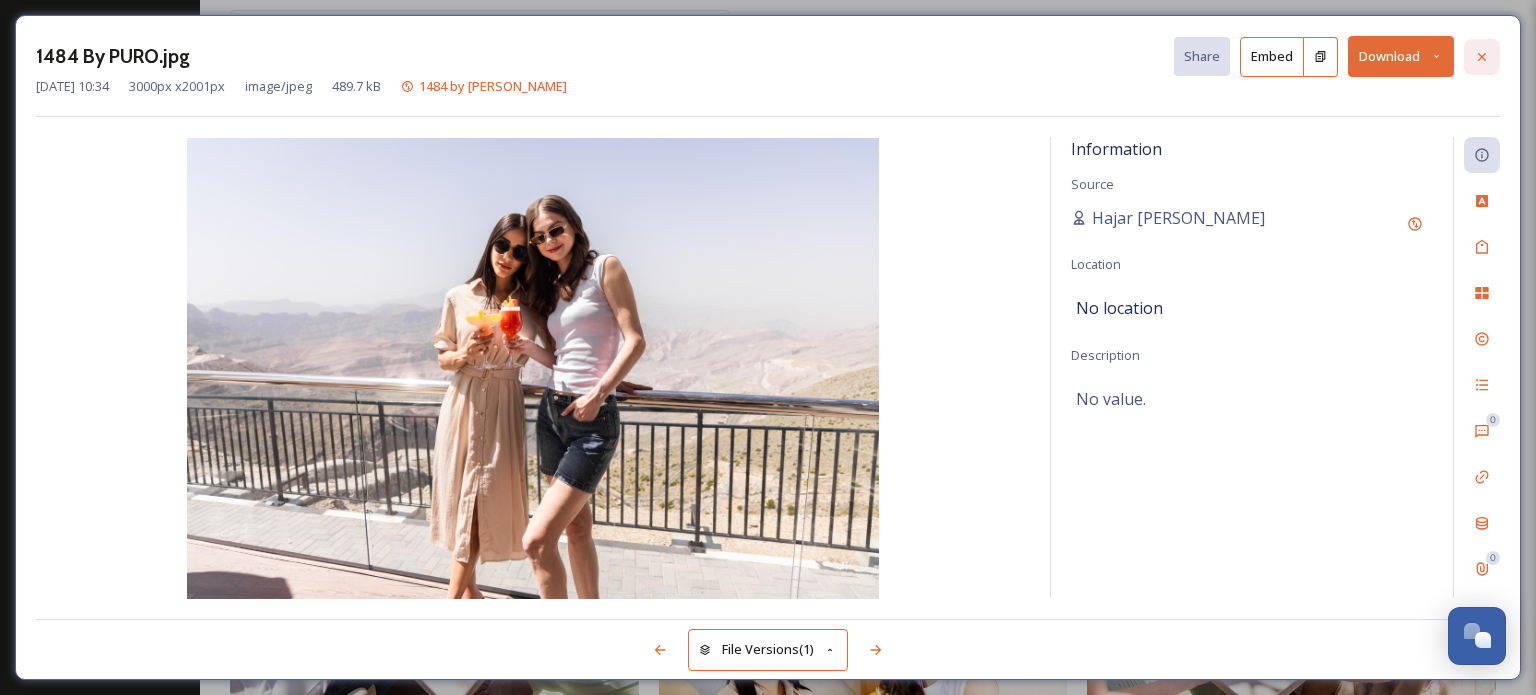 click 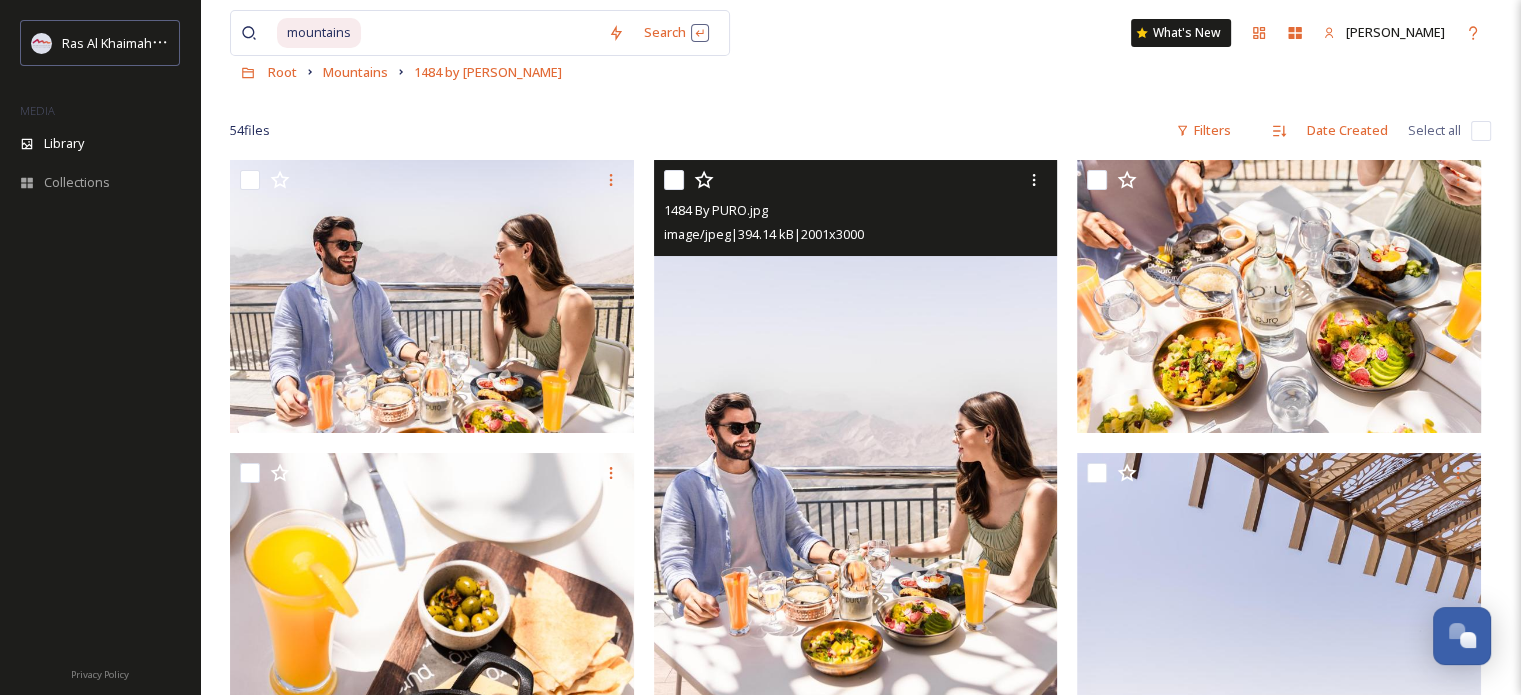 scroll, scrollTop: 80, scrollLeft: 0, axis: vertical 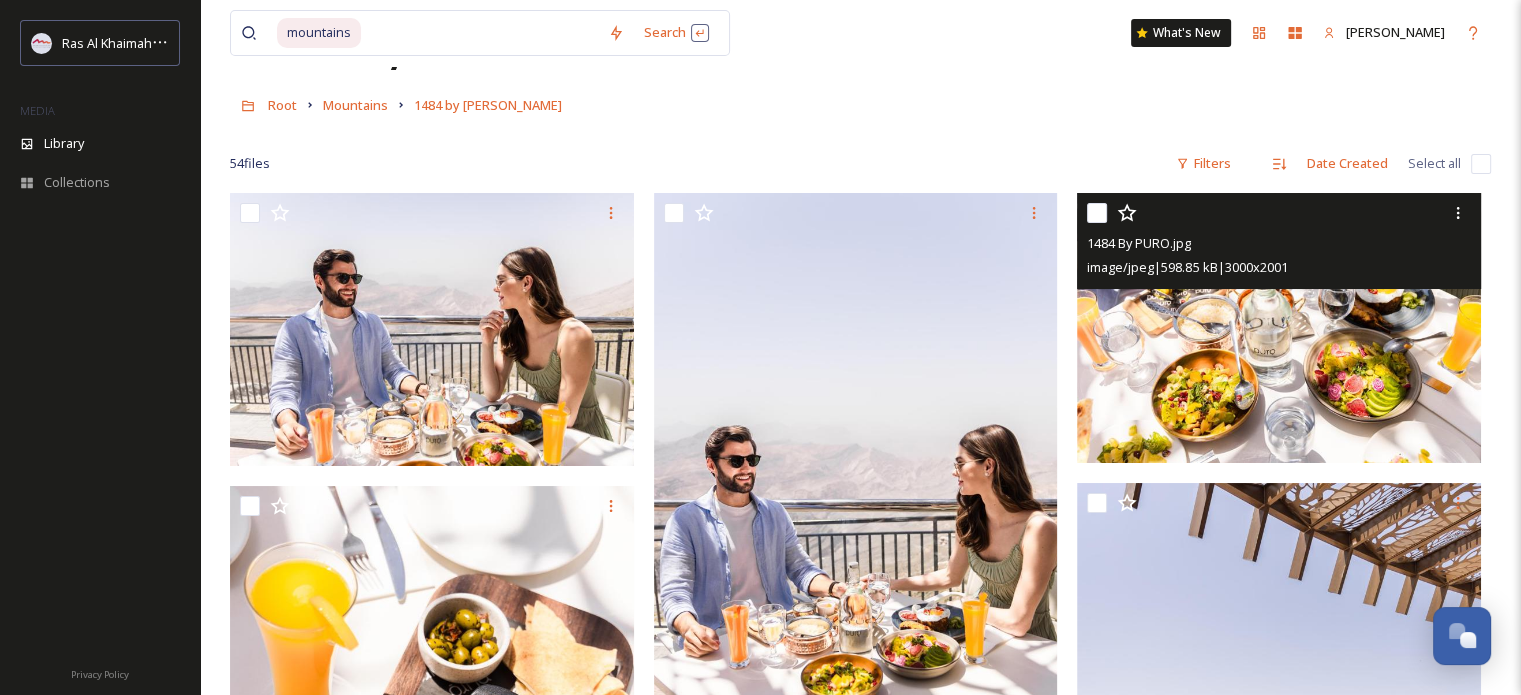 click at bounding box center (1279, 328) 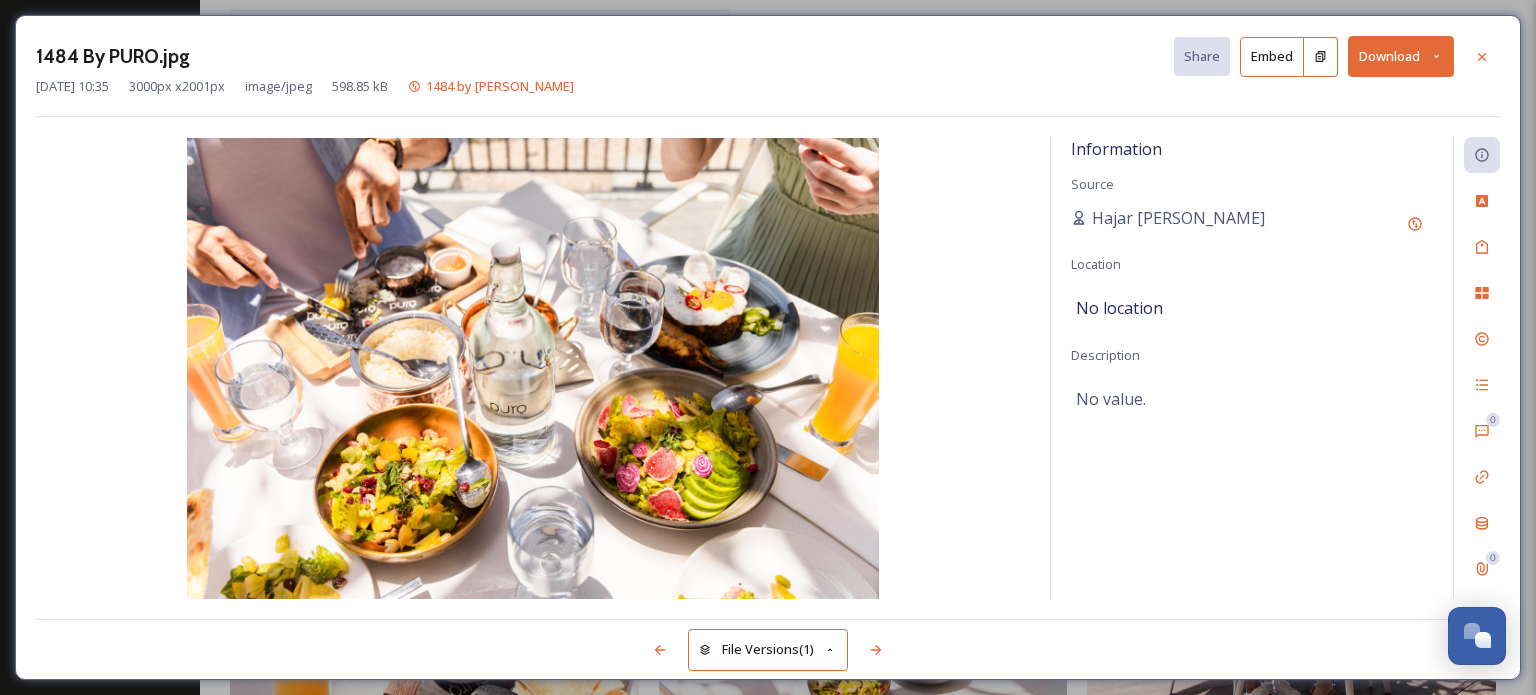 click 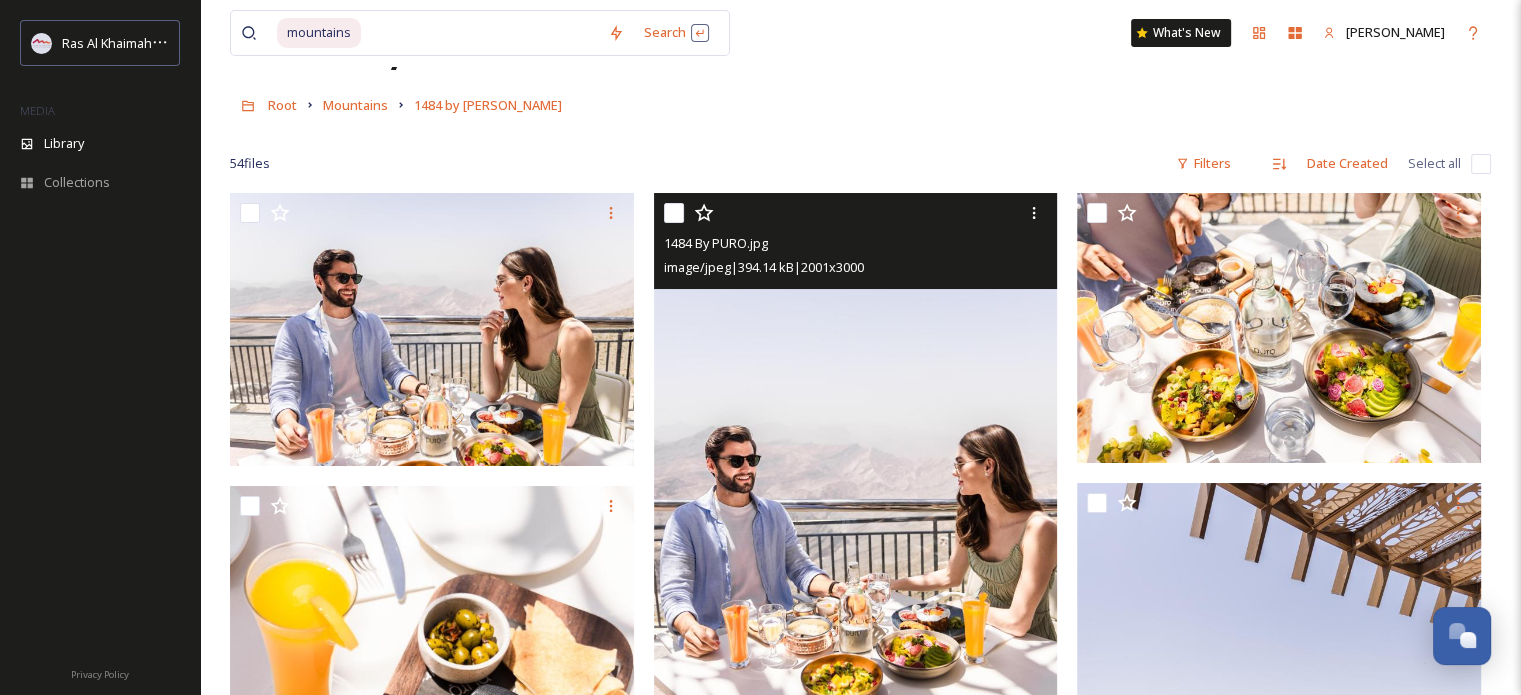 scroll, scrollTop: 0, scrollLeft: 0, axis: both 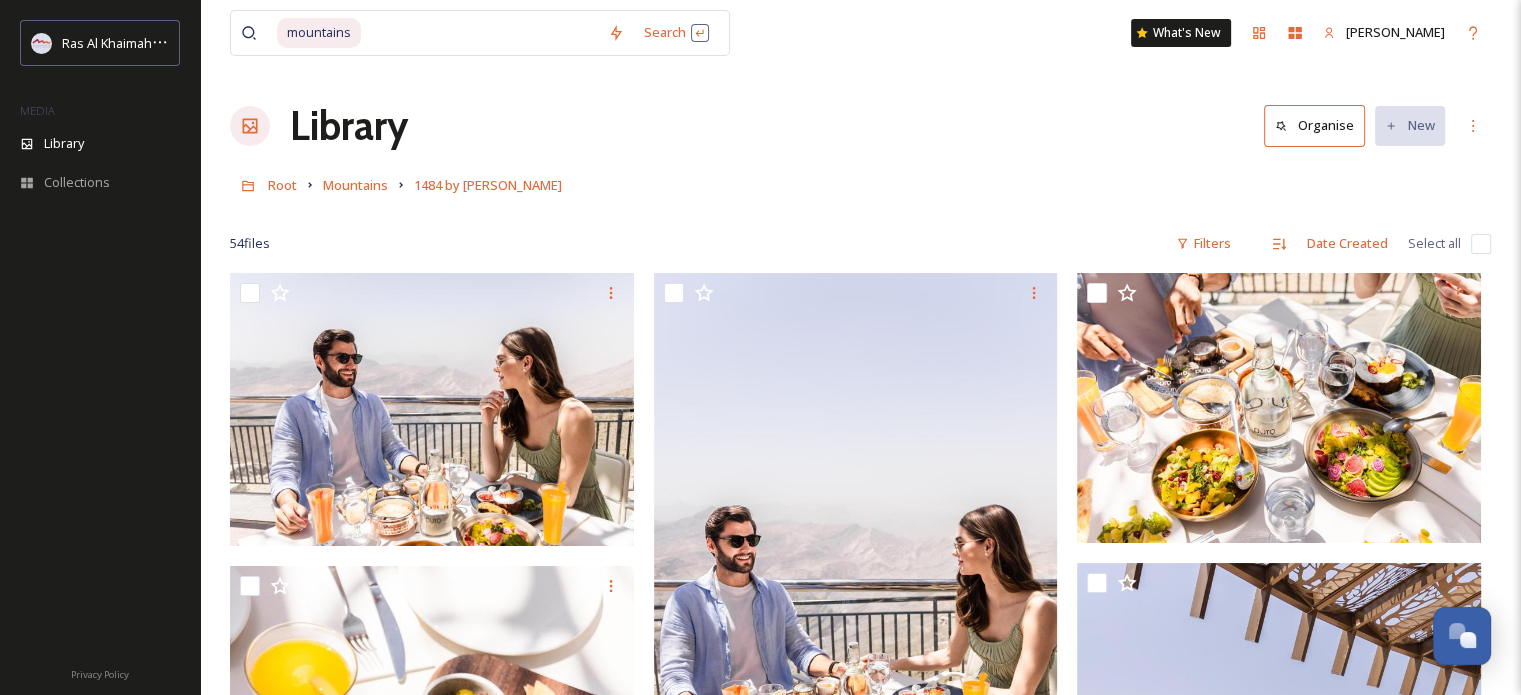 click at bounding box center (480, 33) 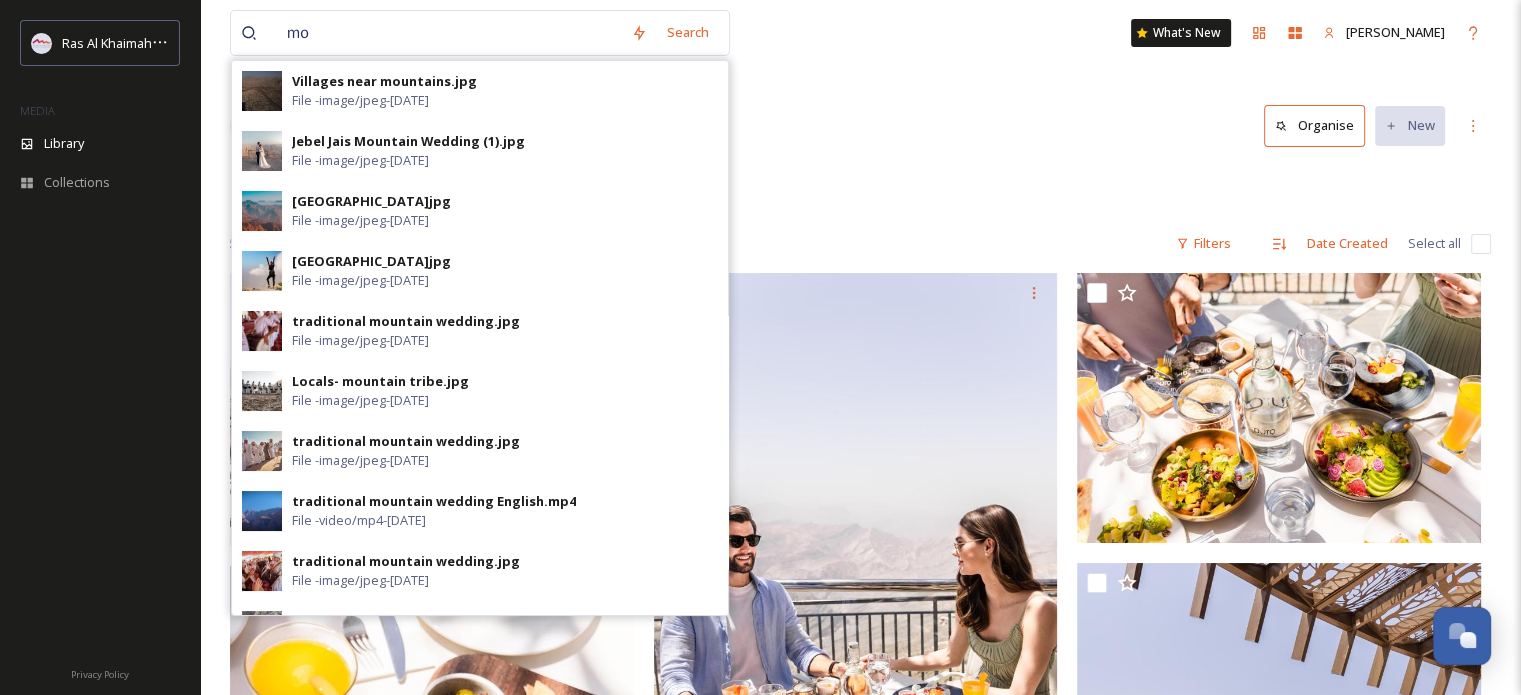 type on "m" 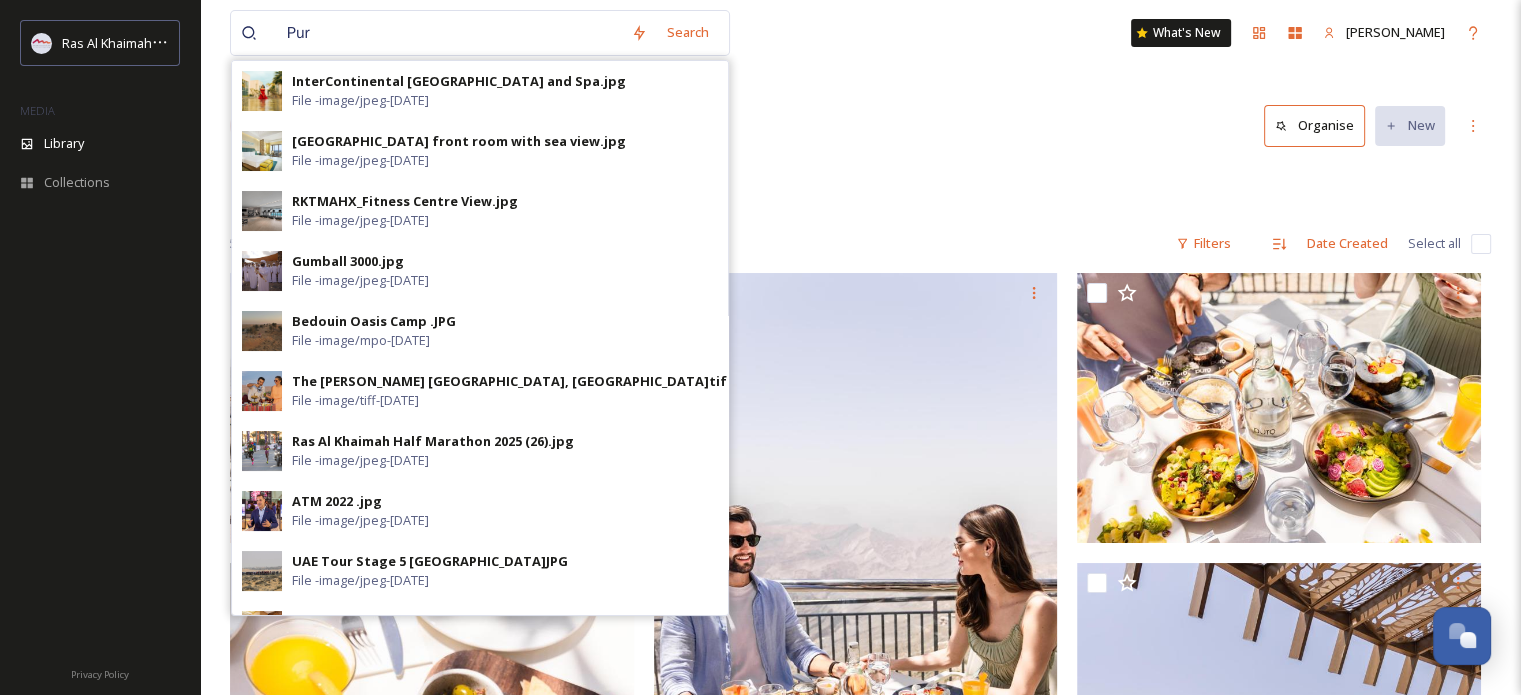 type on "Puro" 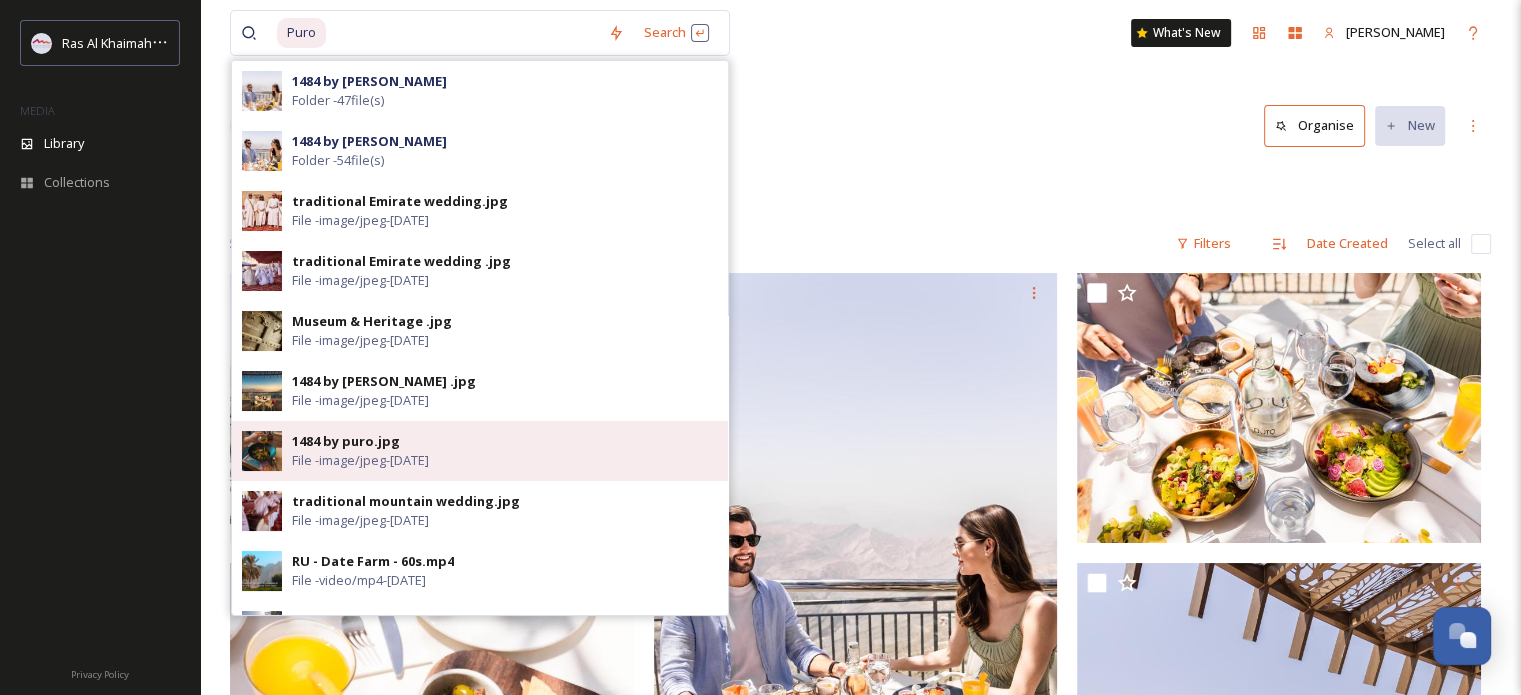 type 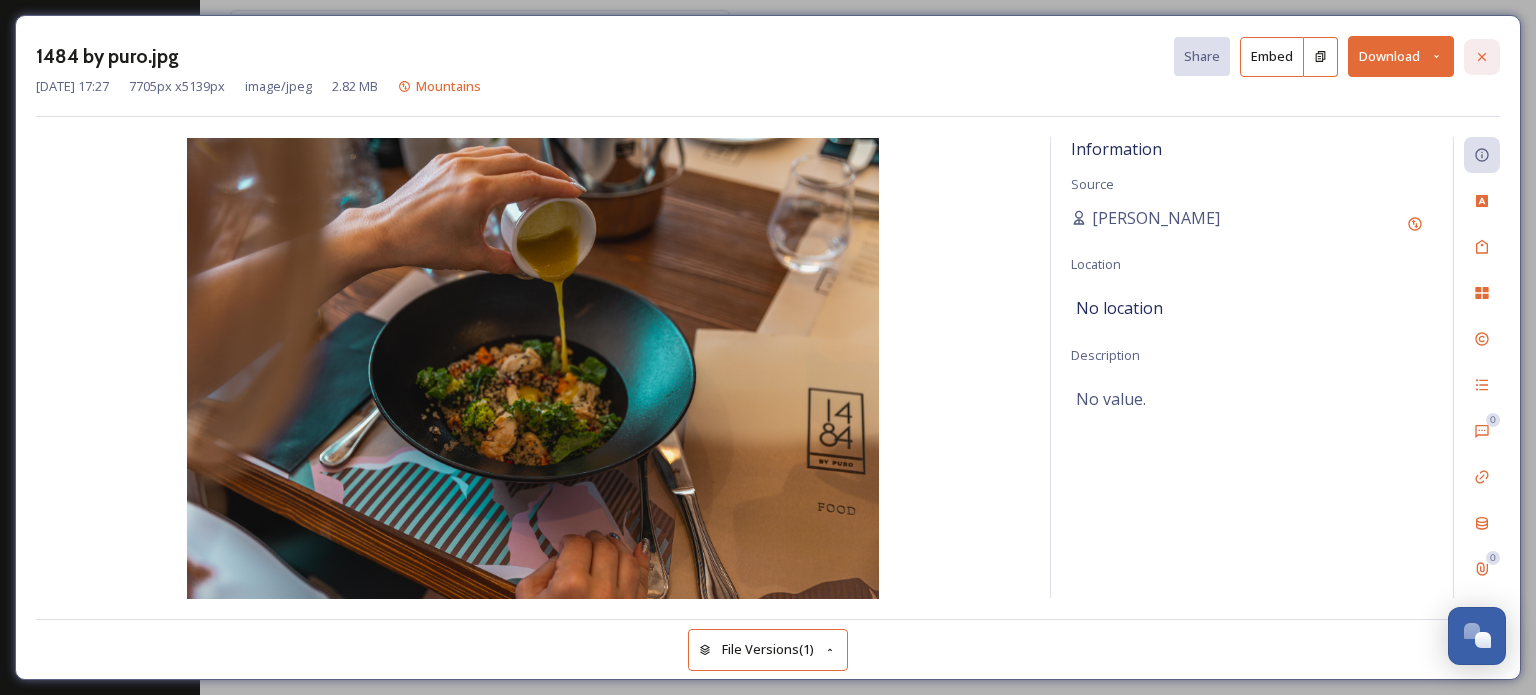 click 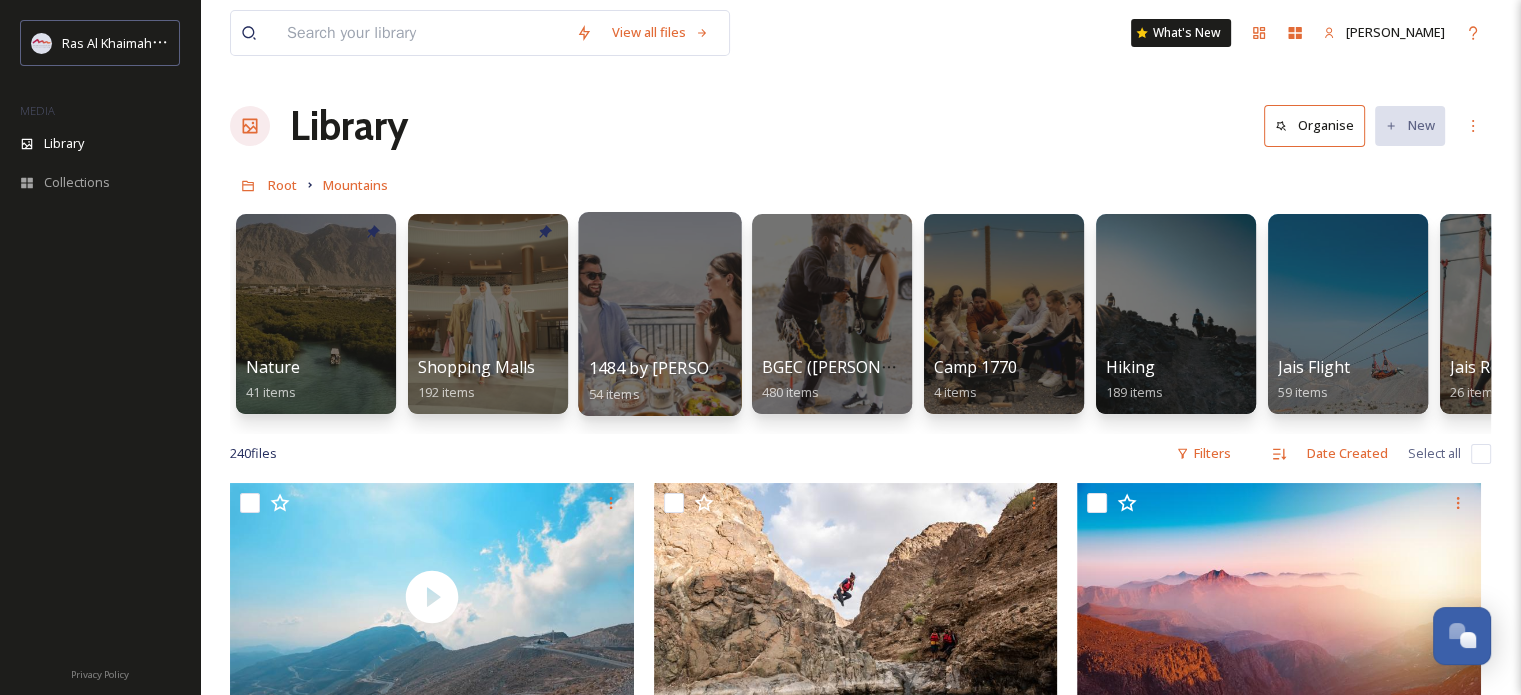 click at bounding box center (659, 314) 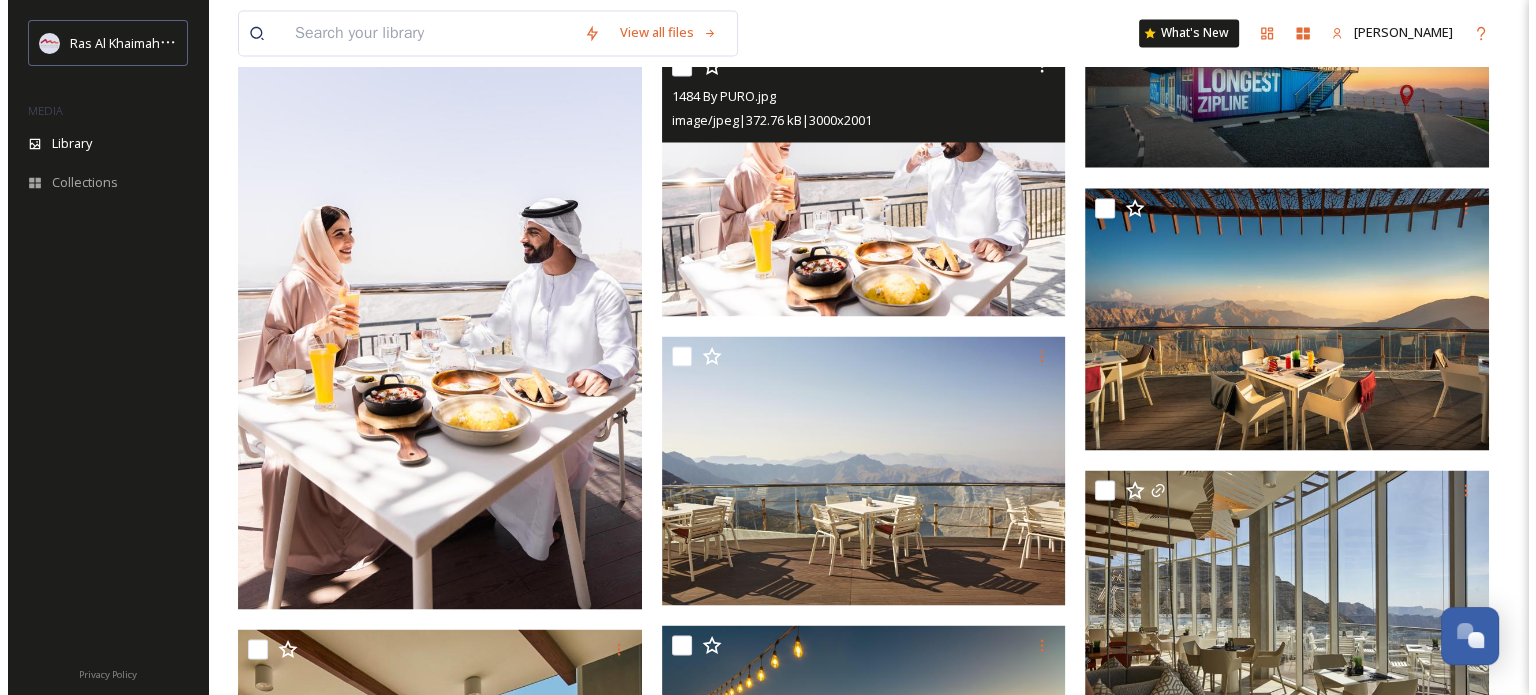 scroll, scrollTop: 3600, scrollLeft: 0, axis: vertical 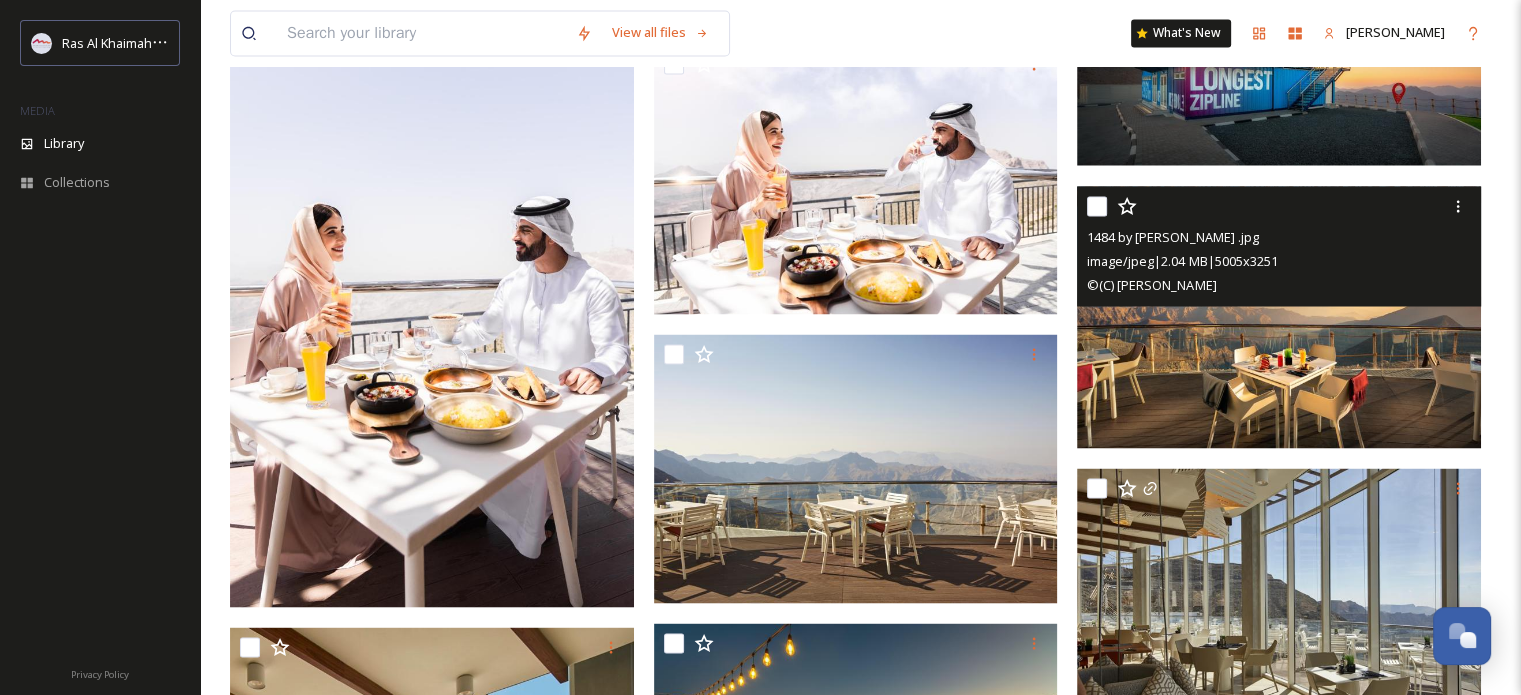 click at bounding box center [1279, 316] 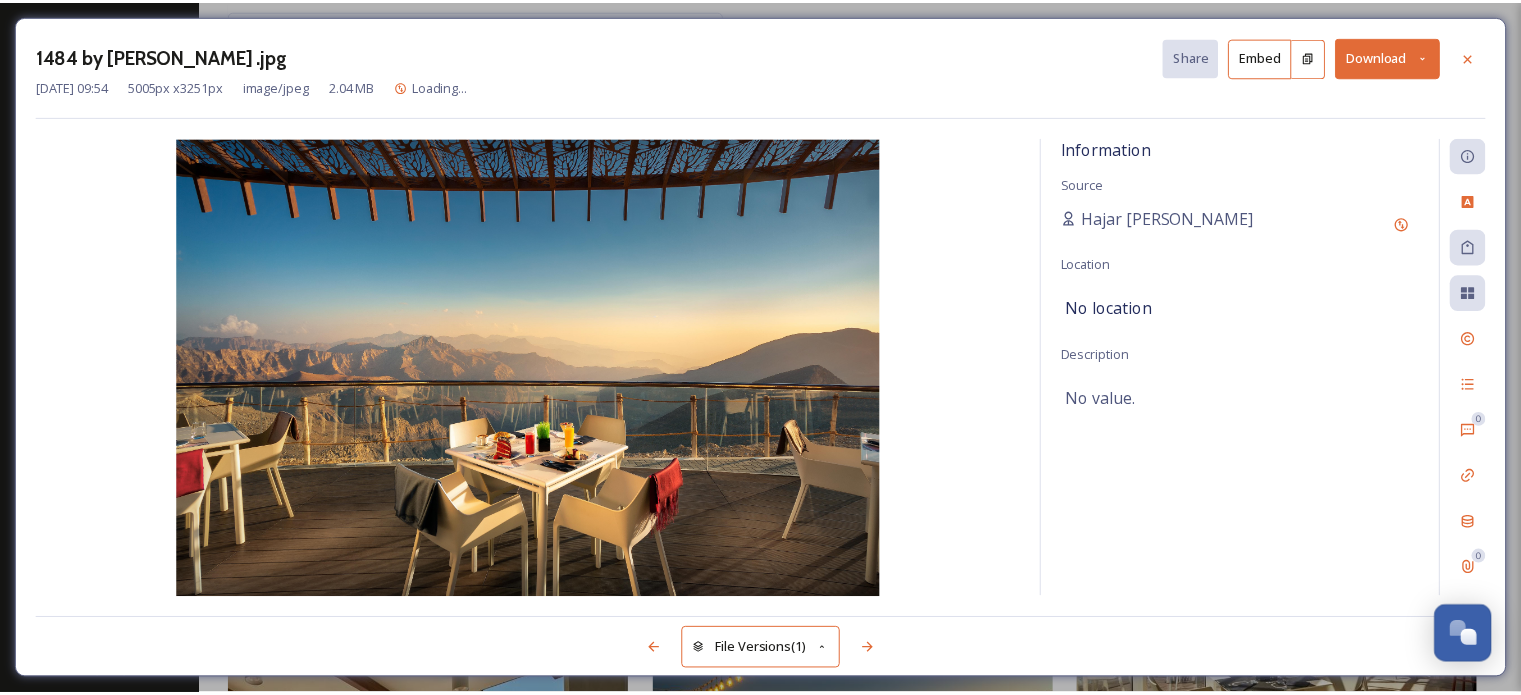 scroll, scrollTop: 3639, scrollLeft: 0, axis: vertical 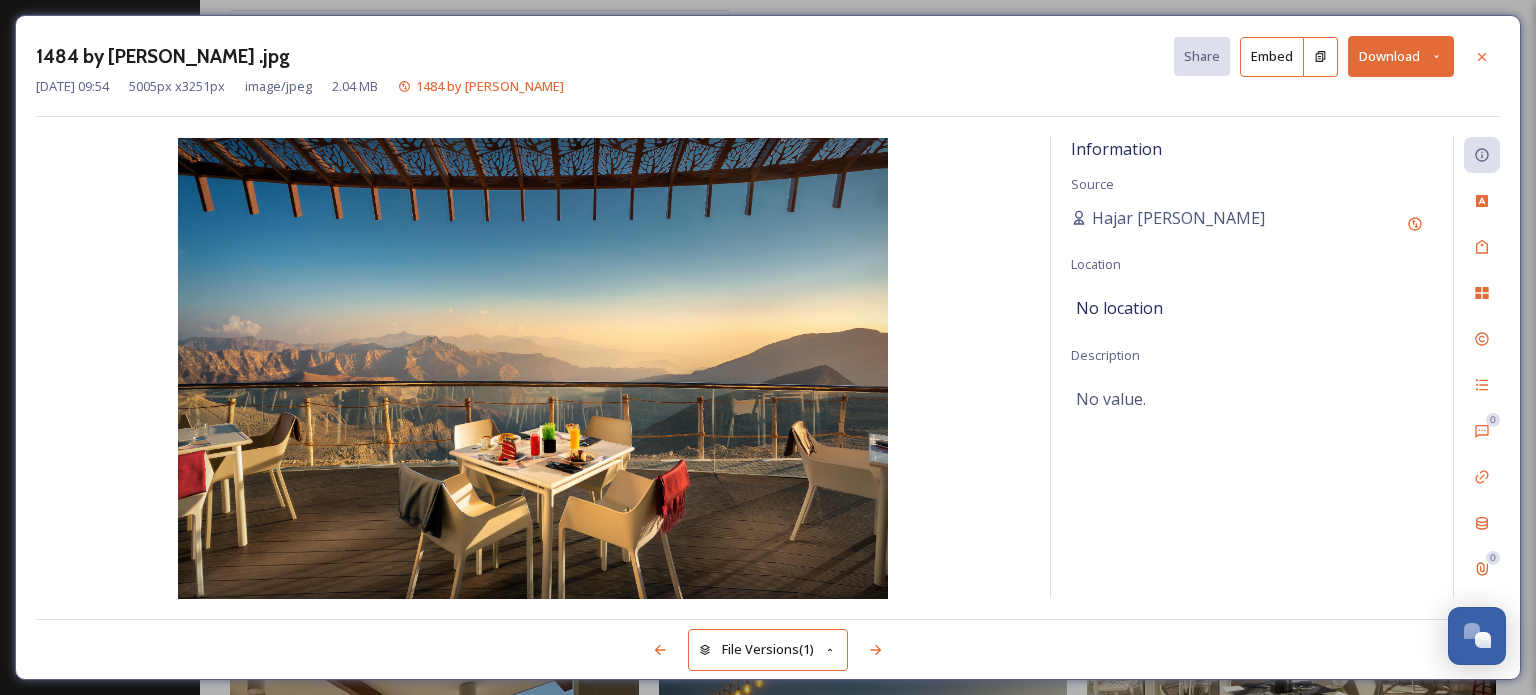 click 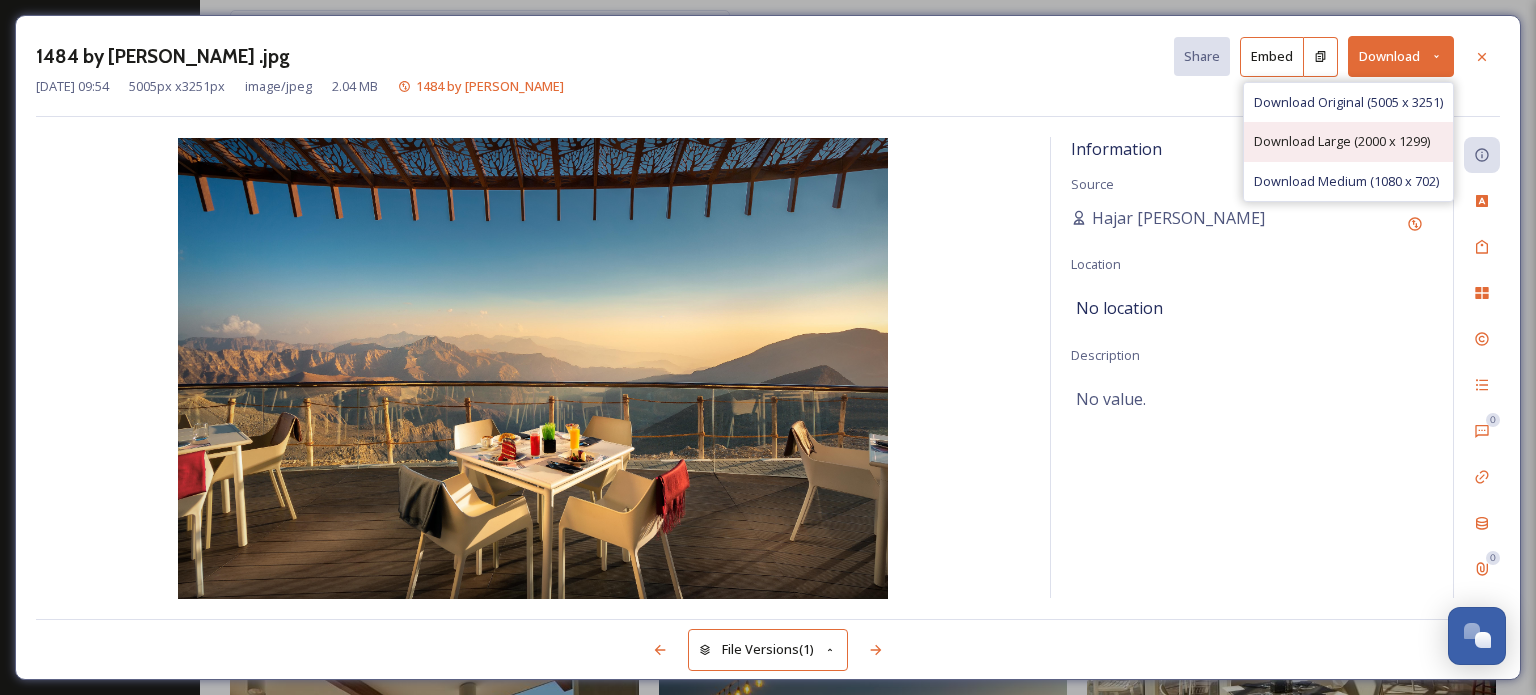 click on "Download Large (2000 x 1299)" at bounding box center [1342, 141] 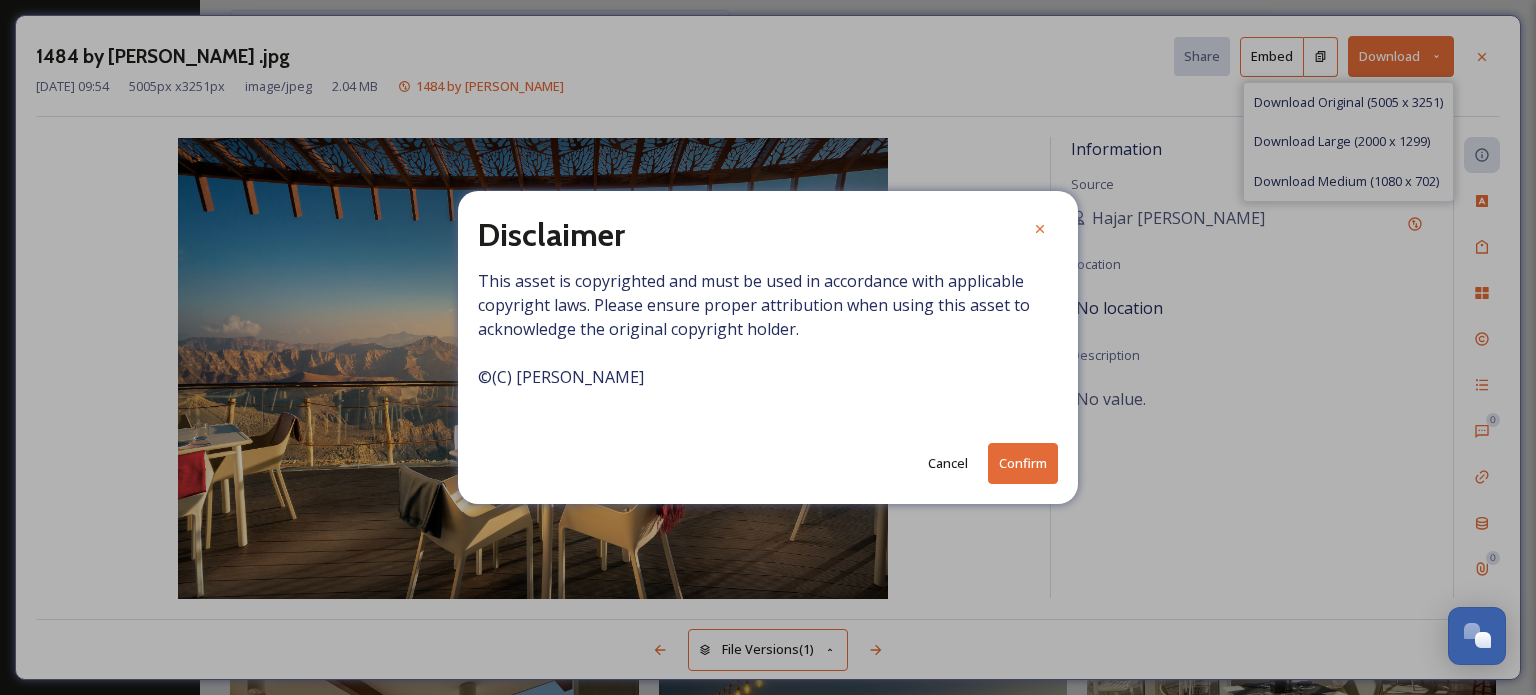click on "Cancel" at bounding box center (948, 463) 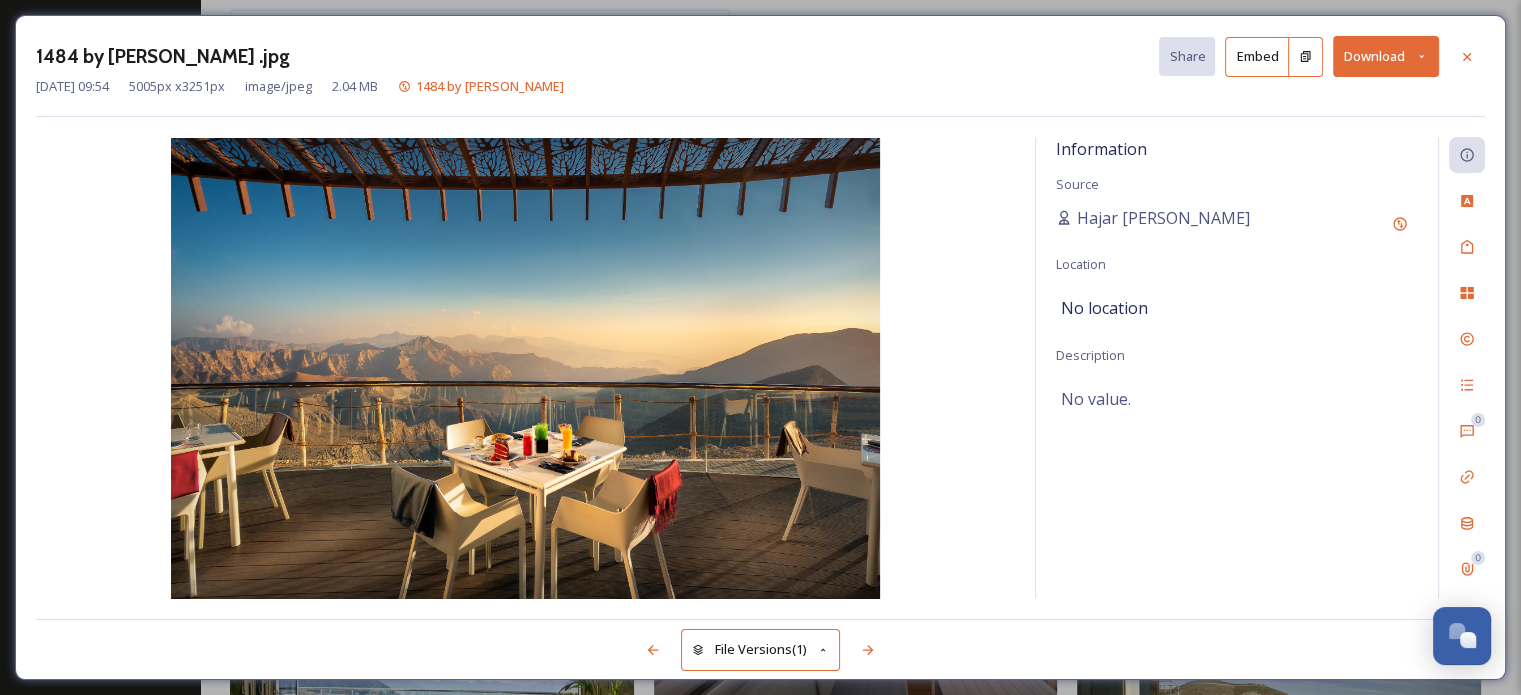 scroll, scrollTop: 3839, scrollLeft: 0, axis: vertical 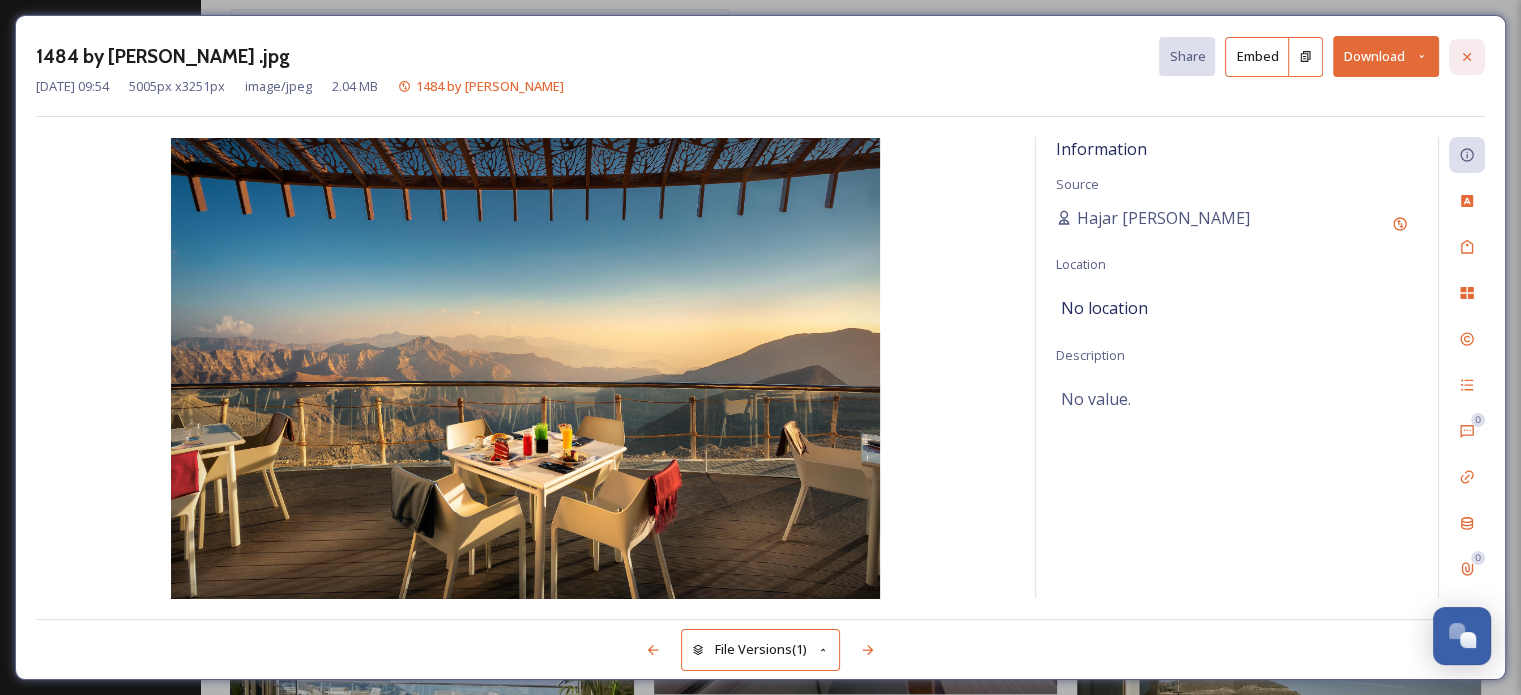 click 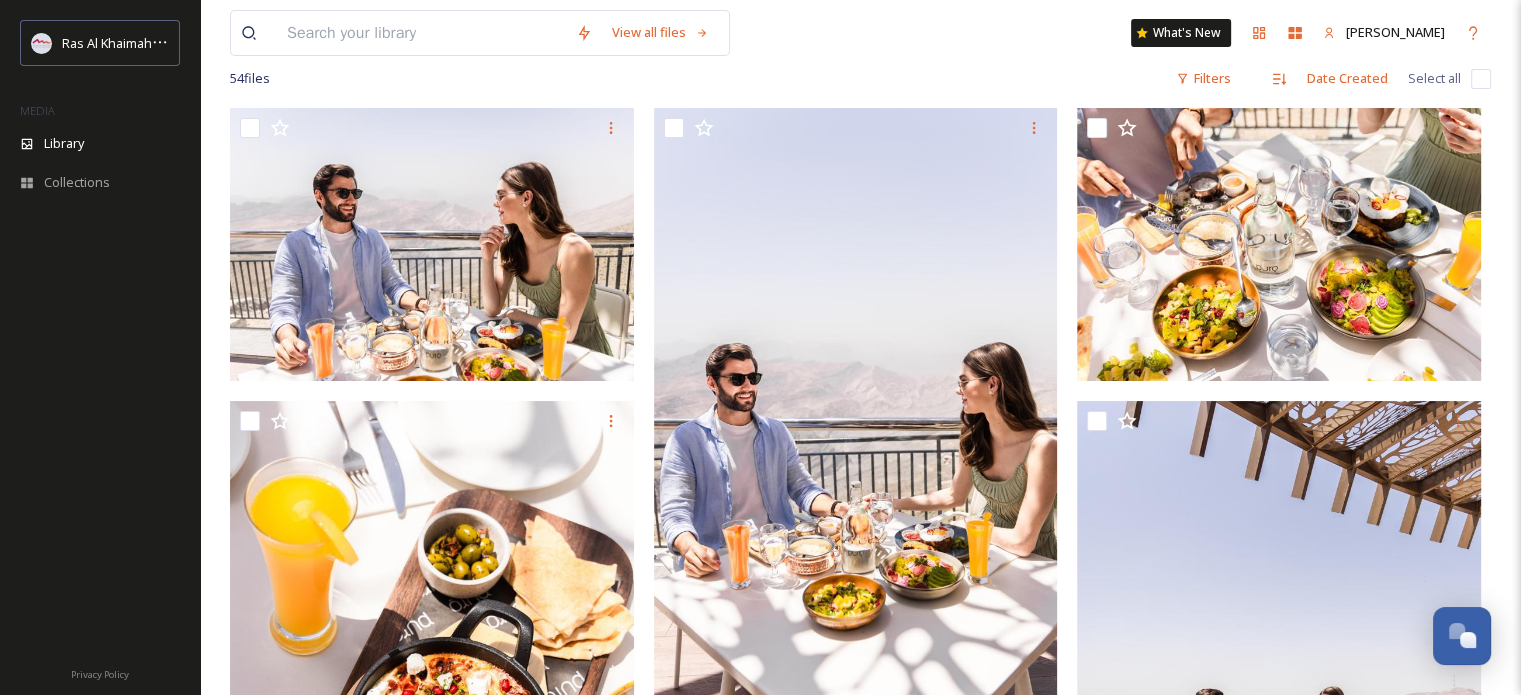 scroll, scrollTop: 200, scrollLeft: 0, axis: vertical 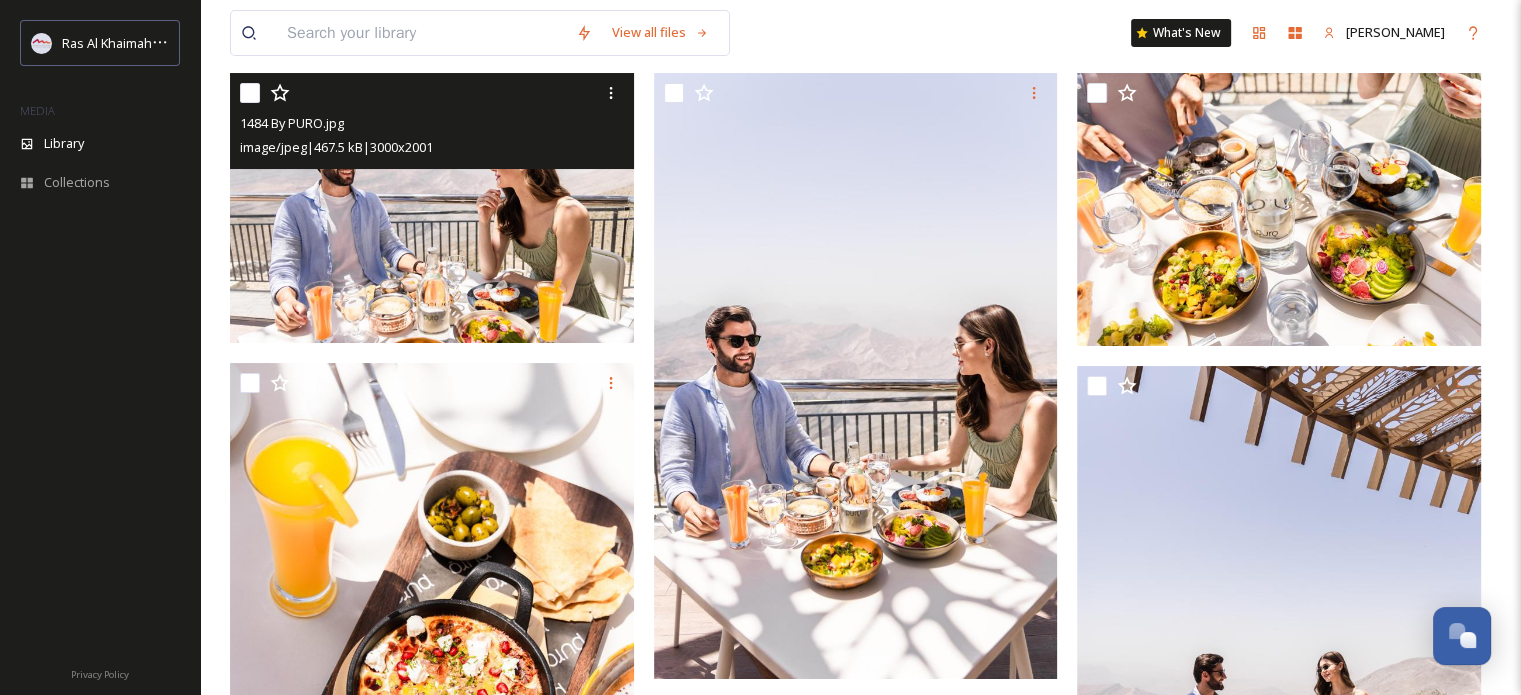 click at bounding box center (432, 208) 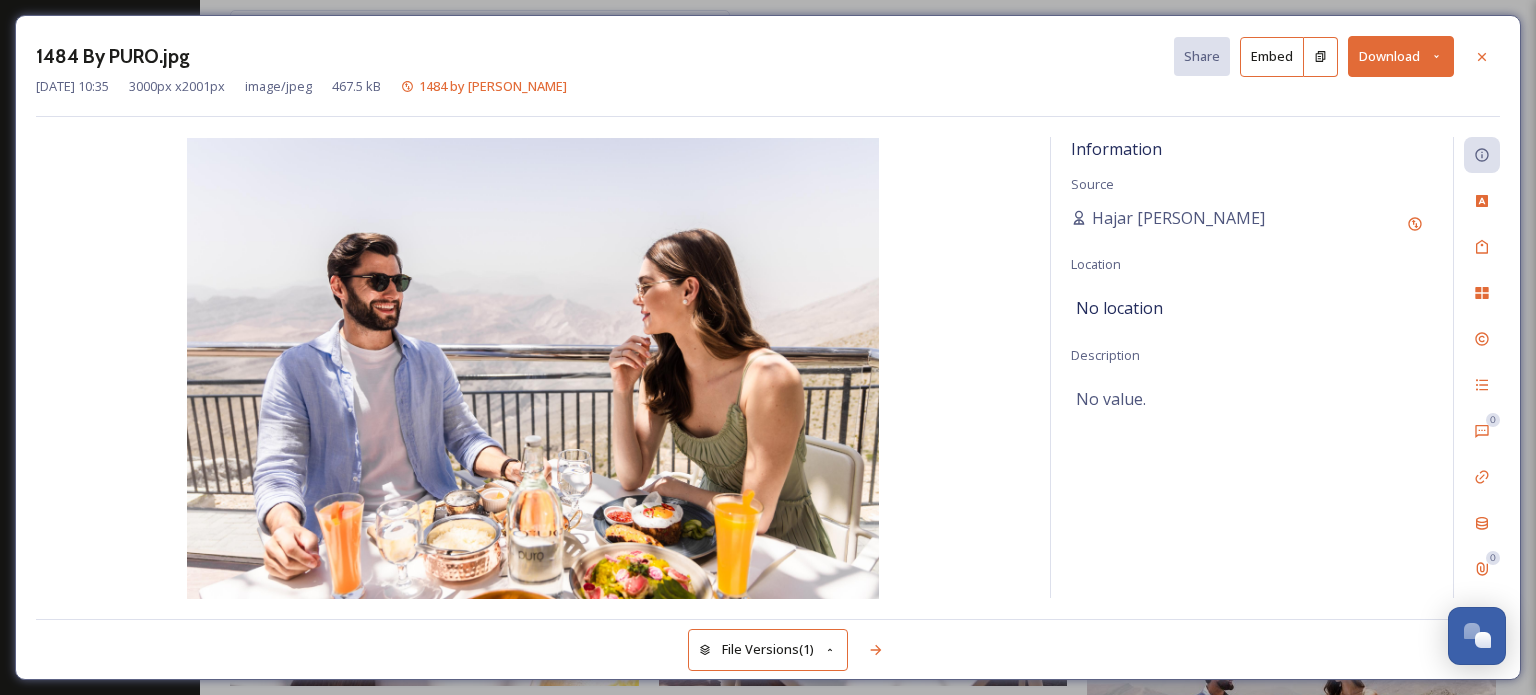 click 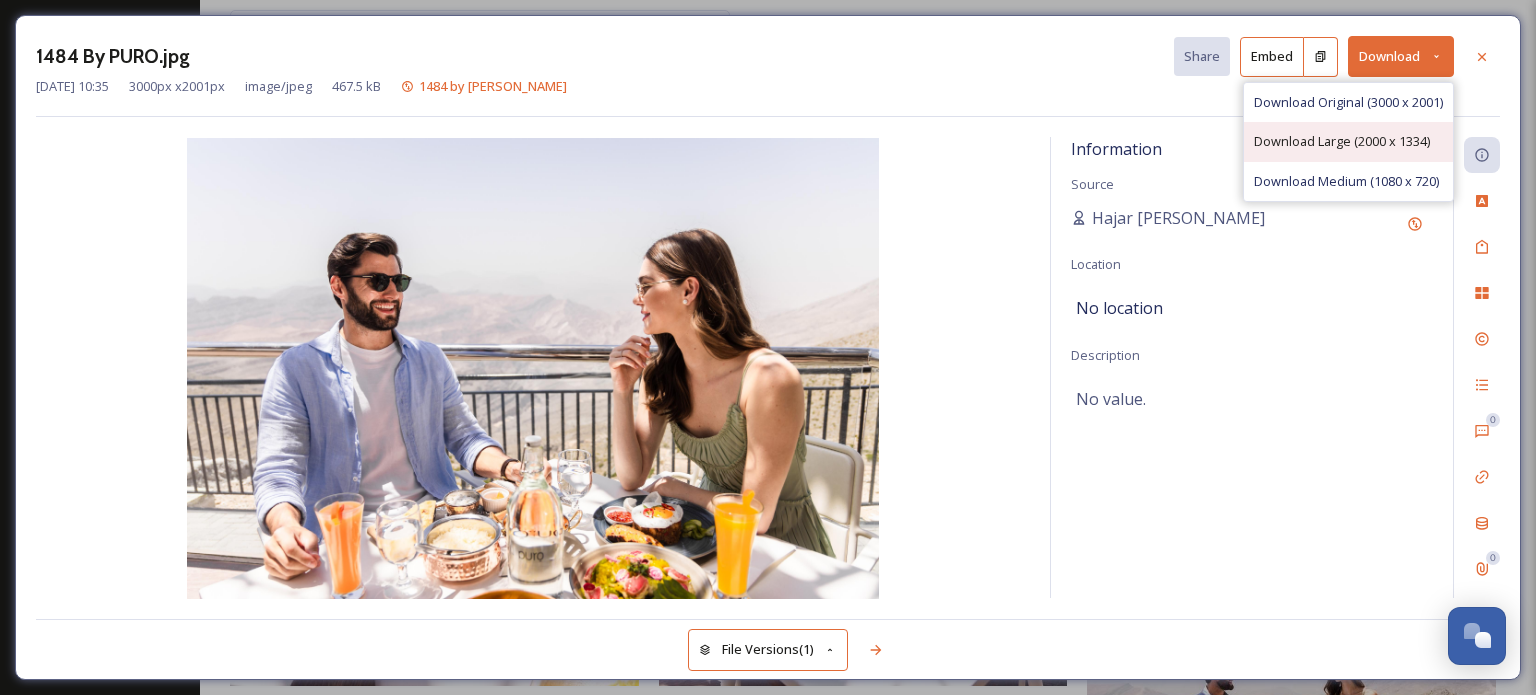 click on "Download Large (2000 x 1334)" at bounding box center [1342, 141] 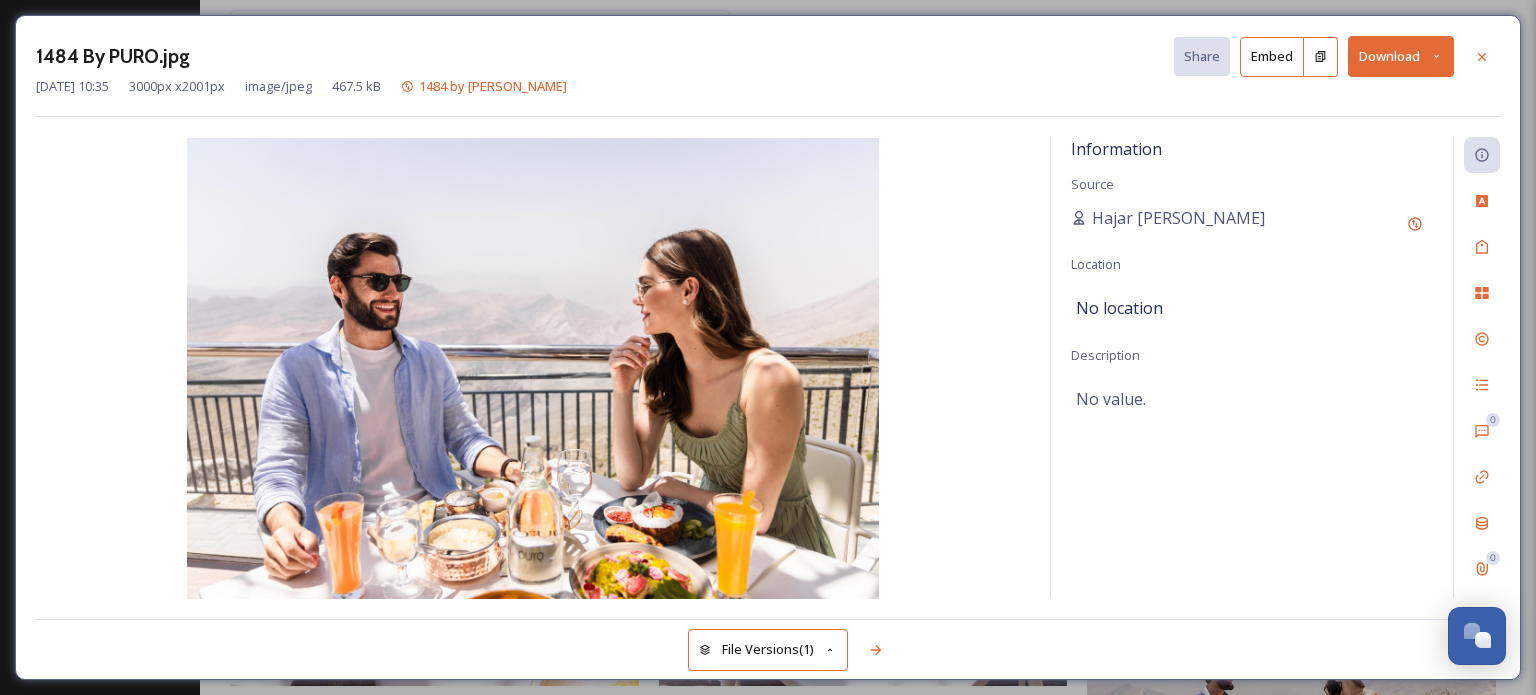 click on "1484 By PURO.jpg Share Embed Download" at bounding box center (768, 56) 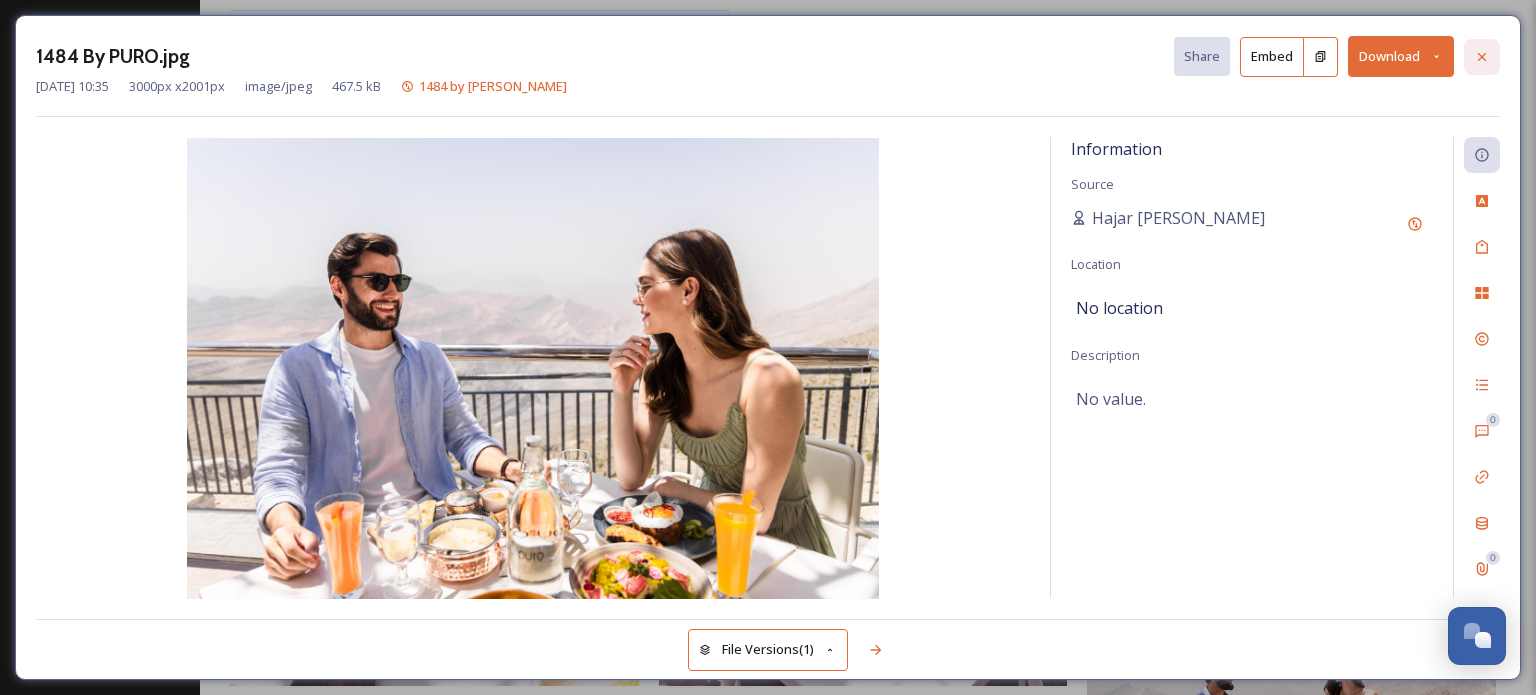 click 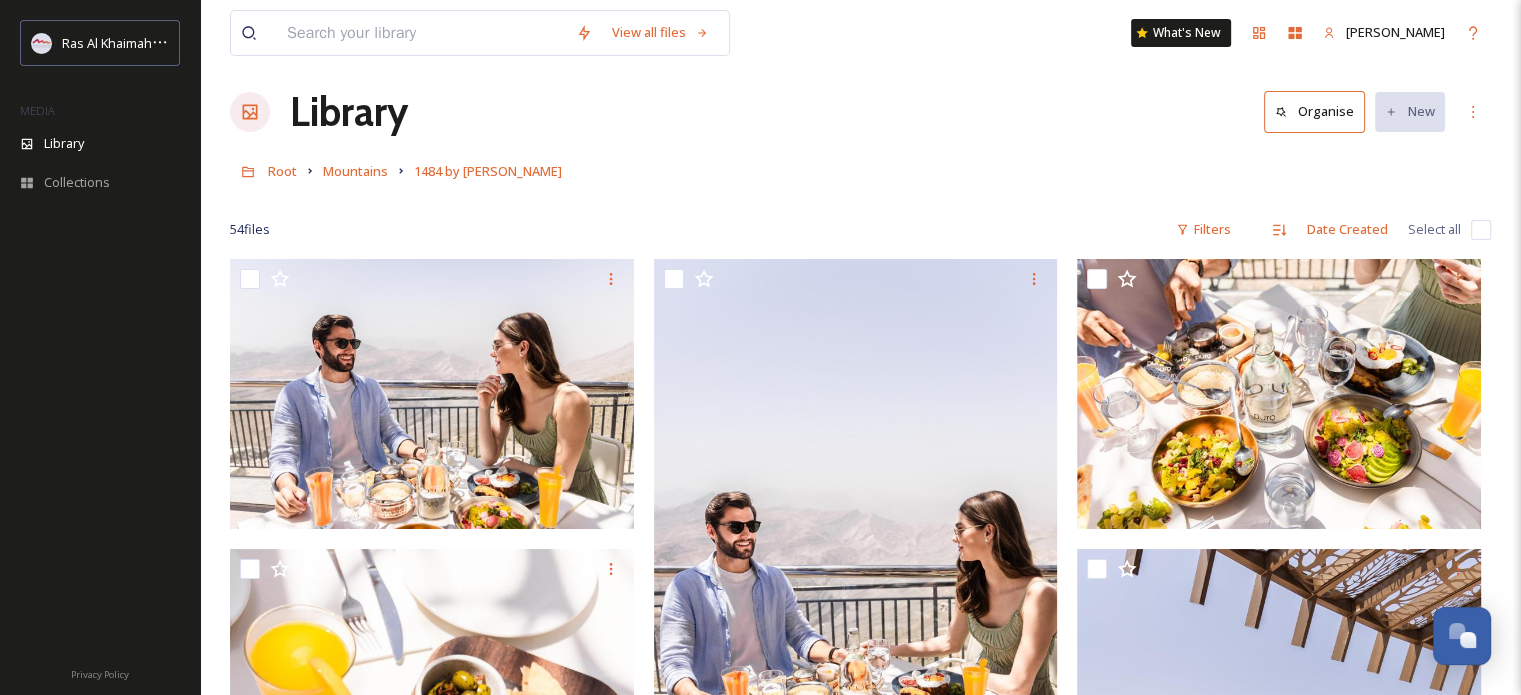 scroll, scrollTop: 0, scrollLeft: 0, axis: both 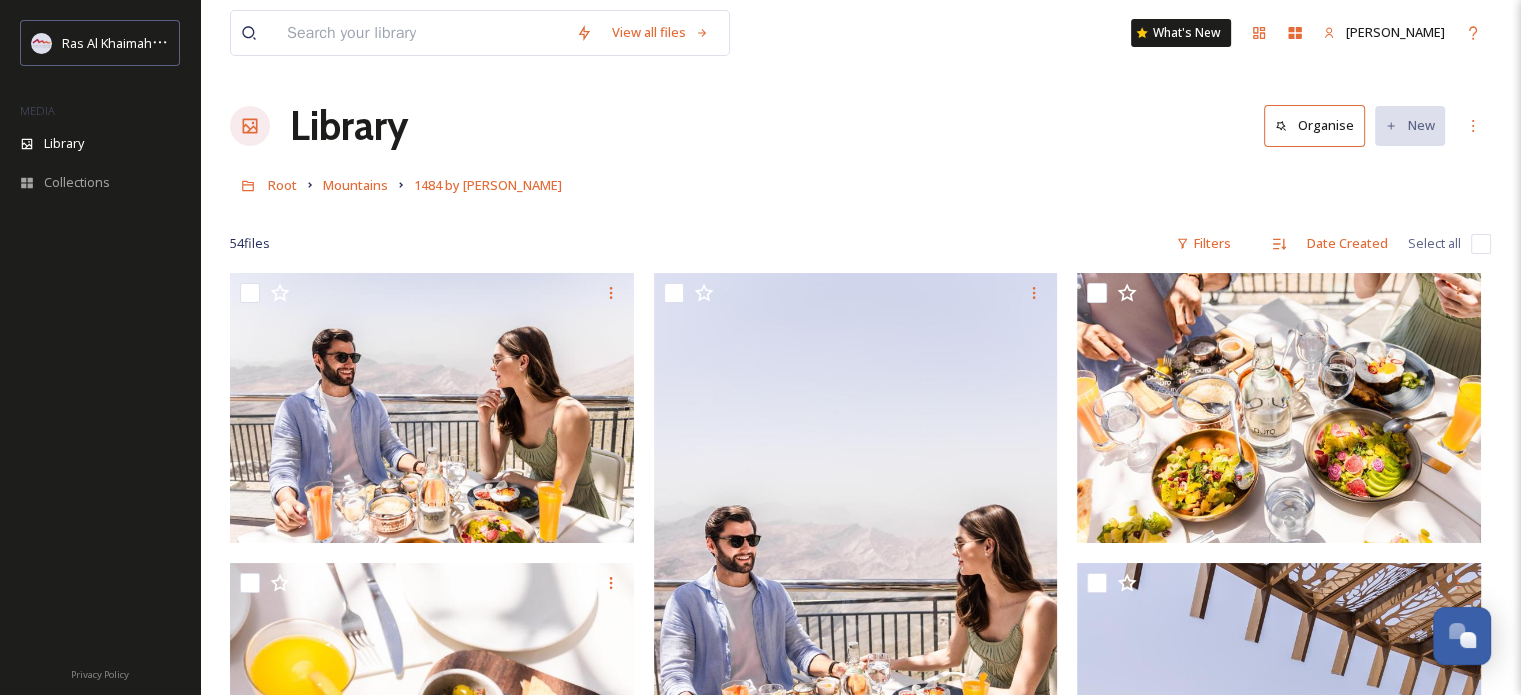 click at bounding box center (421, 33) 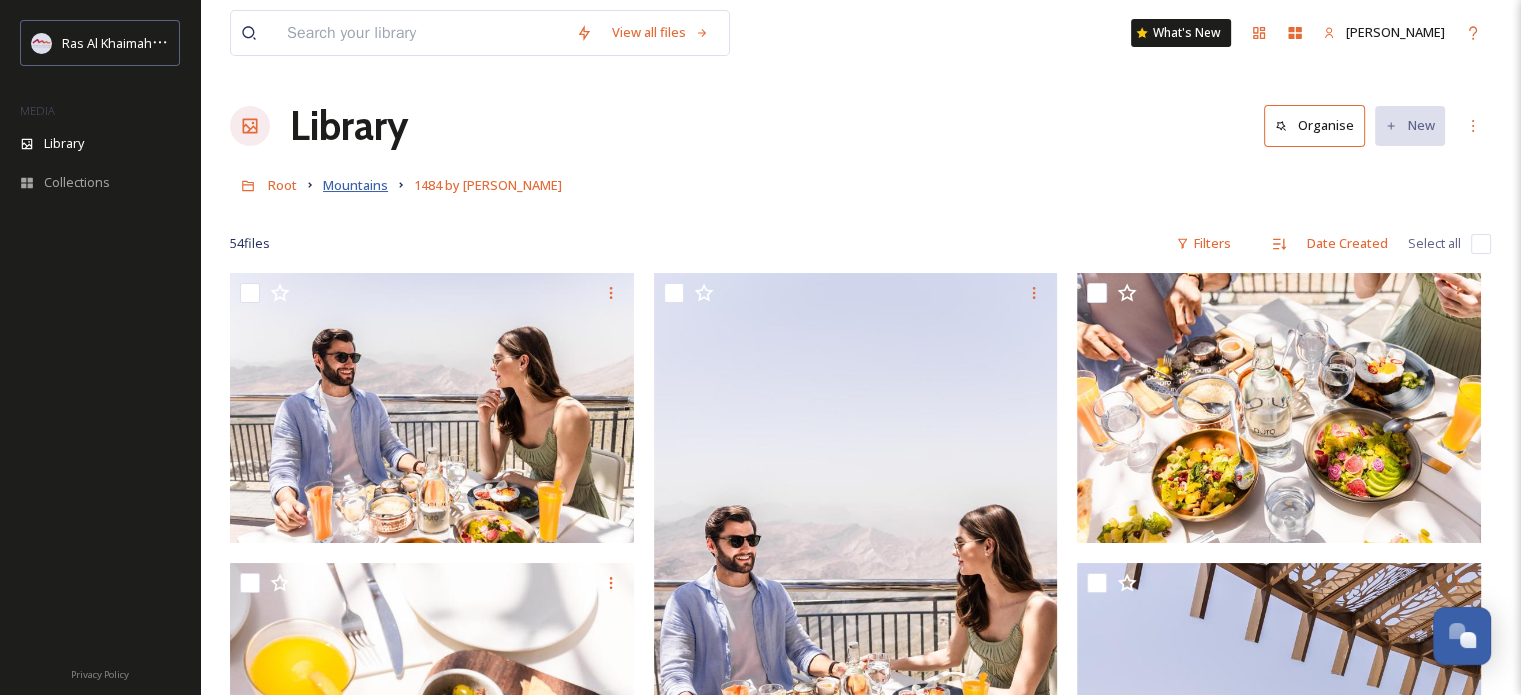 click on "Mountains" at bounding box center (355, 185) 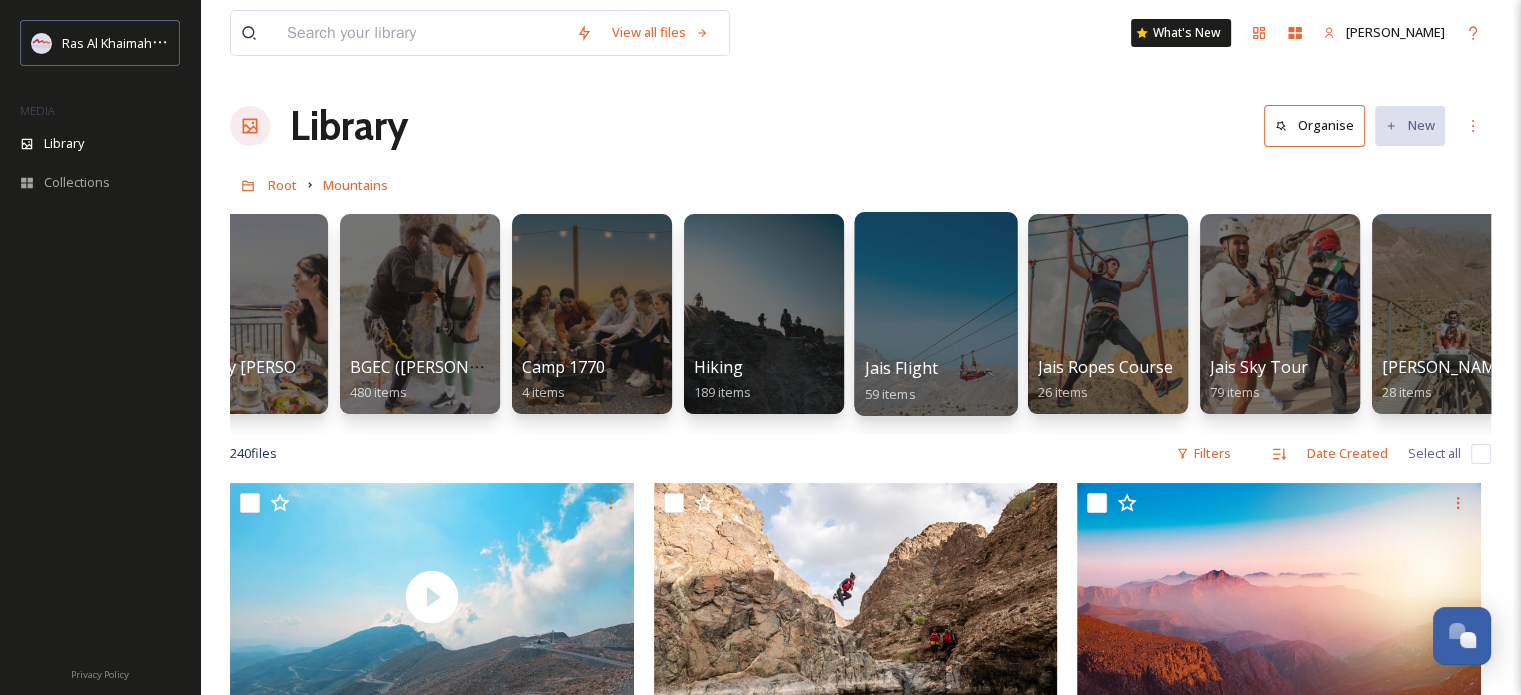 scroll, scrollTop: 0, scrollLeft: 420, axis: horizontal 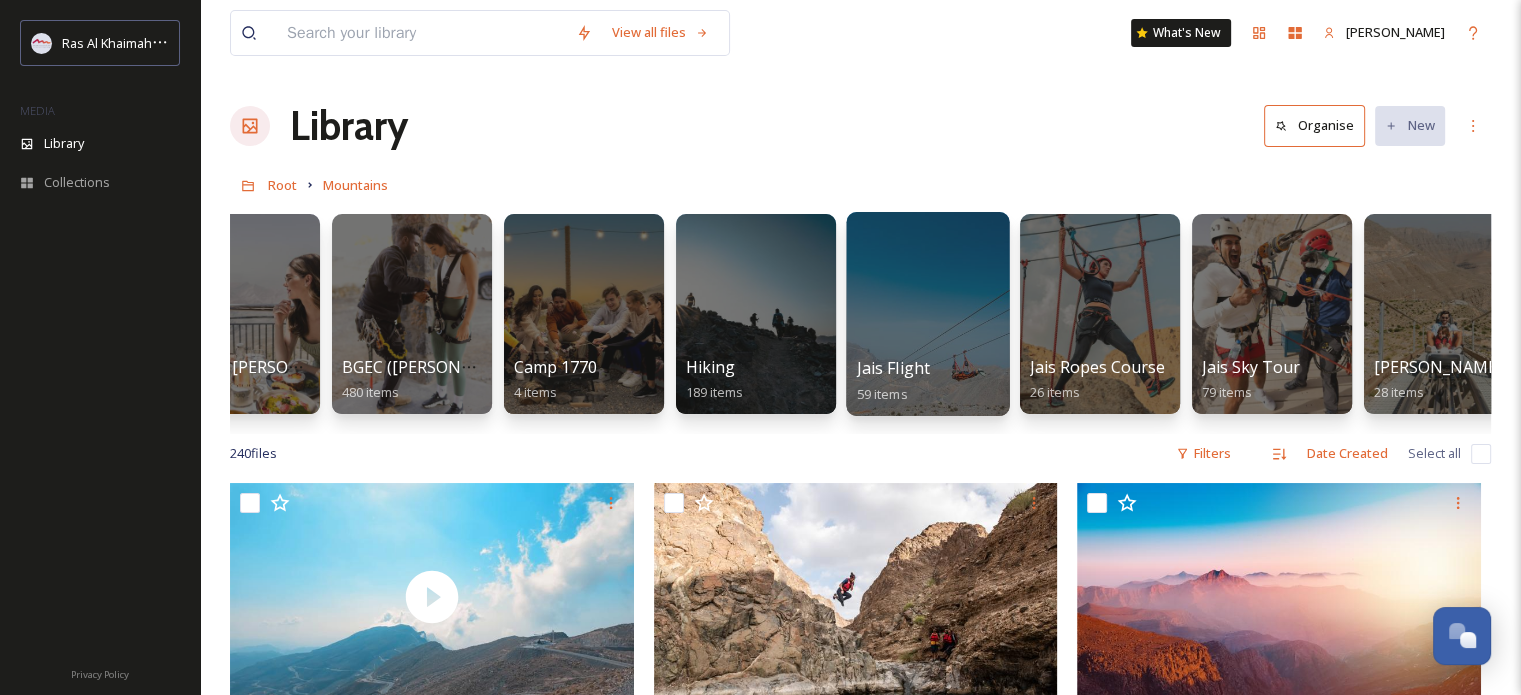 click at bounding box center (927, 314) 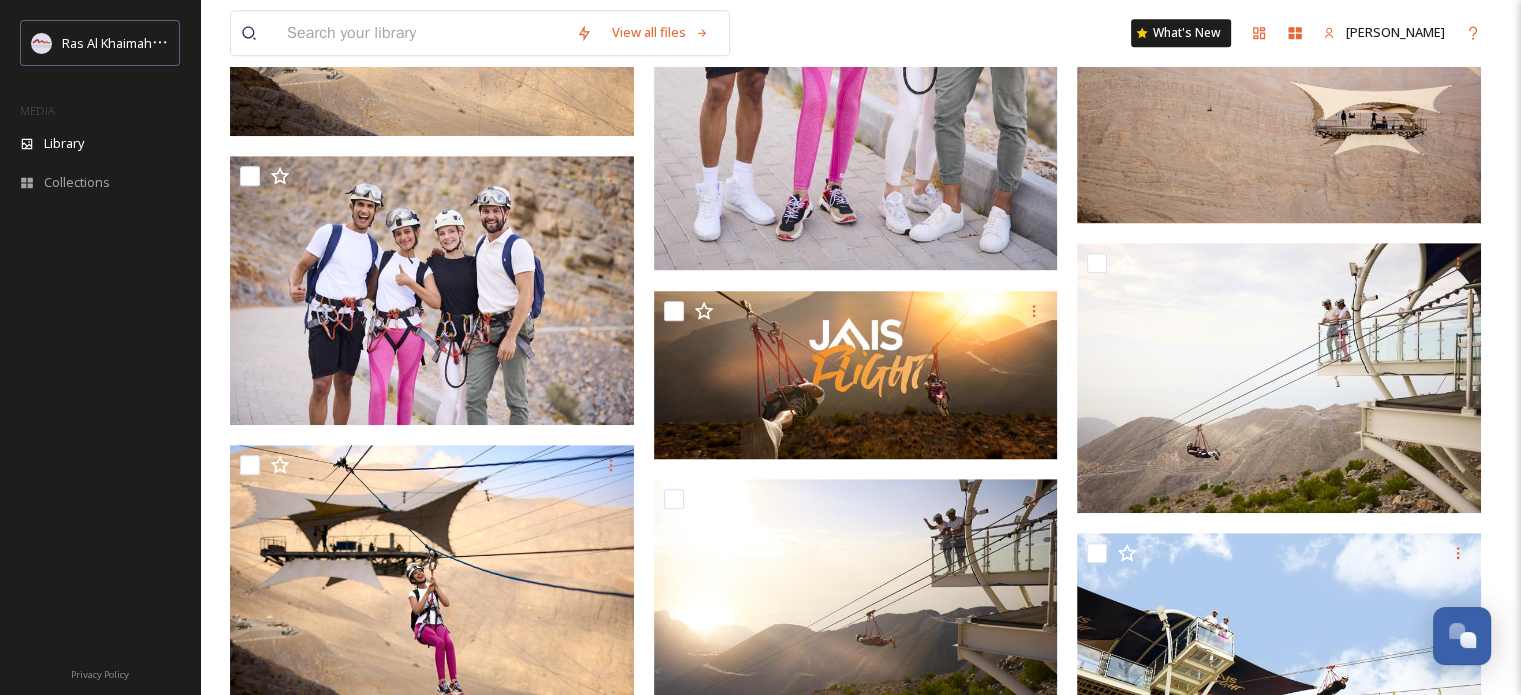 scroll, scrollTop: 1200, scrollLeft: 0, axis: vertical 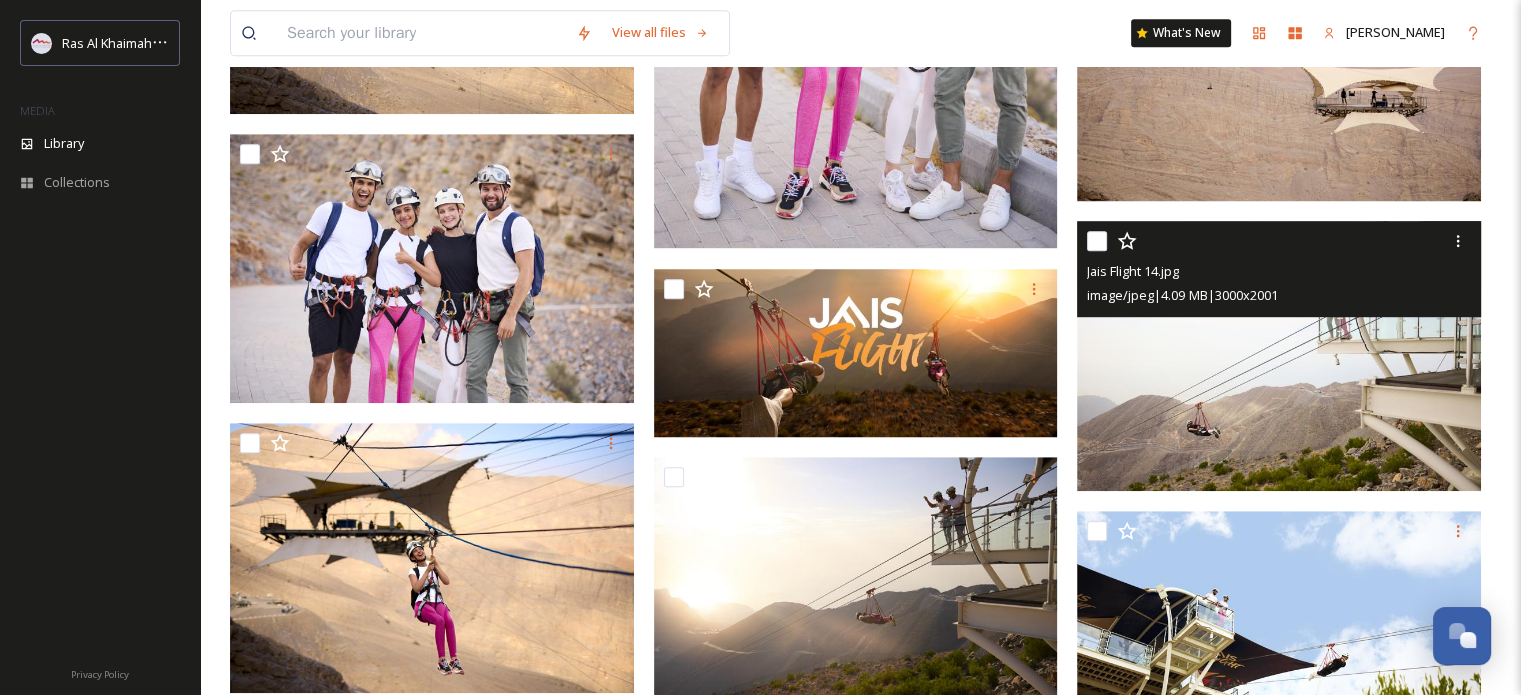 click at bounding box center (1279, 356) 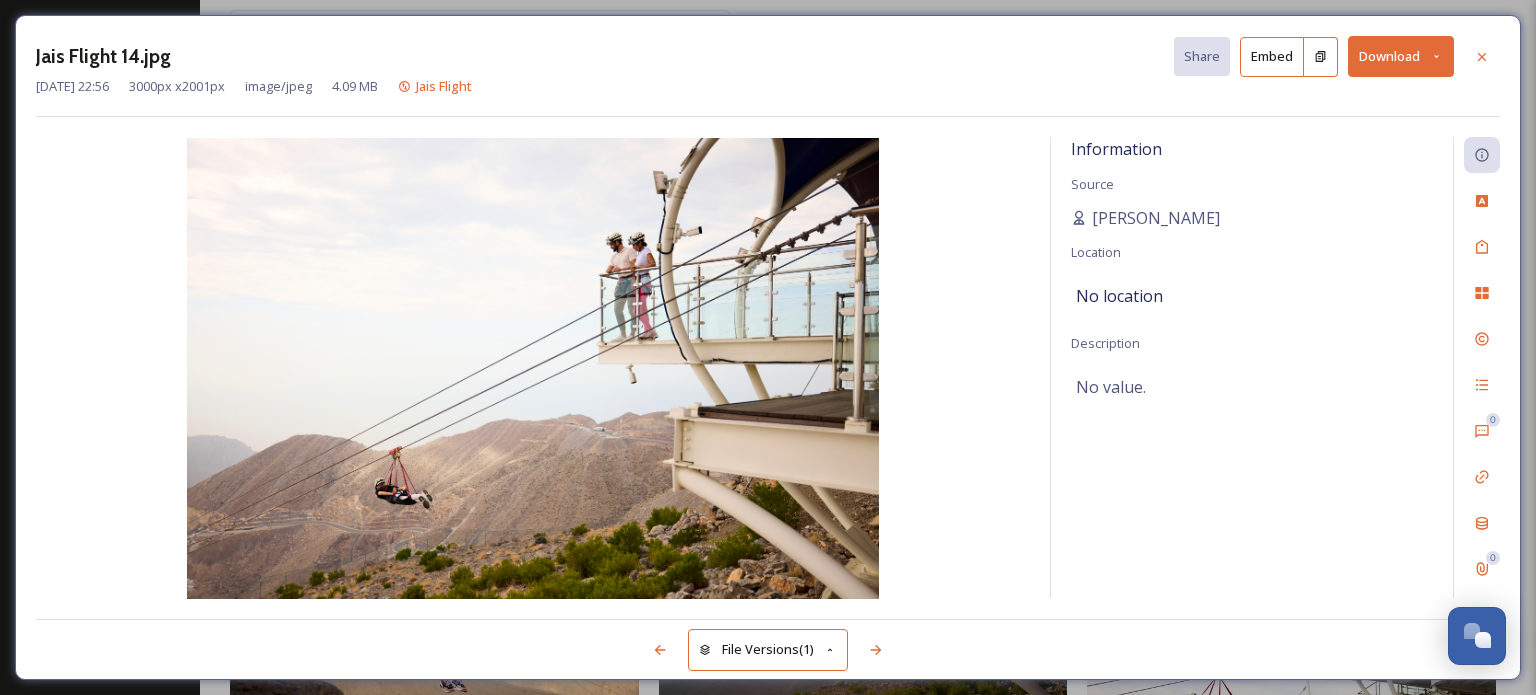 click 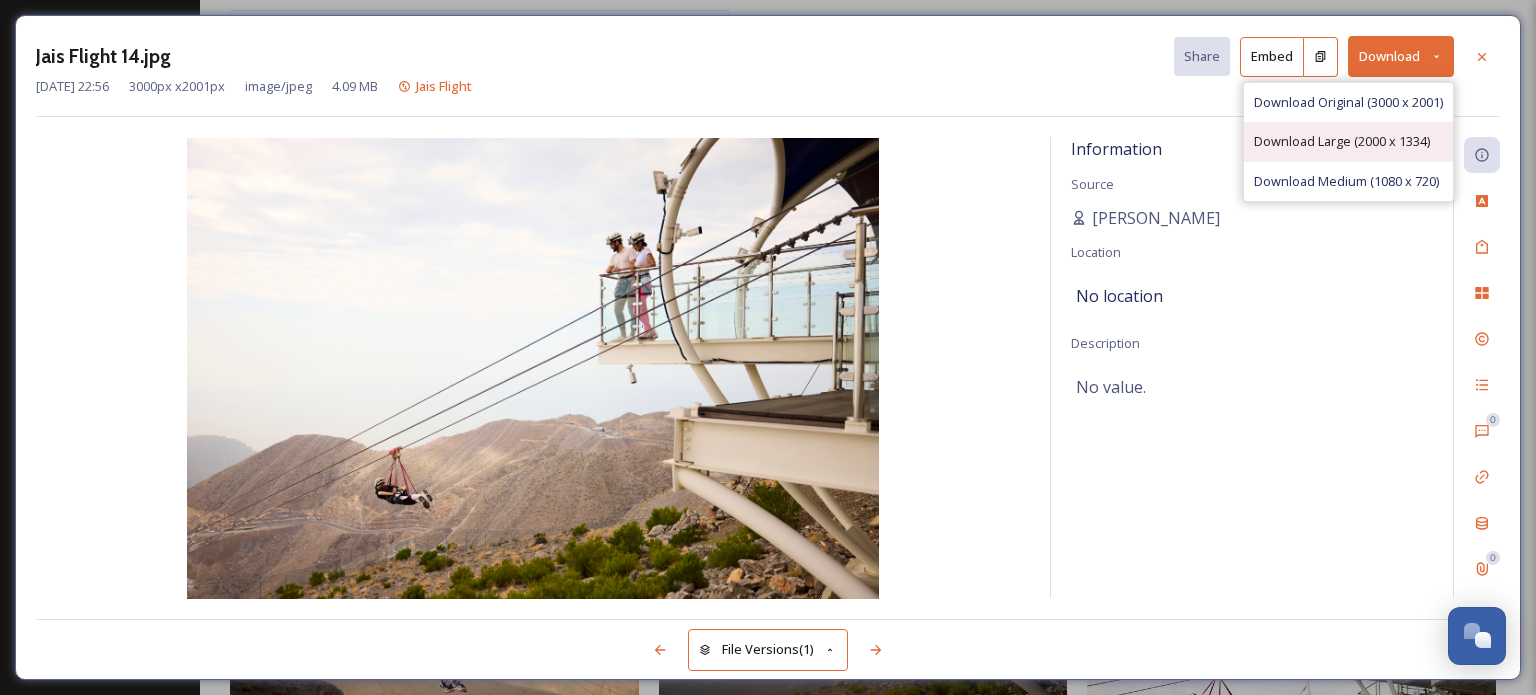 click on "Download Large (2000 x 1334)" at bounding box center (1348, 141) 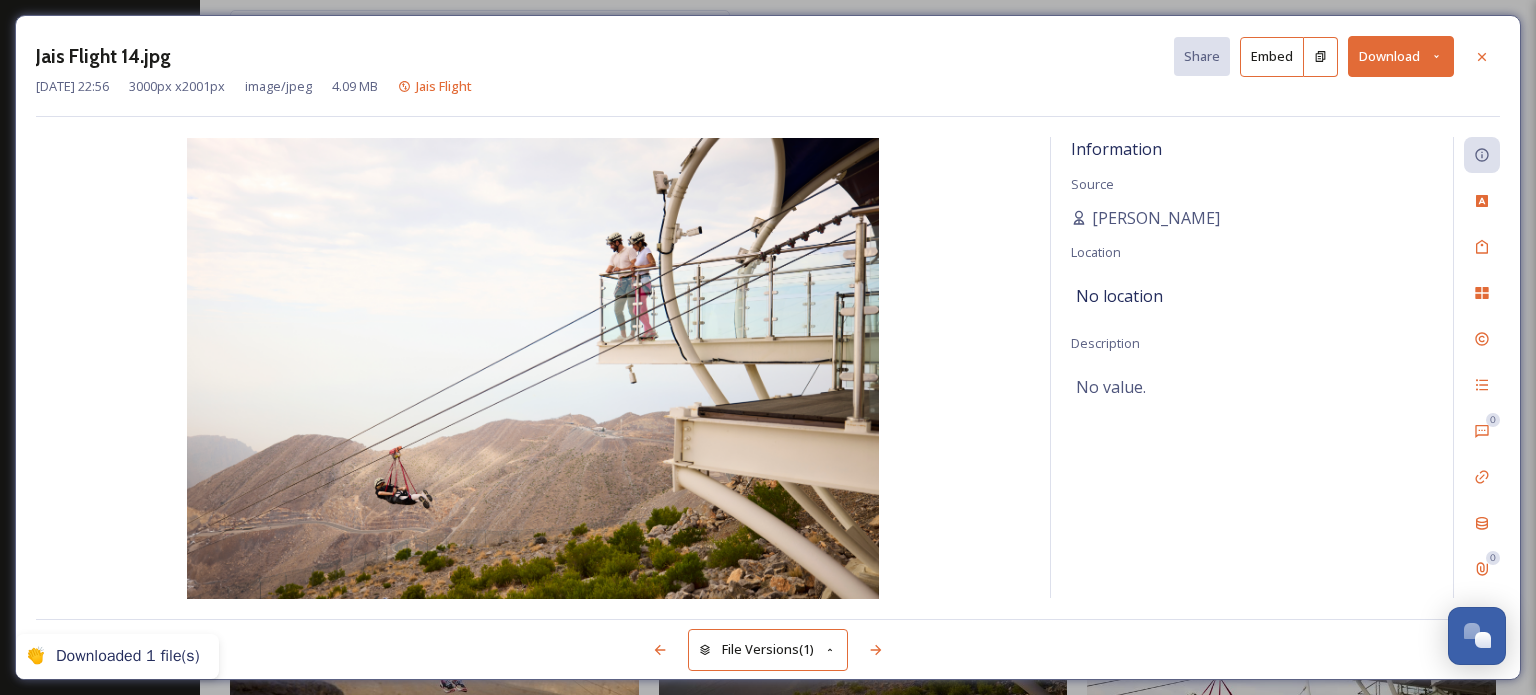 click on "Jais Flight 14.jpg Share Embed Download" at bounding box center [768, 56] 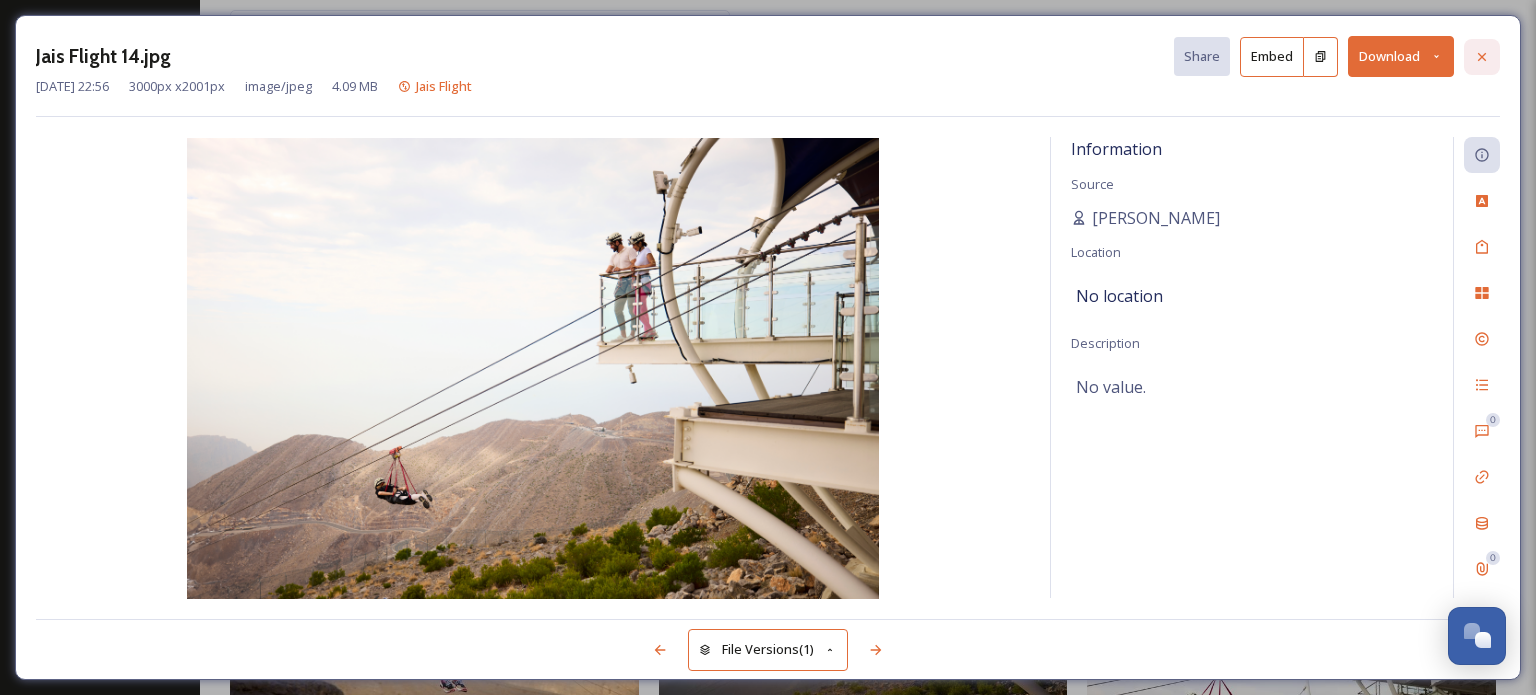 click 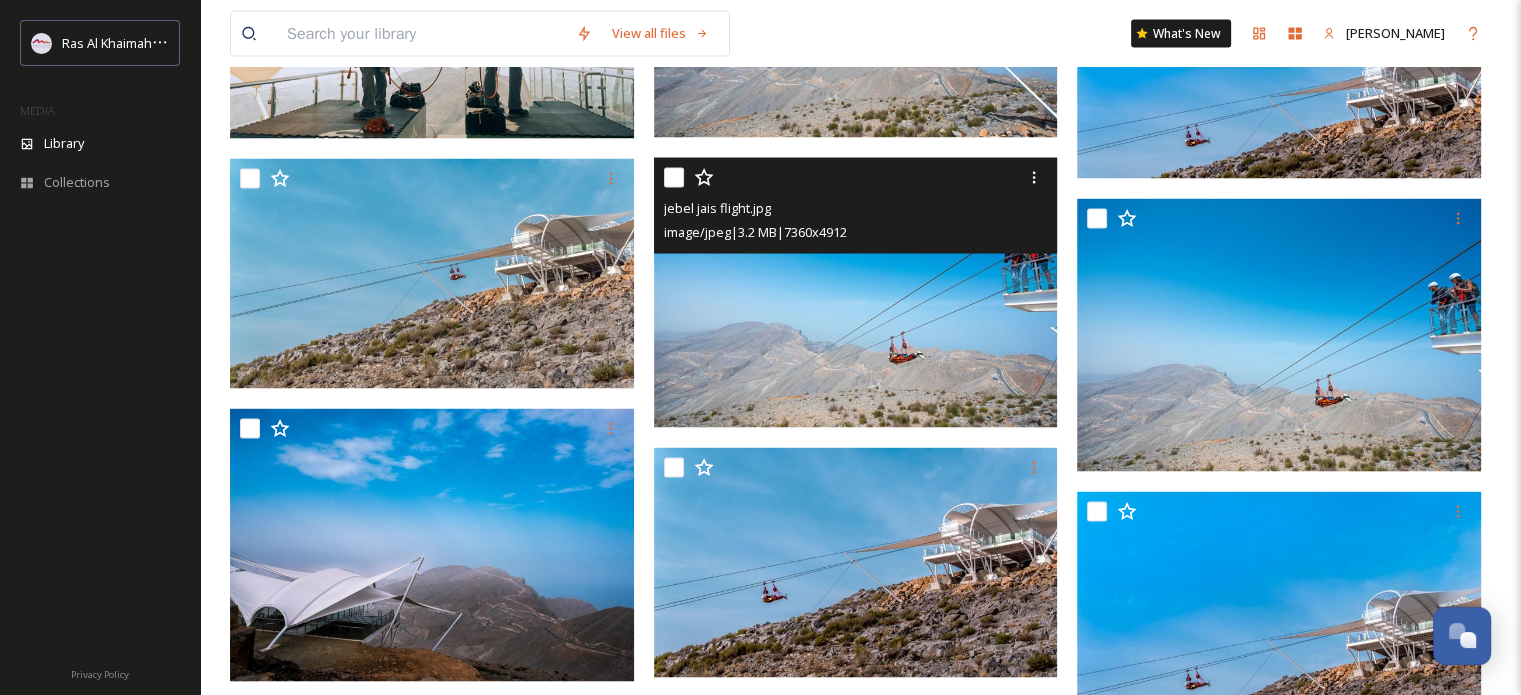 scroll, scrollTop: 3900, scrollLeft: 0, axis: vertical 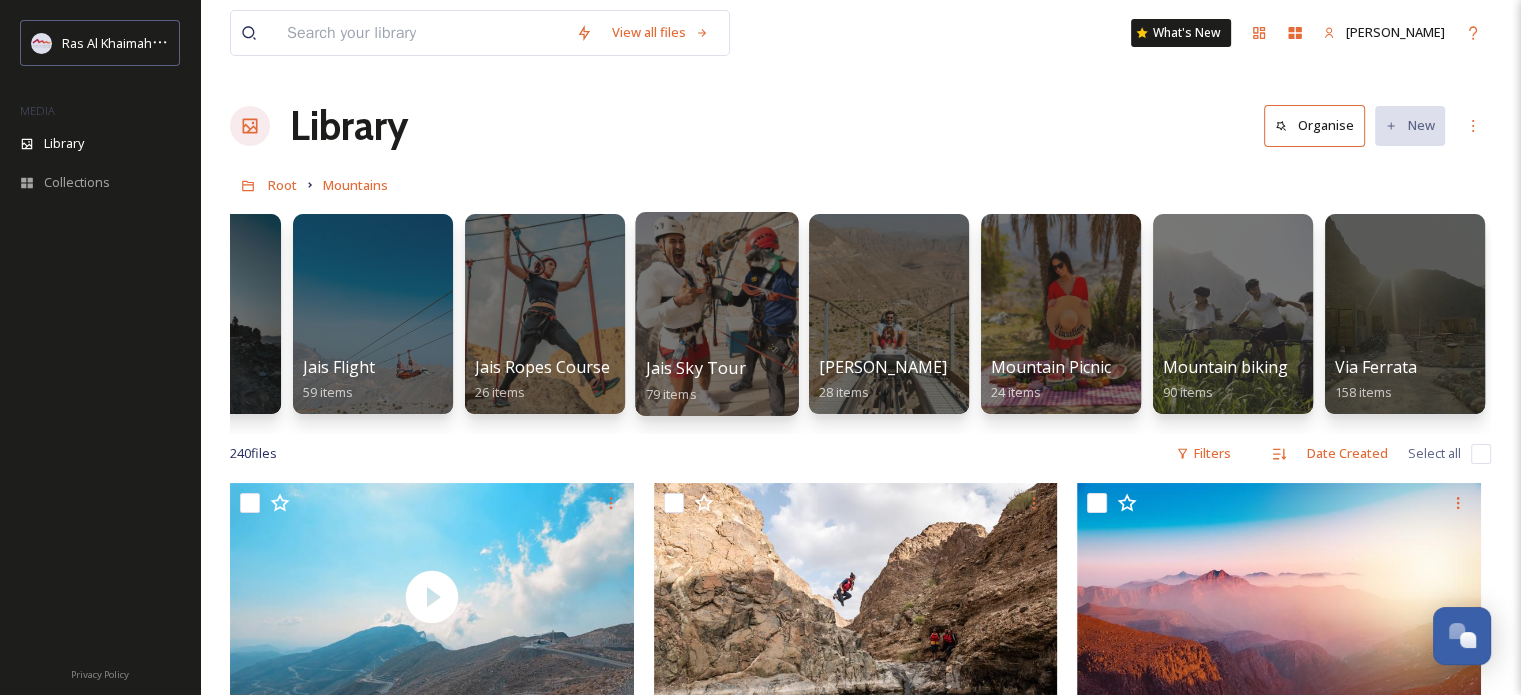 click at bounding box center (716, 314) 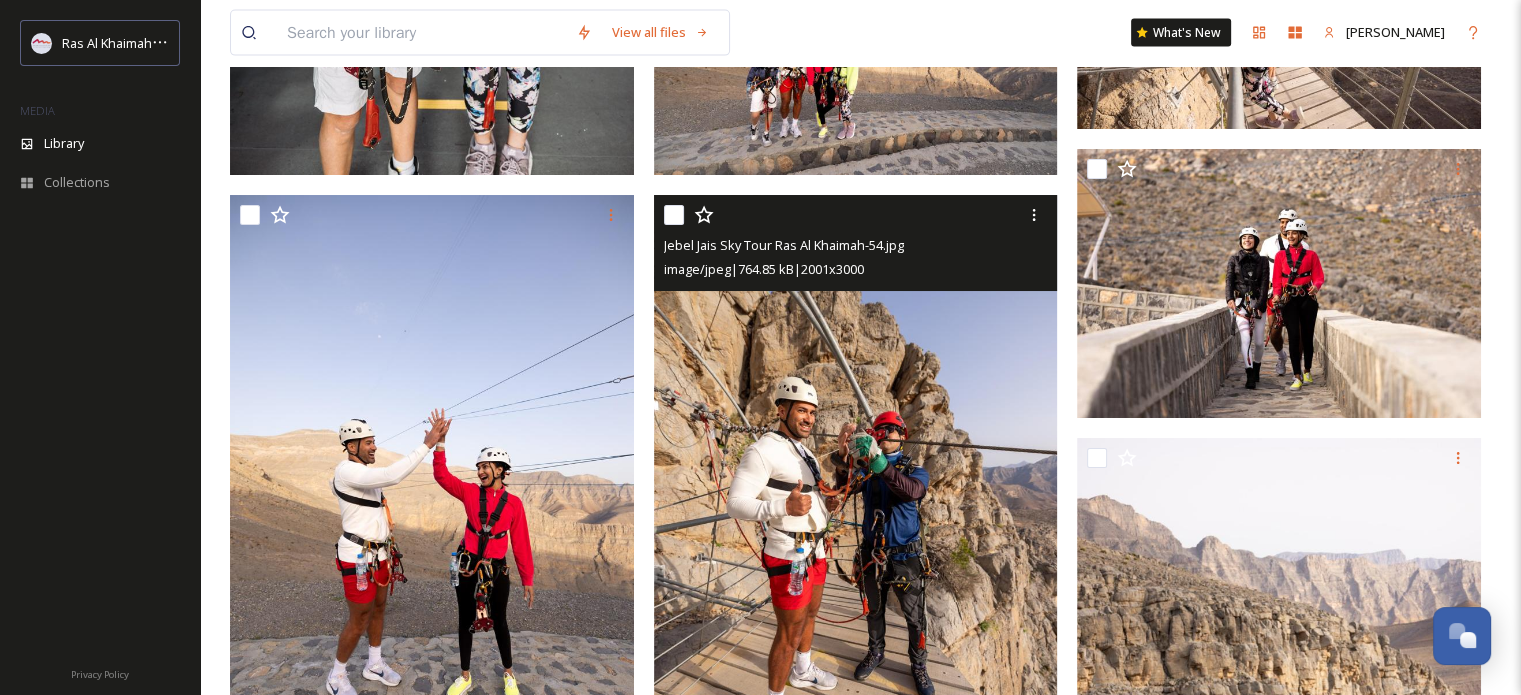 scroll, scrollTop: 4900, scrollLeft: 0, axis: vertical 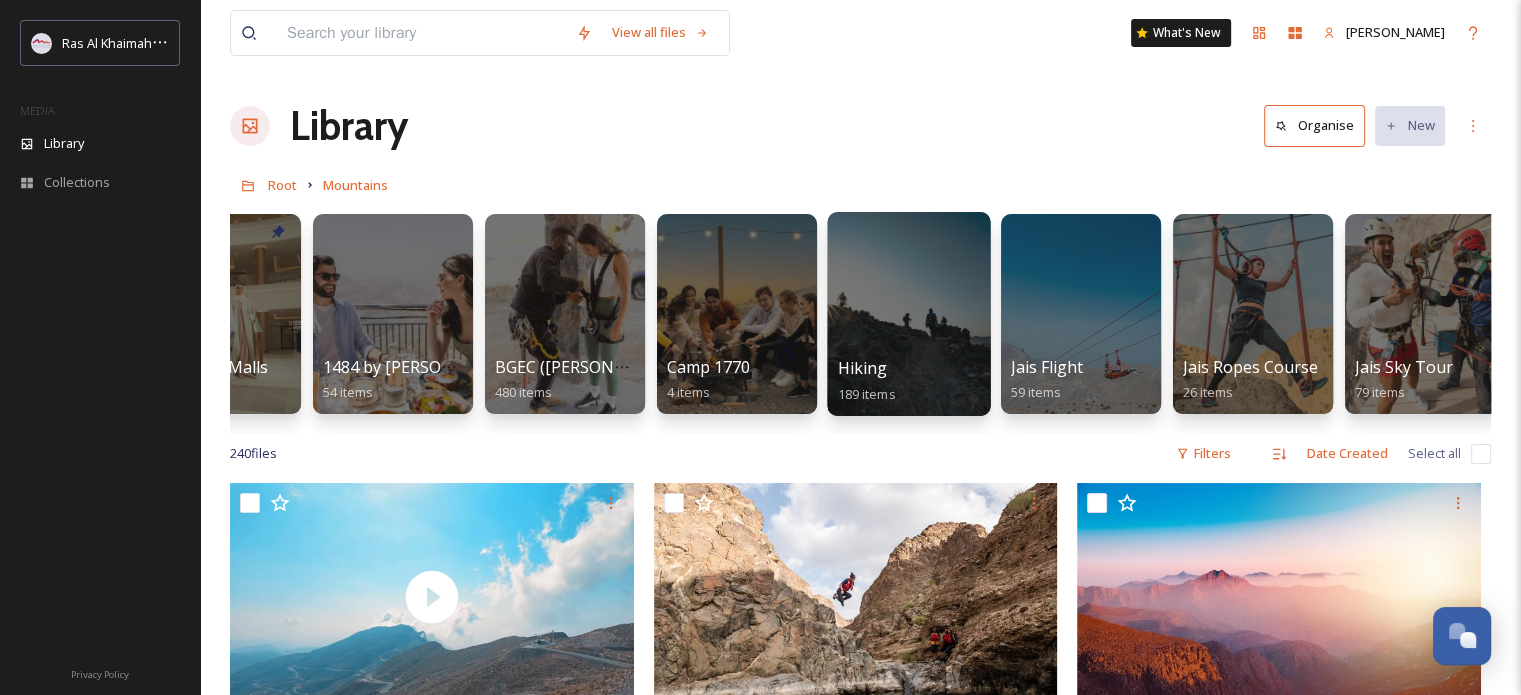 click at bounding box center (908, 314) 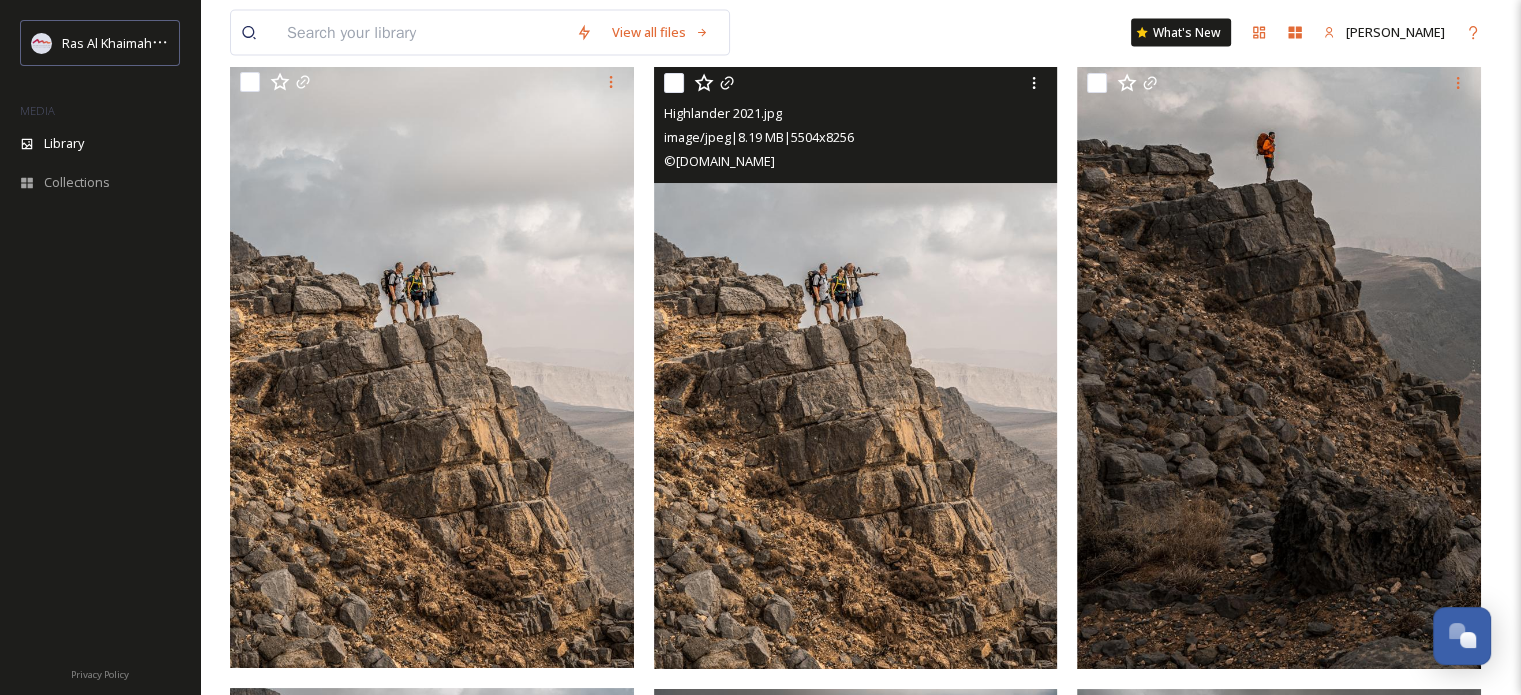 scroll, scrollTop: 4600, scrollLeft: 0, axis: vertical 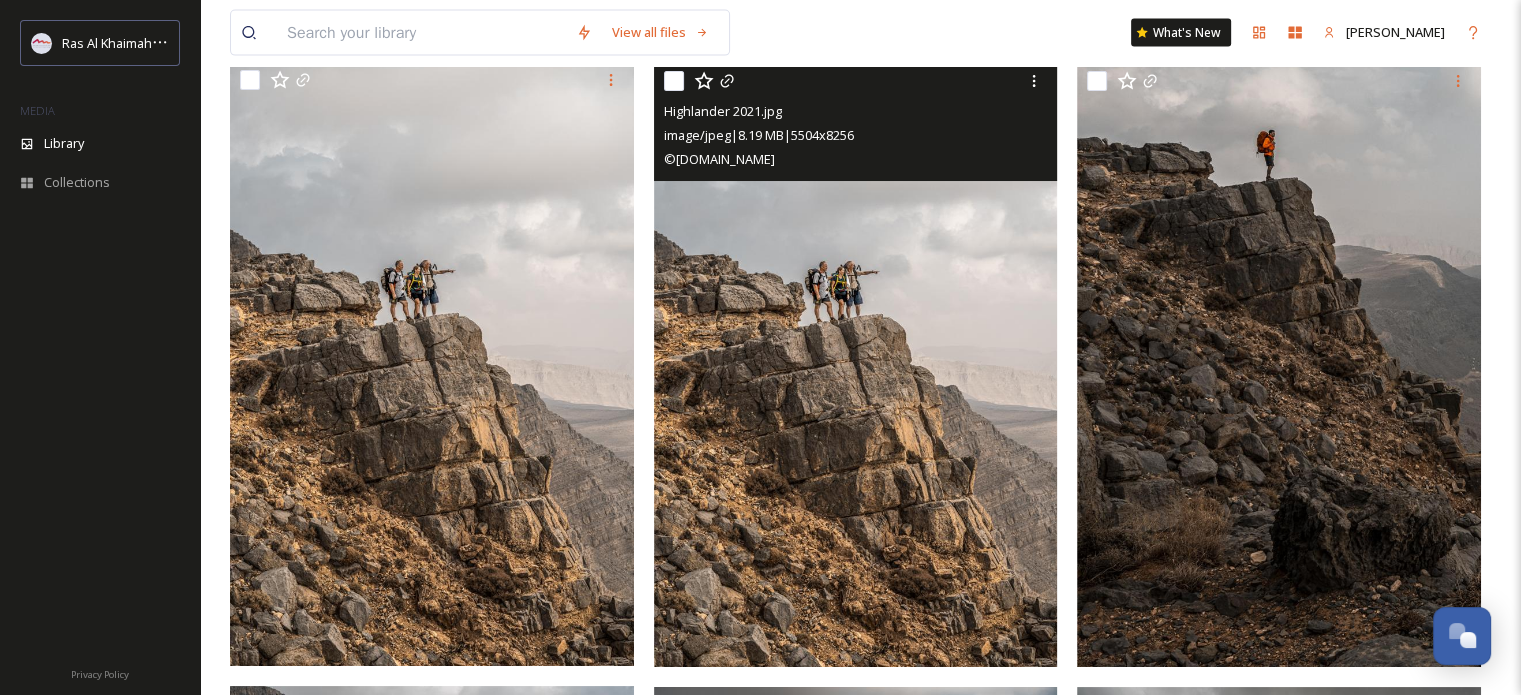 click at bounding box center (856, 364) 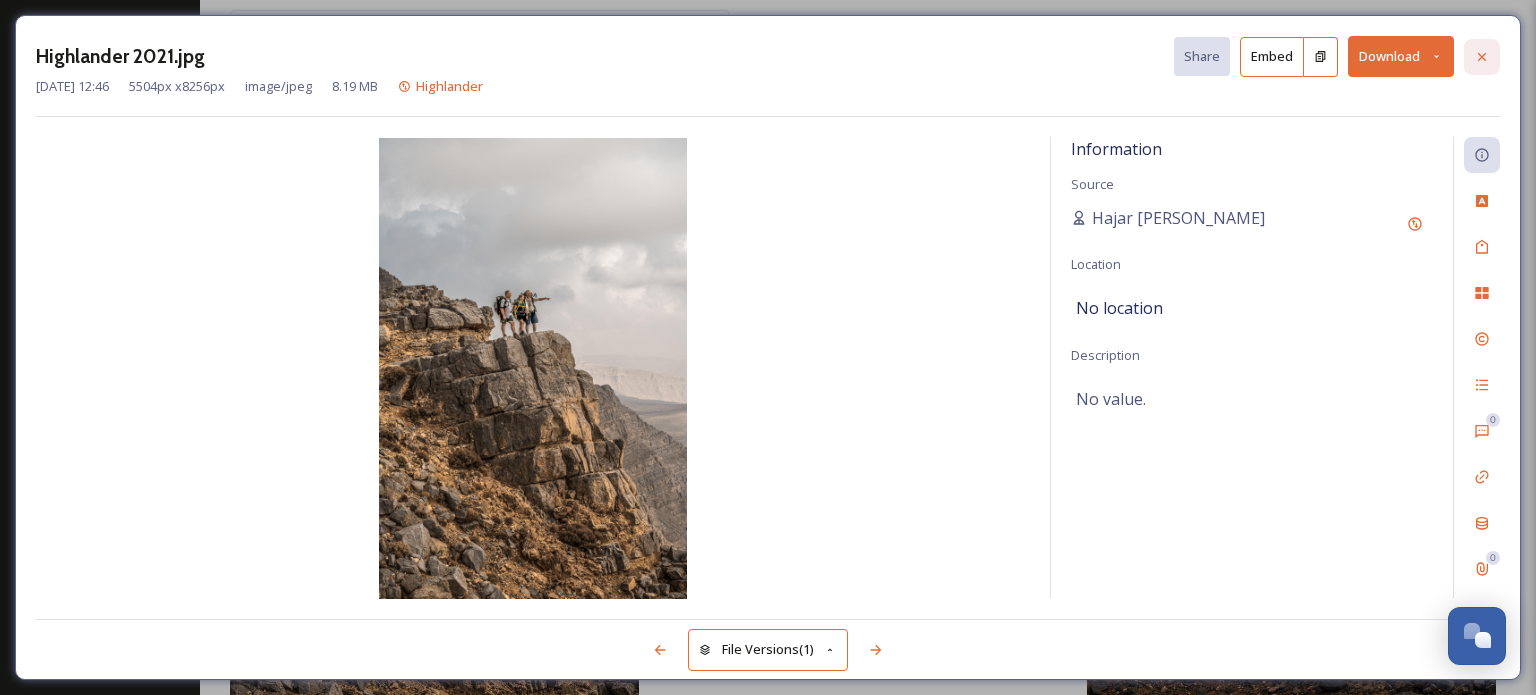 click 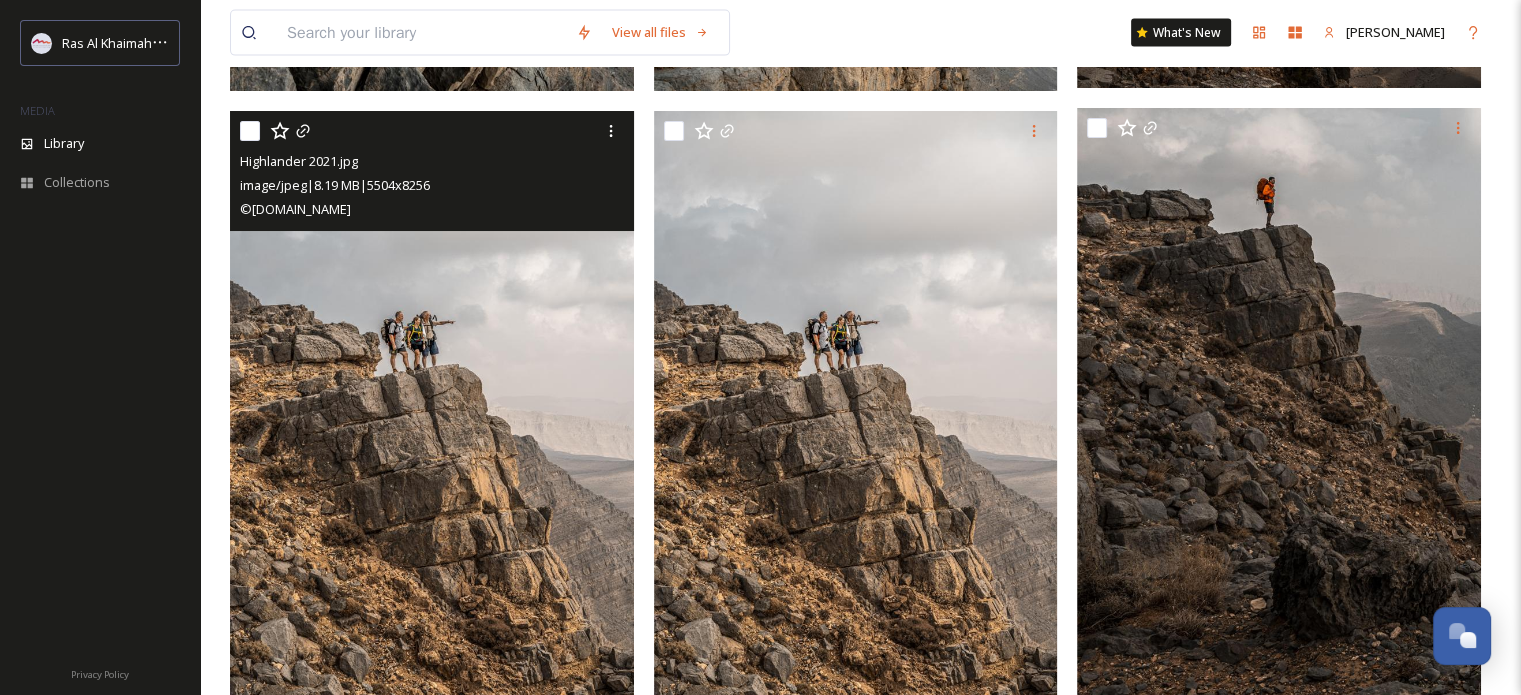 click at bounding box center [432, 414] 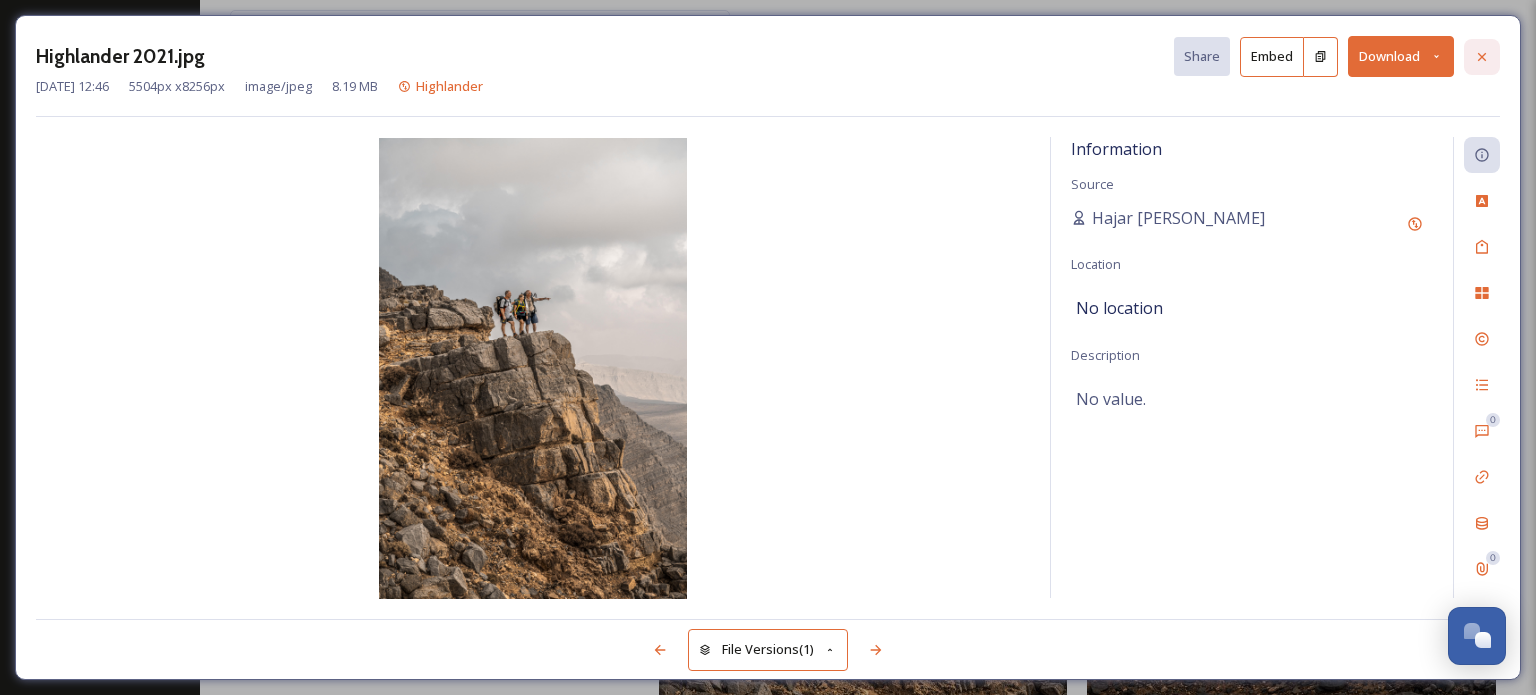 click 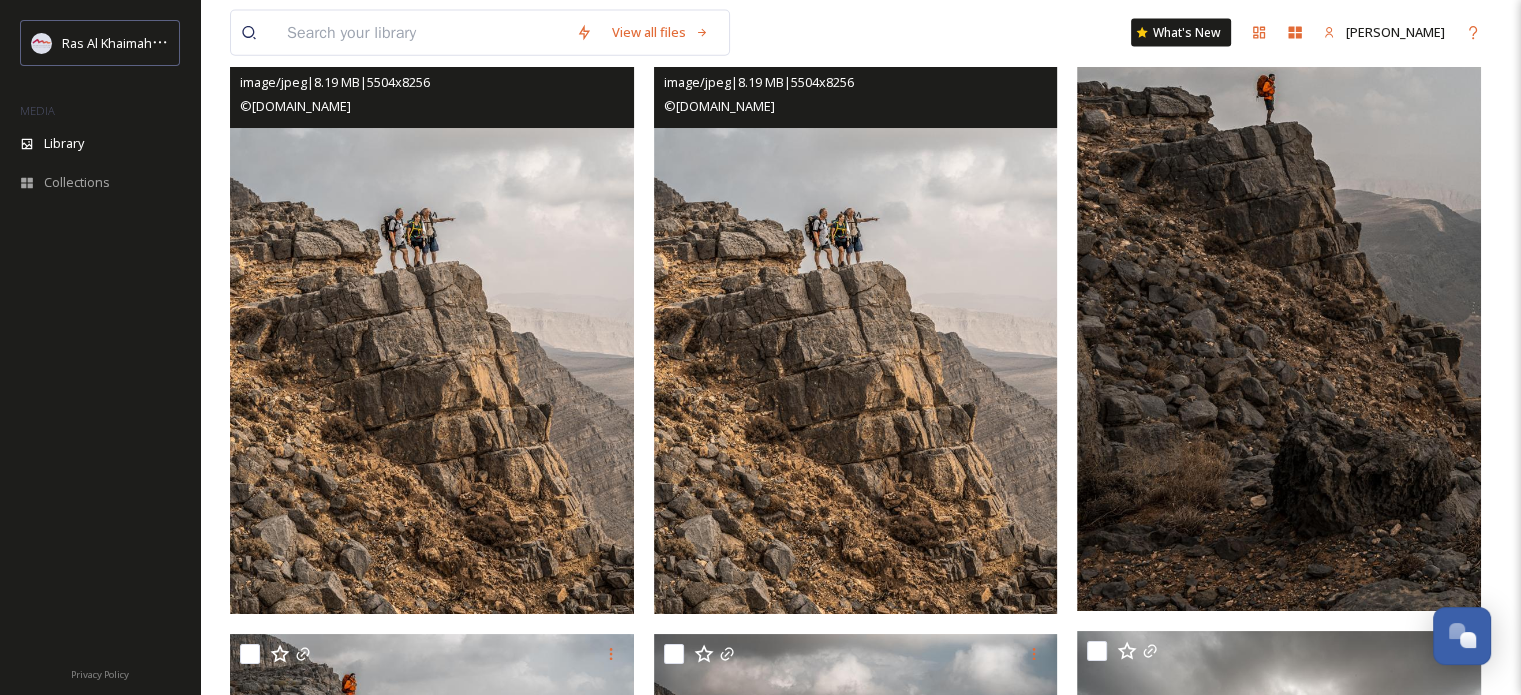 scroll, scrollTop: 4700, scrollLeft: 0, axis: vertical 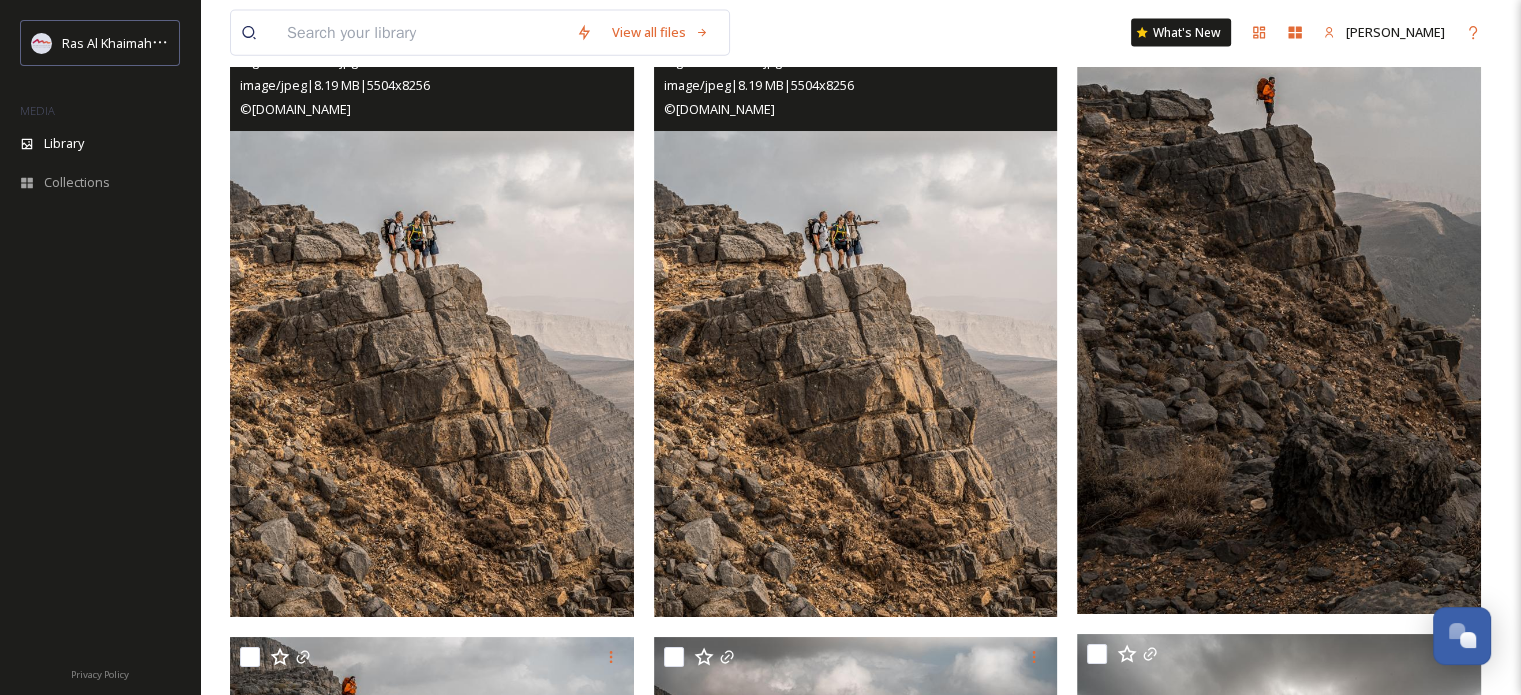click at bounding box center [856, 314] 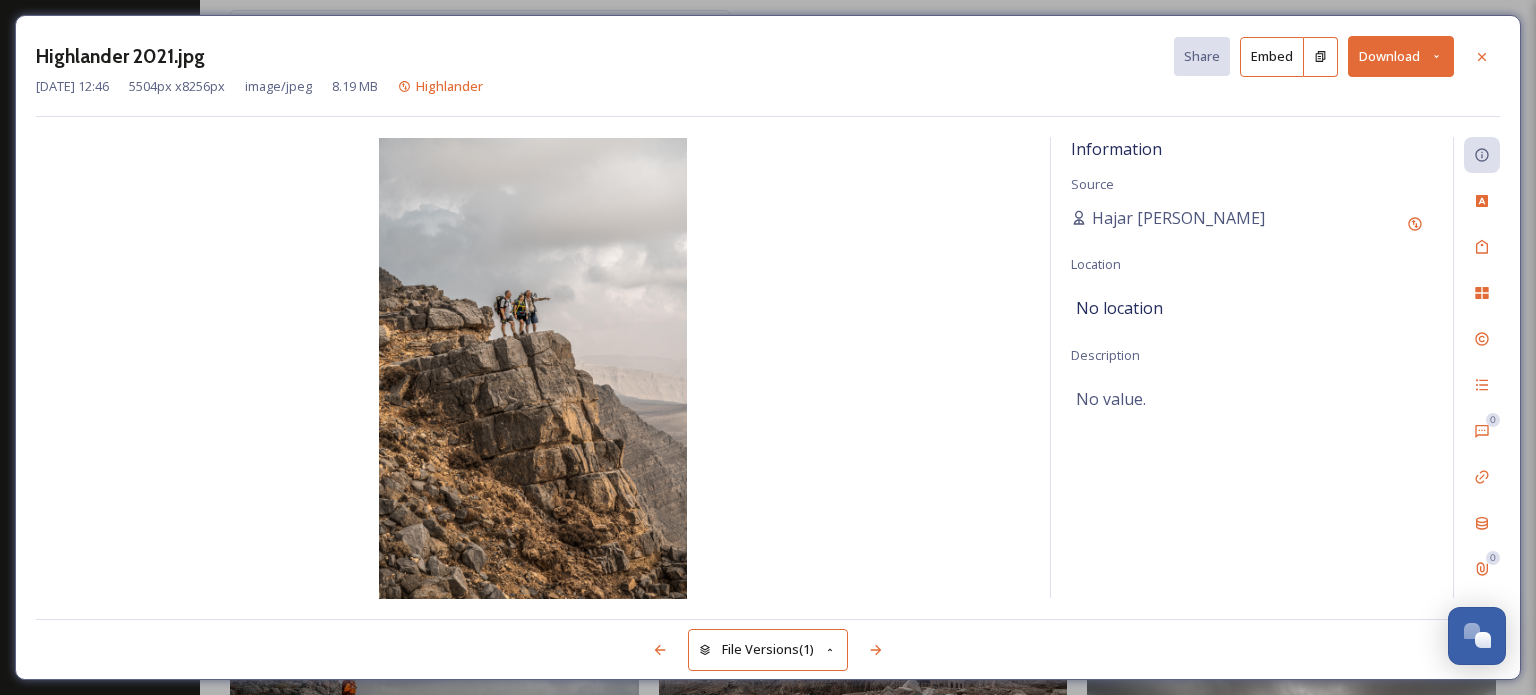 click 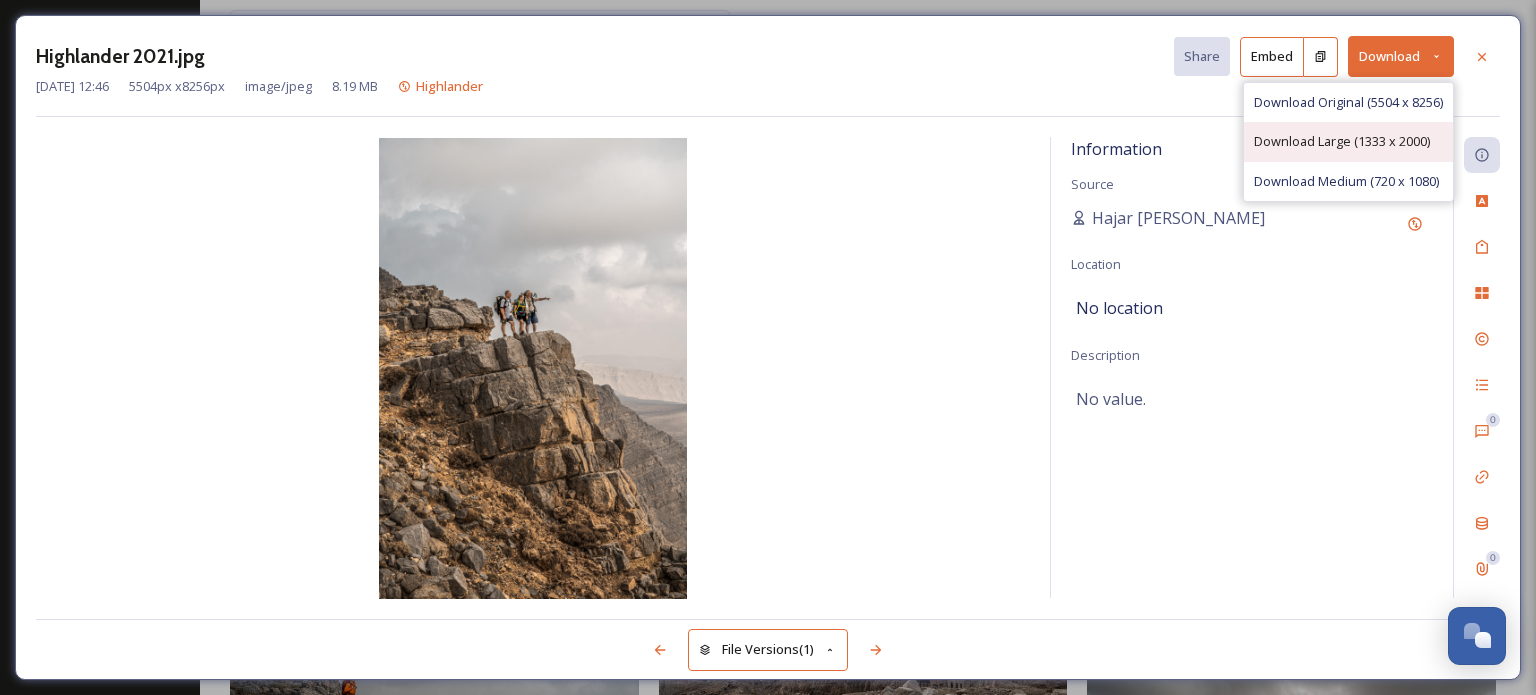 click on "Download Large (1333 x 2000)" at bounding box center [1342, 141] 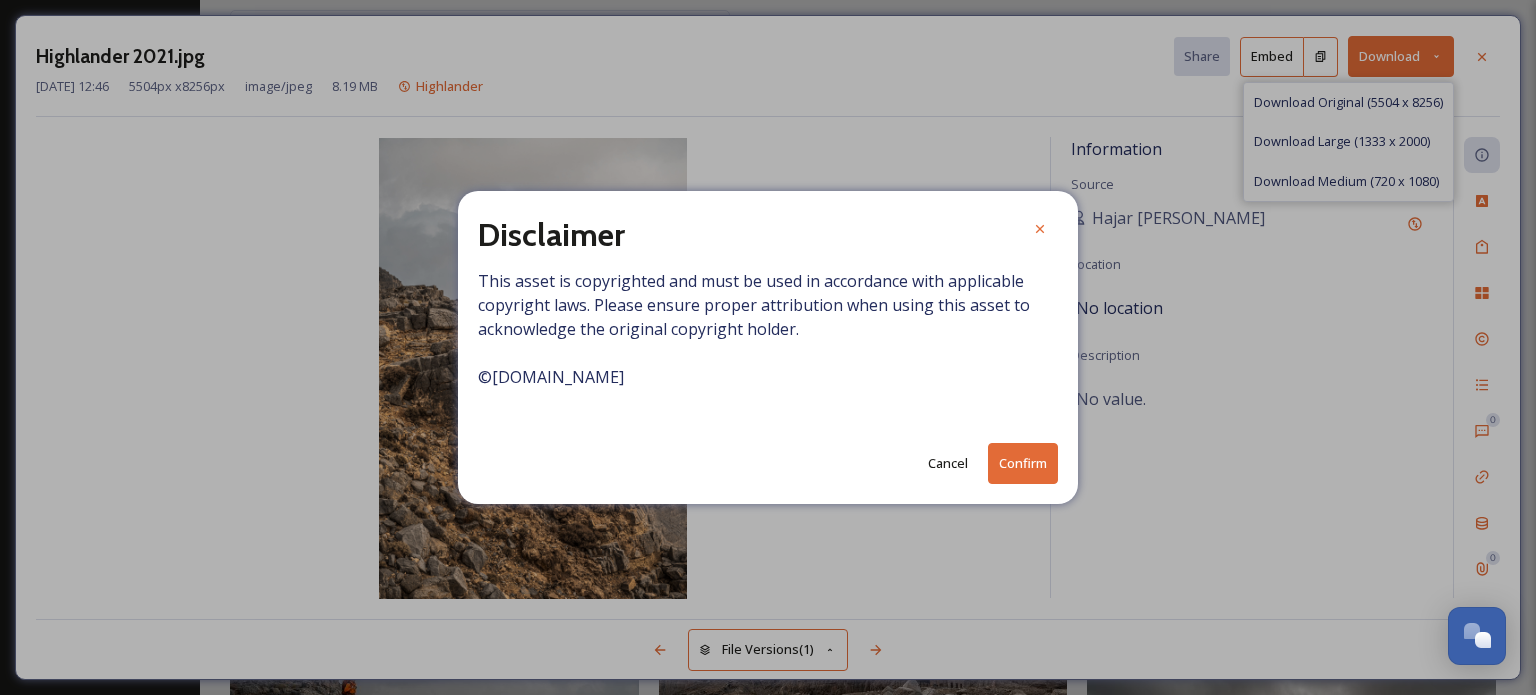 click on "Cancel" at bounding box center (948, 463) 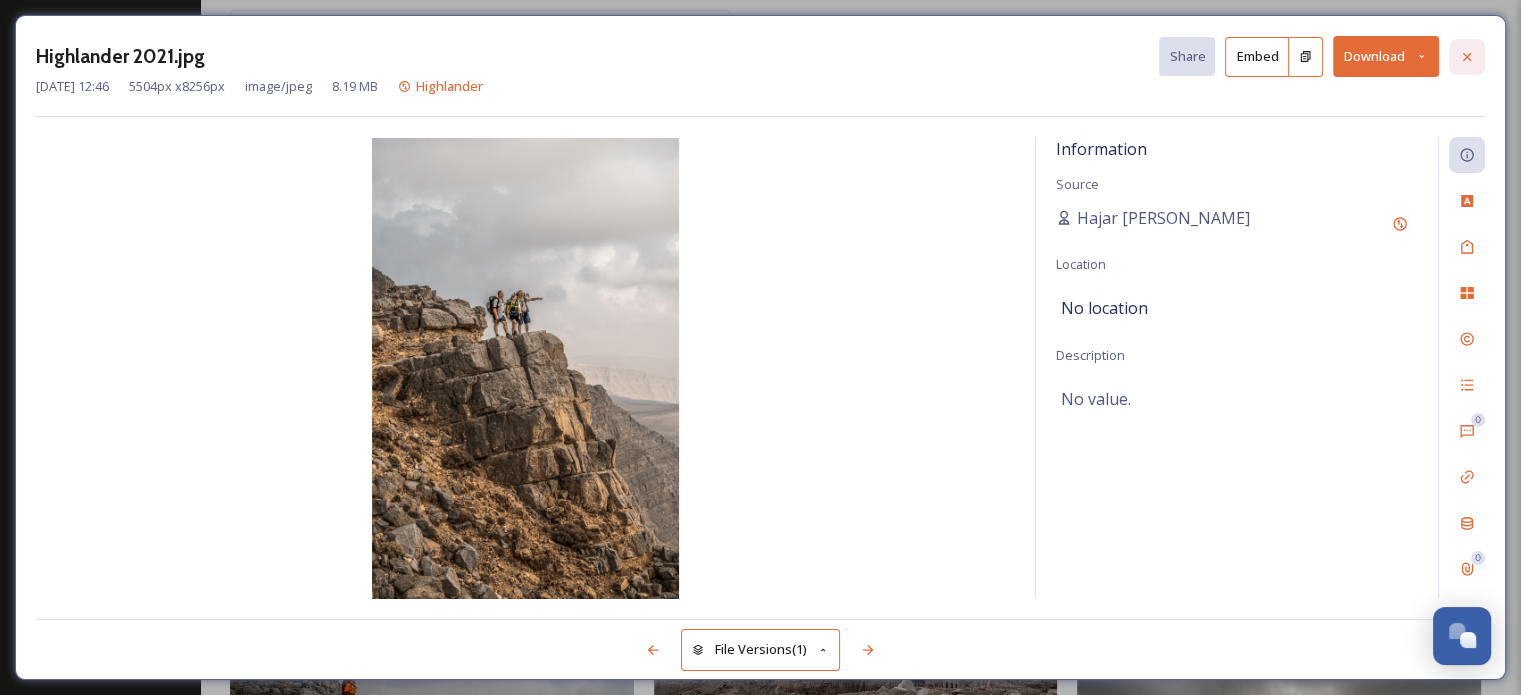 click 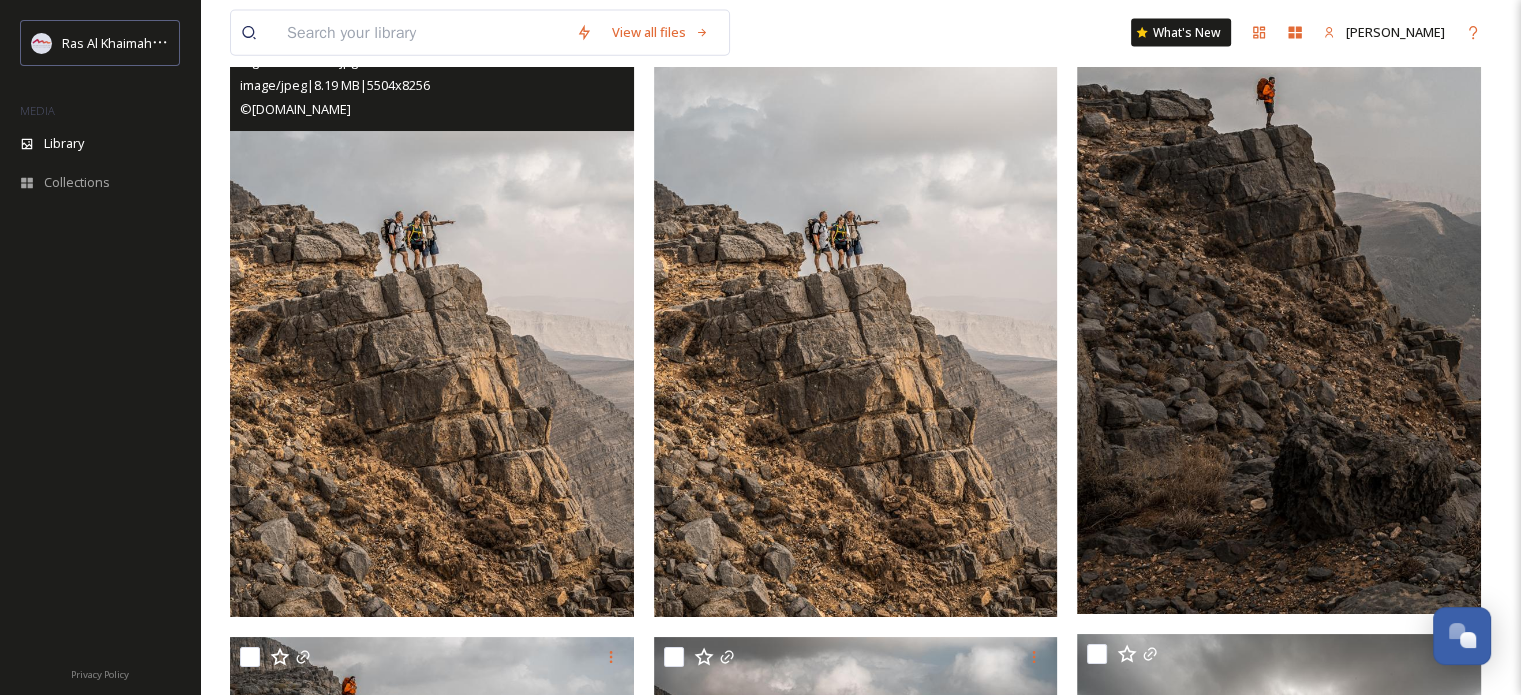 click at bounding box center [432, 314] 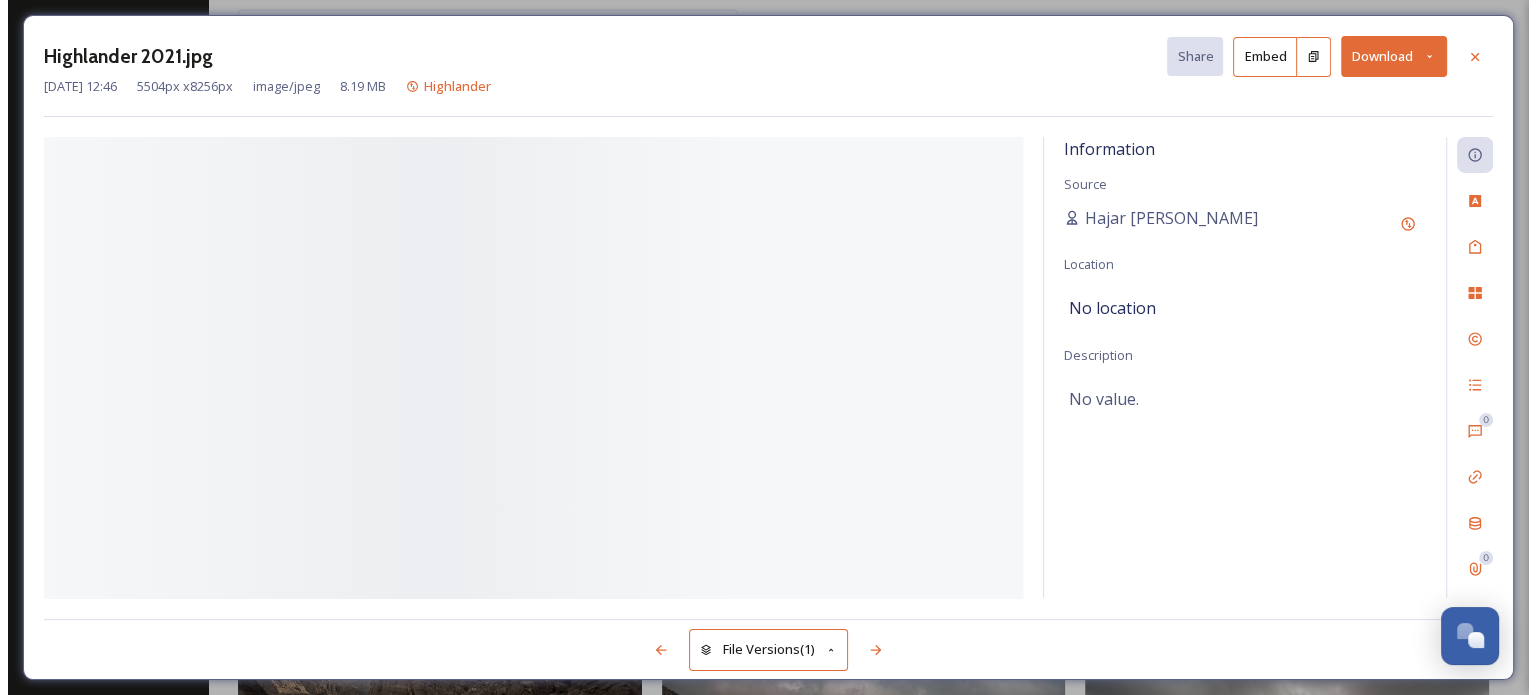 scroll, scrollTop: 4073, scrollLeft: 0, axis: vertical 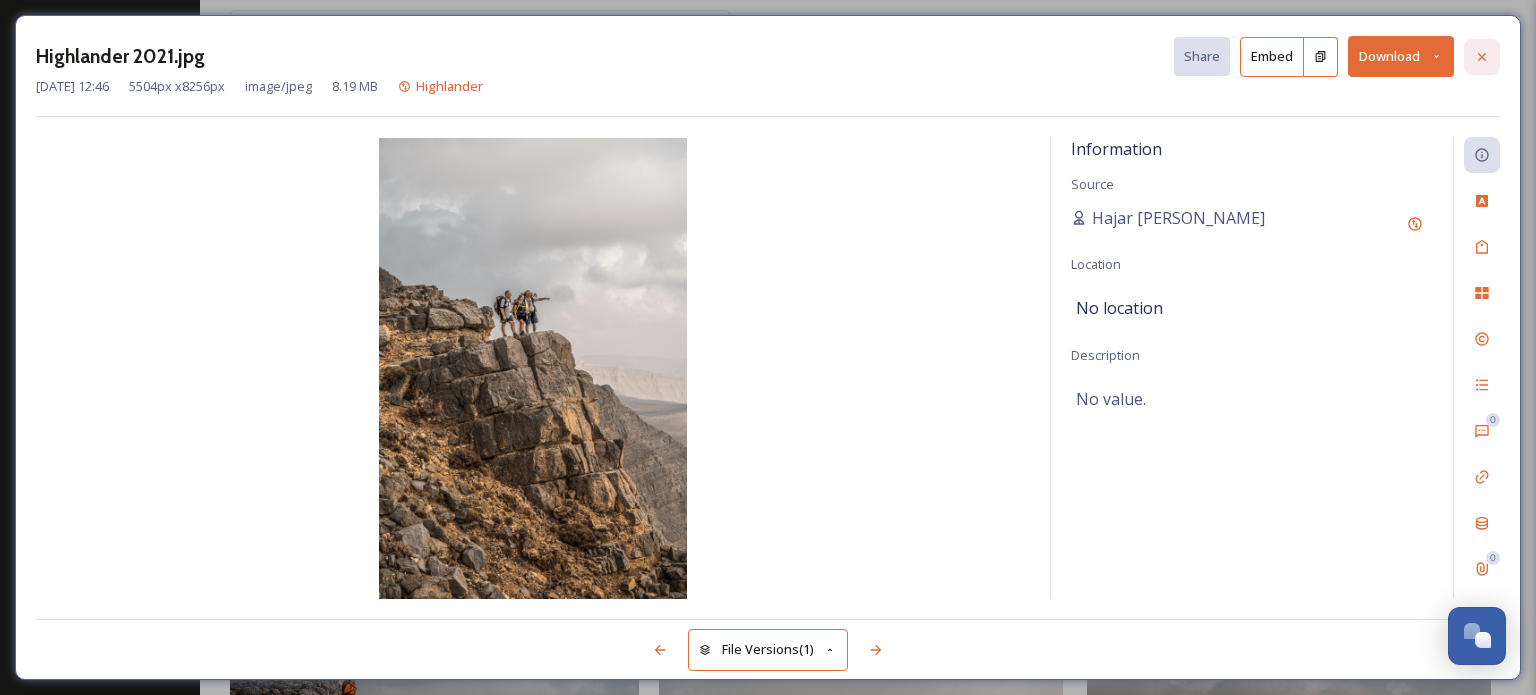 click 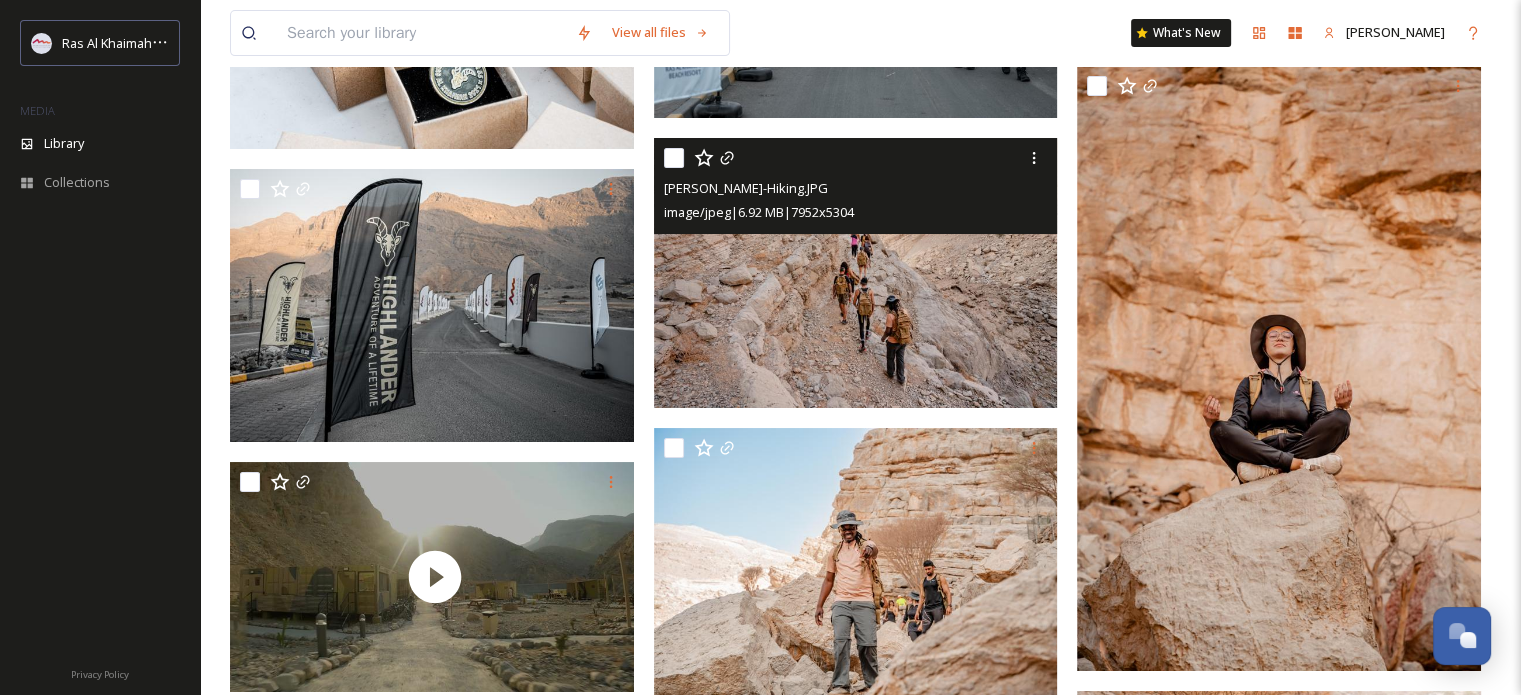 scroll, scrollTop: 8400, scrollLeft: 0, axis: vertical 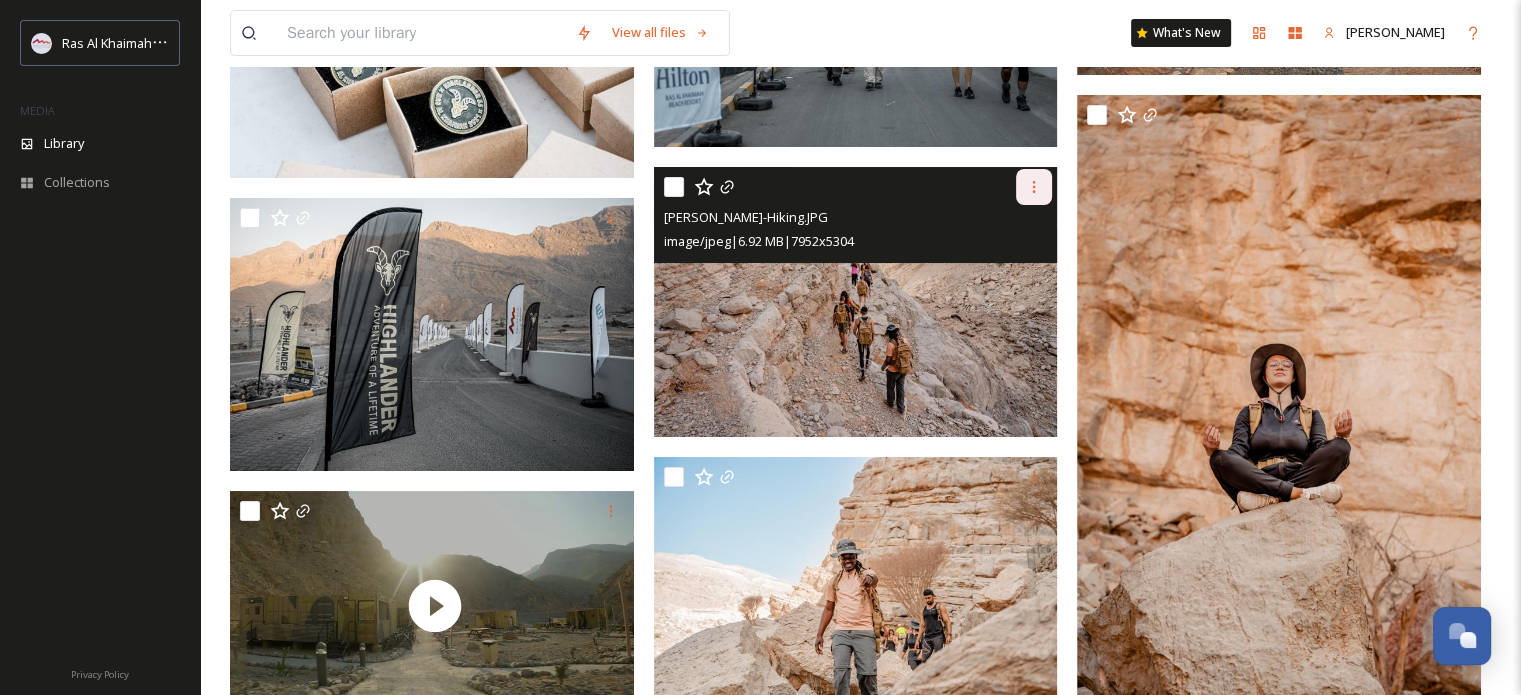 click 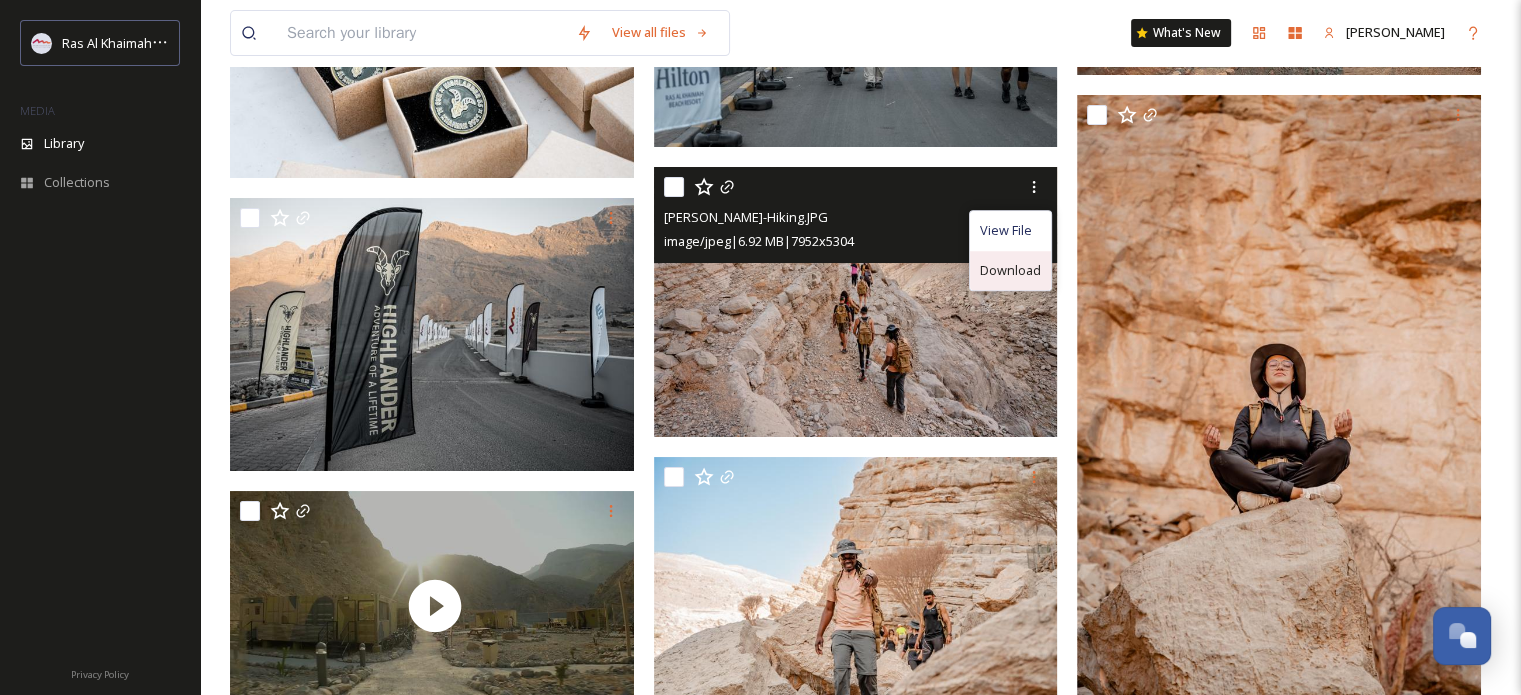 click on "Download" at bounding box center [1010, 270] 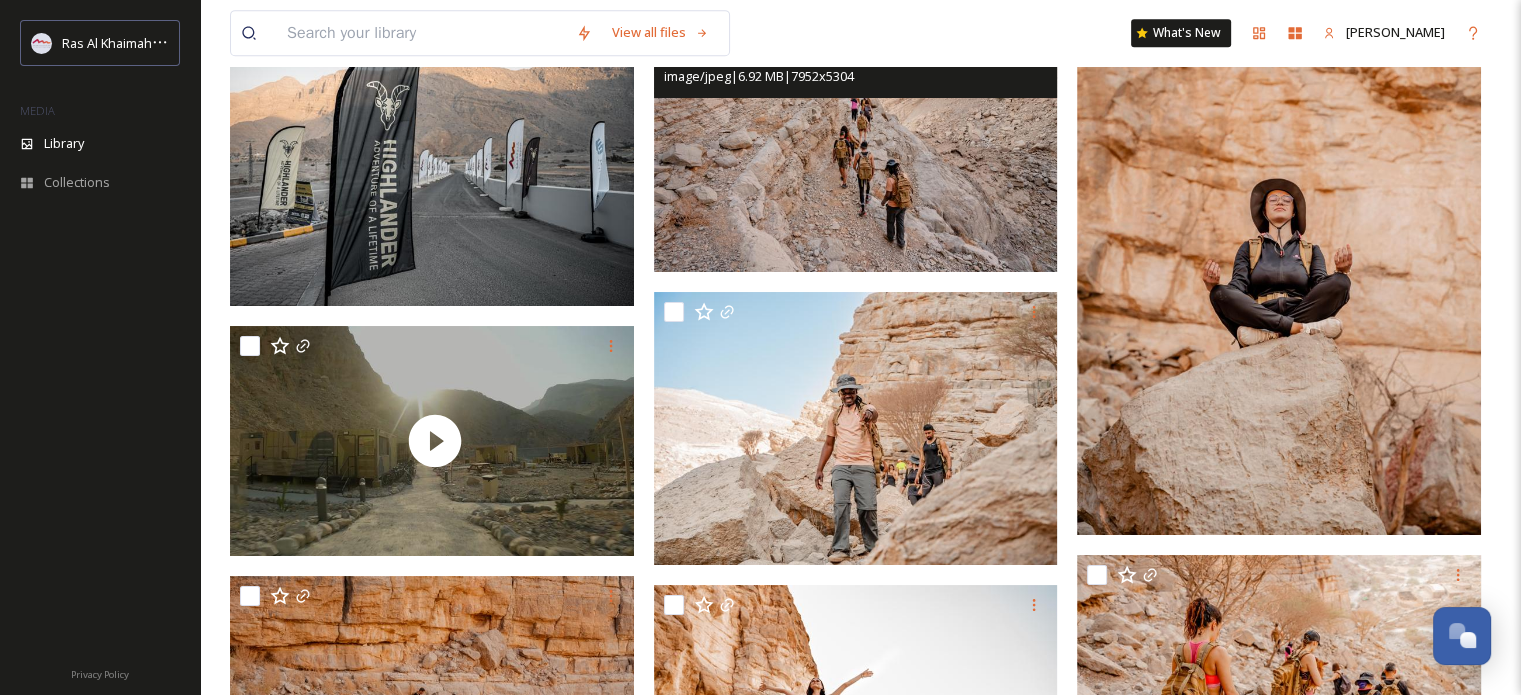 scroll, scrollTop: 8600, scrollLeft: 0, axis: vertical 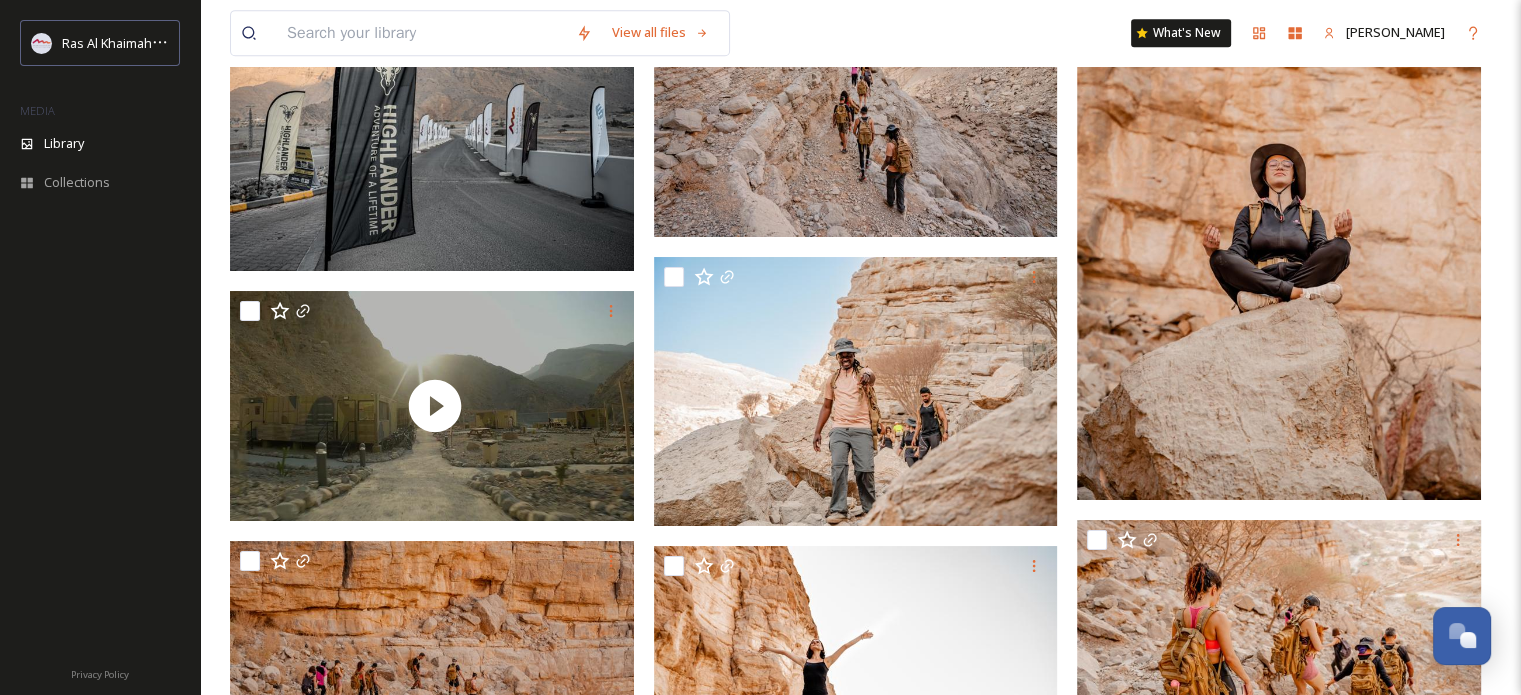 click on "View all files What's New [PERSON_NAME] Library Organise New Root Mountains  Hiking Your Selections There is nothing here. 189  file s Filters Date Created Select all Highlander 2021.jpg image/jpeg  |  8.19 MB  |  5504  x  8256 © [DOMAIN_NAME] Unlink Unlink Unlink You've reached the end" at bounding box center [860, 2608] 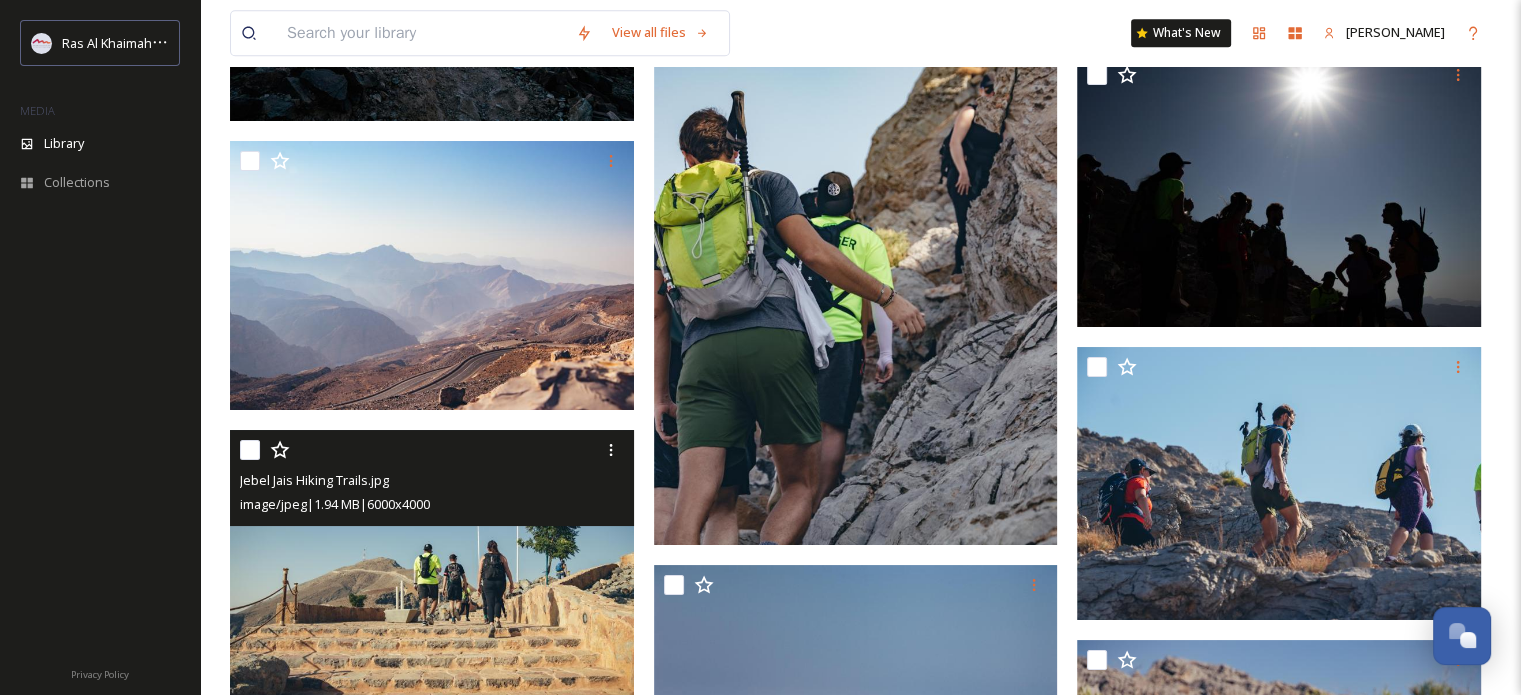 scroll, scrollTop: 16900, scrollLeft: 0, axis: vertical 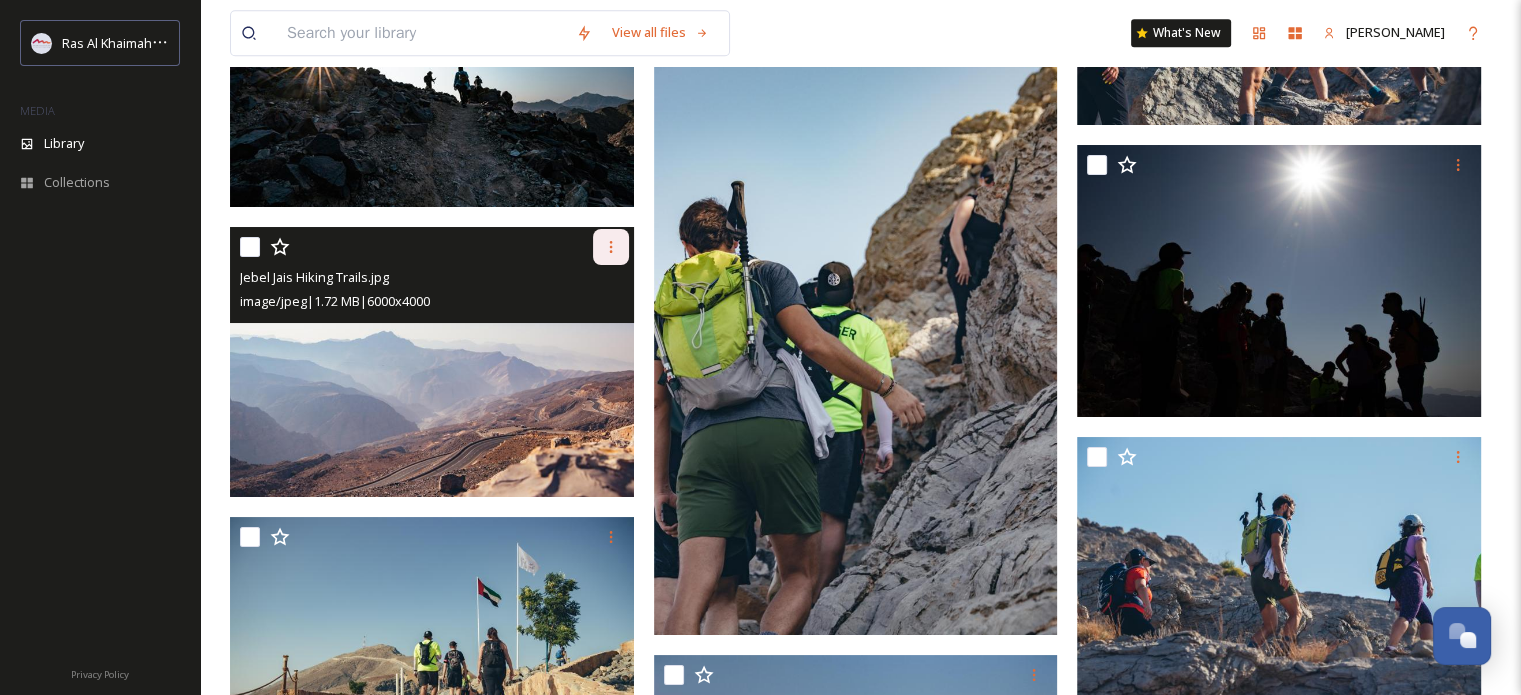 click 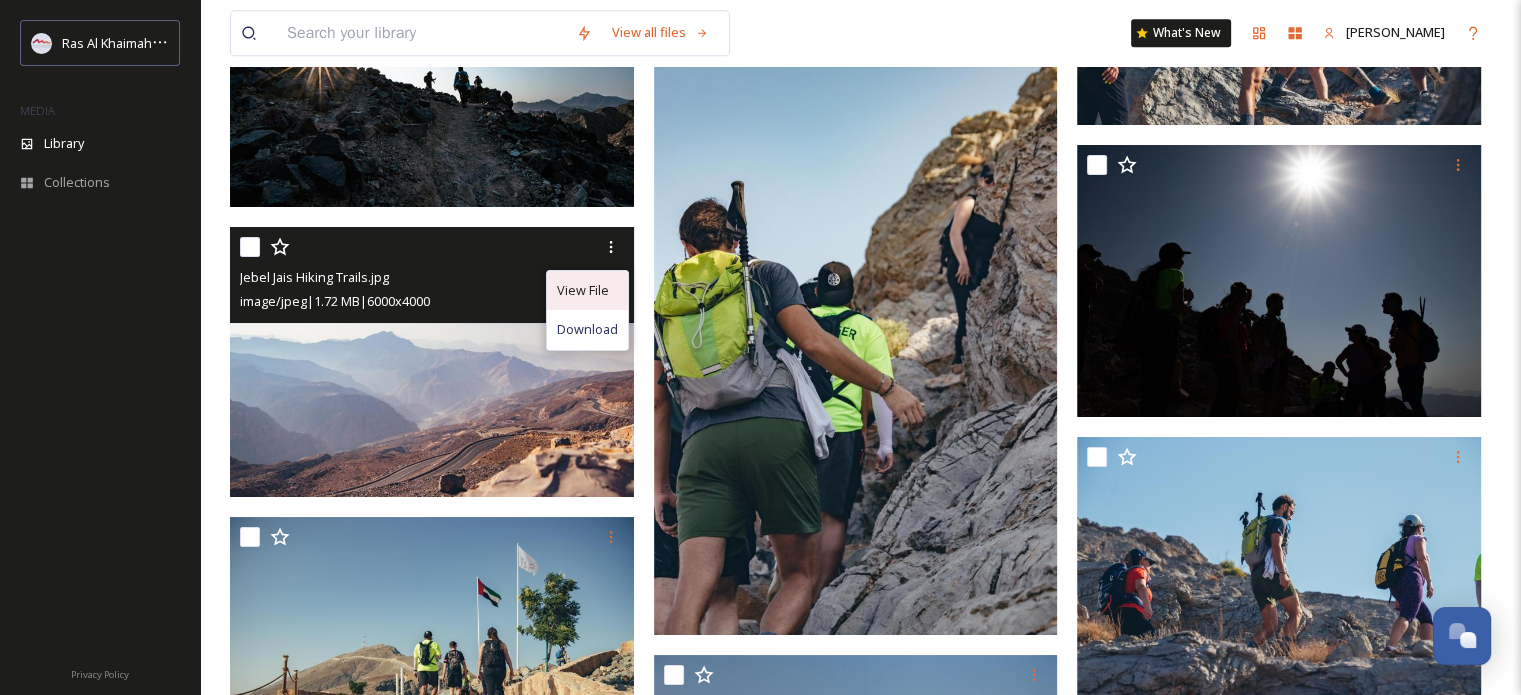 click on "View File" at bounding box center (583, 290) 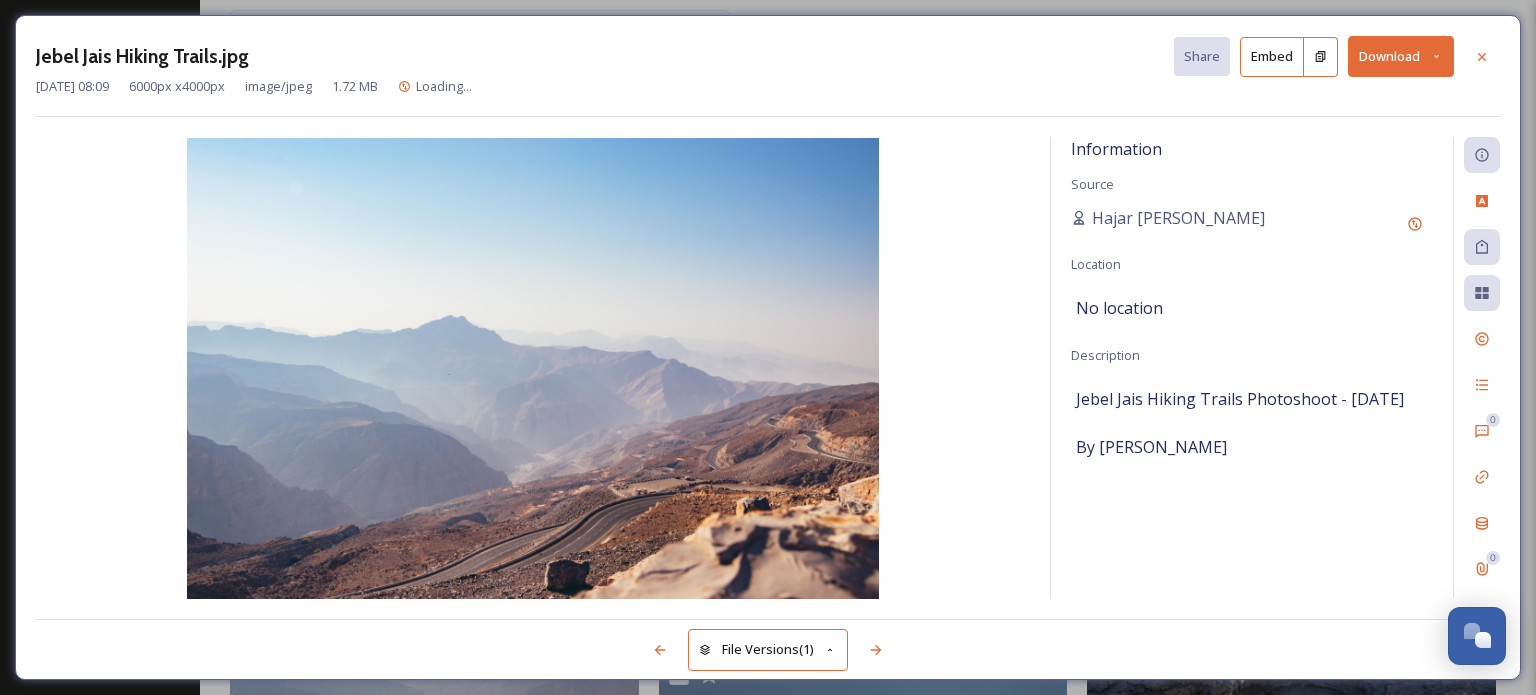 click 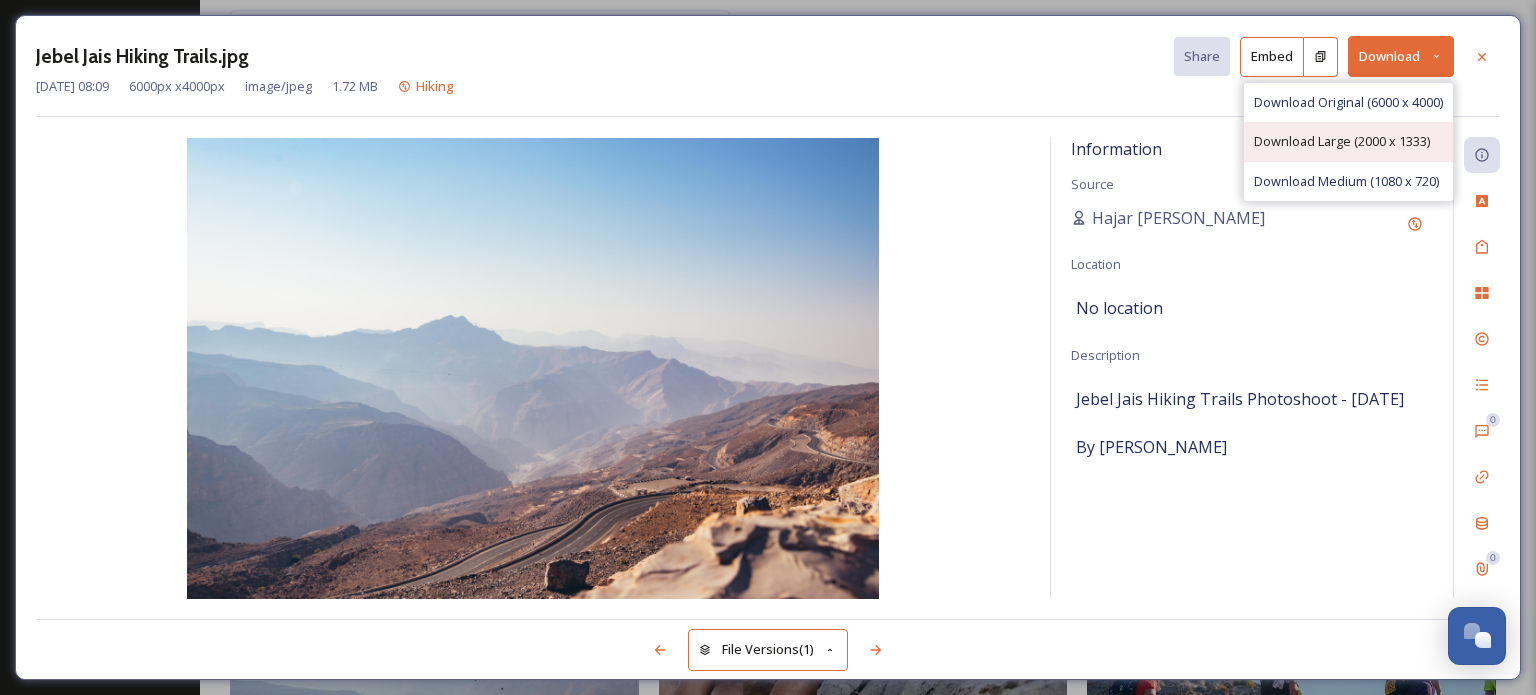 click on "Download Large (2000 x 1333)" at bounding box center (1342, 141) 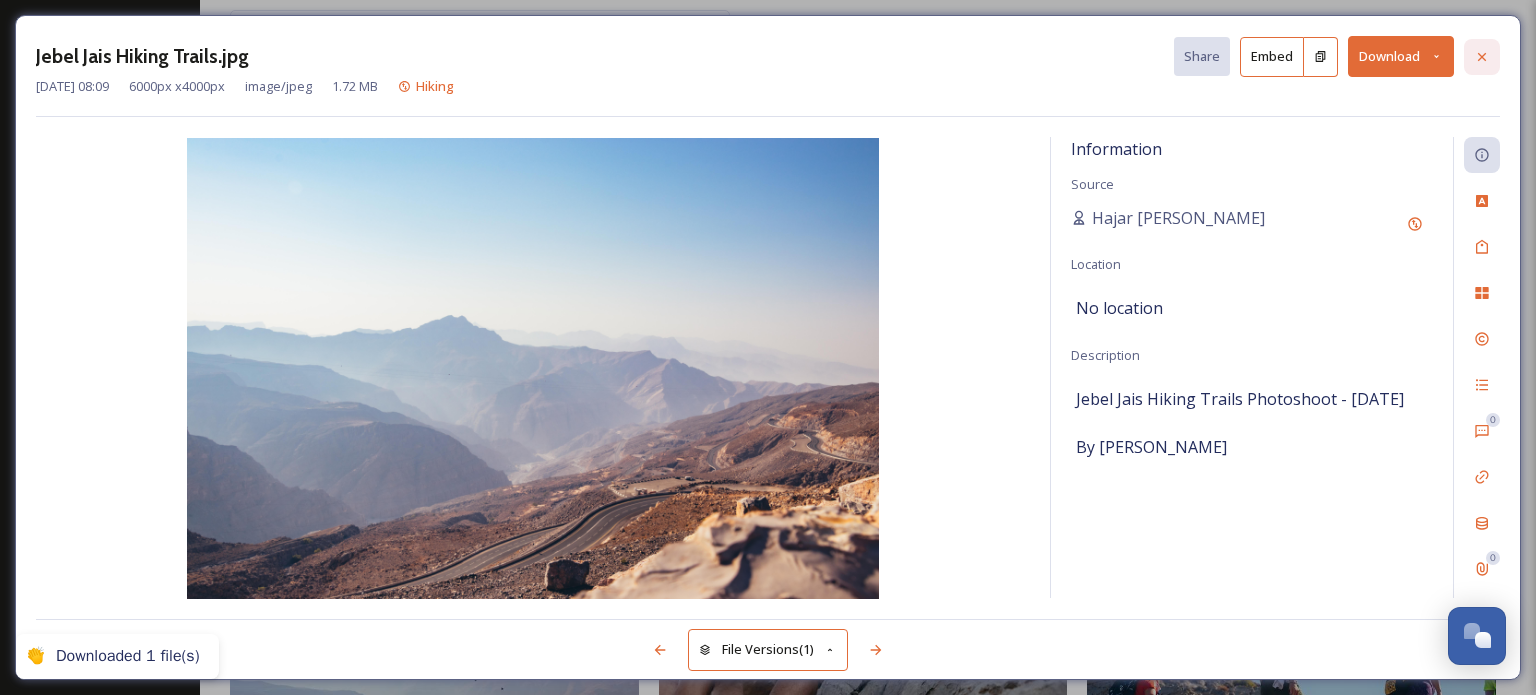 click 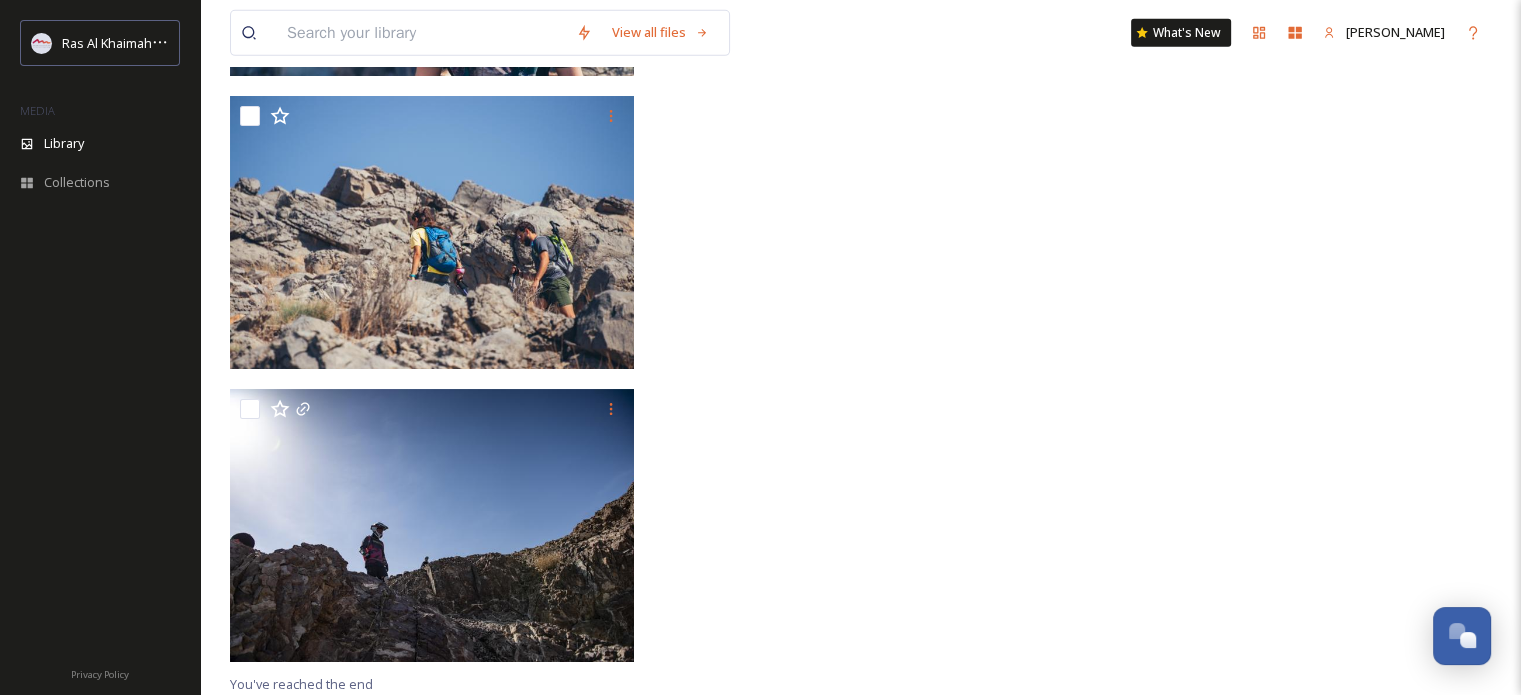 scroll, scrollTop: 21724, scrollLeft: 0, axis: vertical 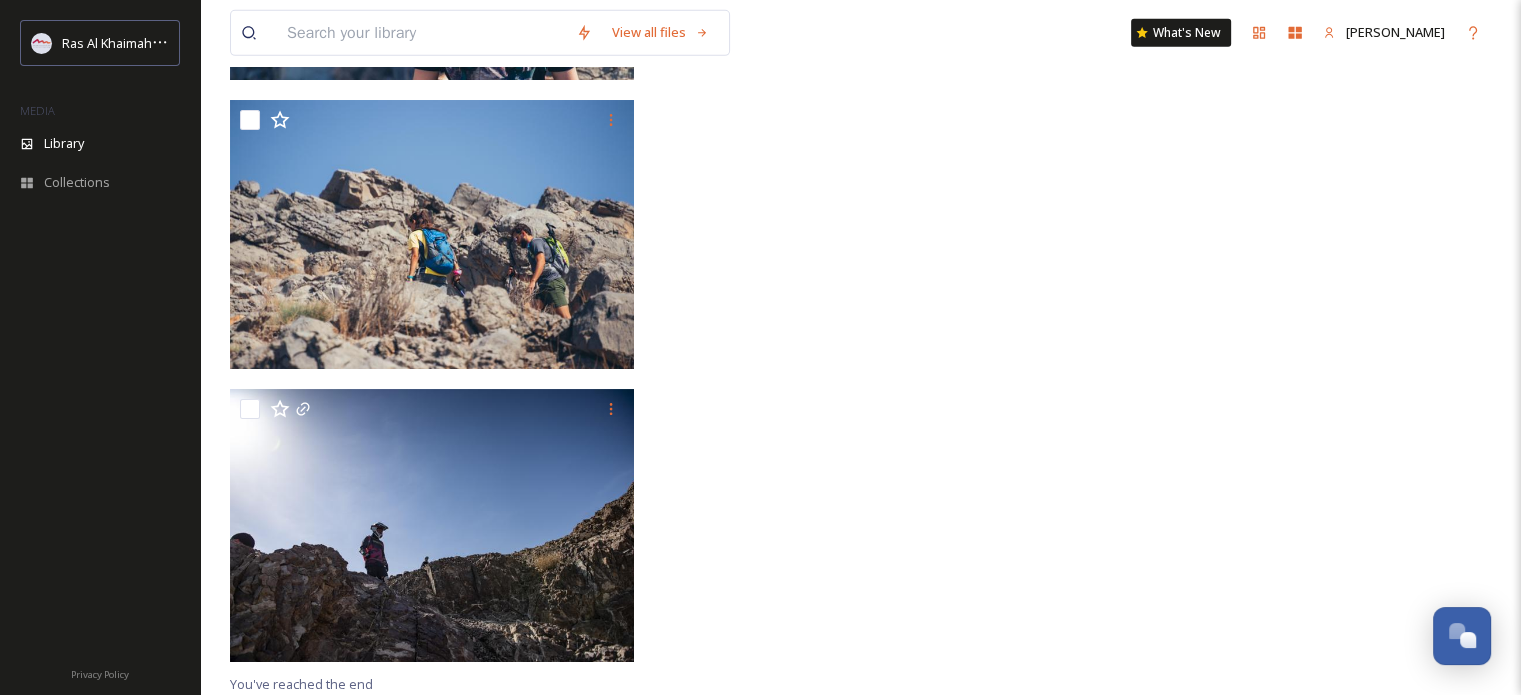 click at bounding box center (421, 33) 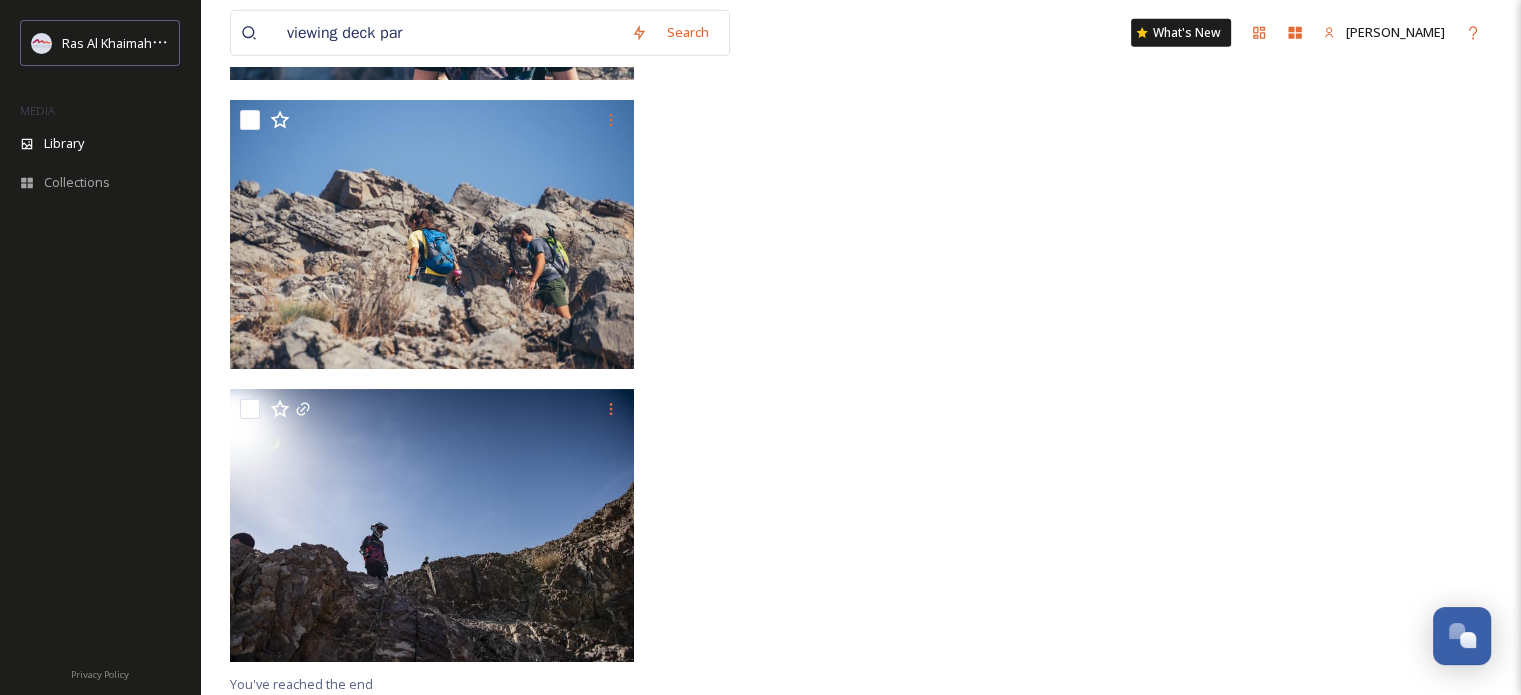 type on "viewing deck park" 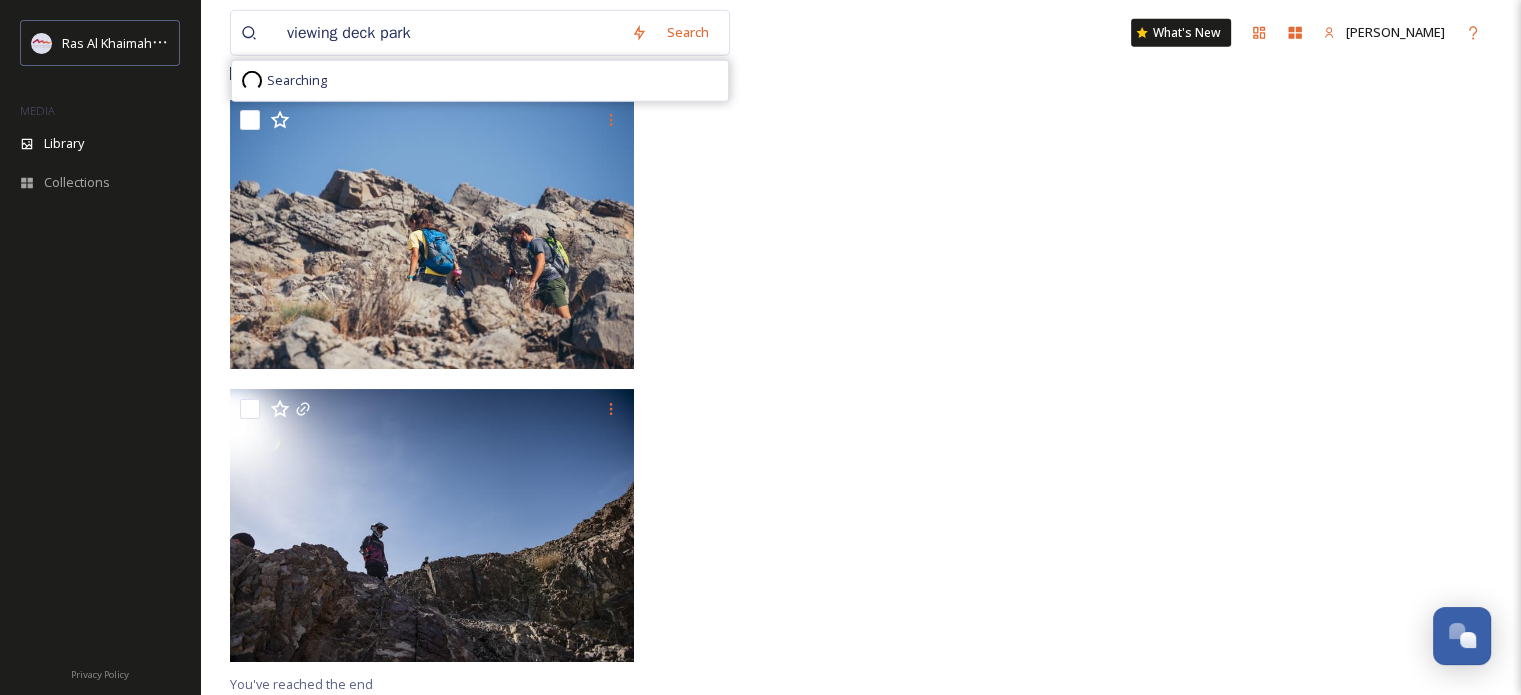 type 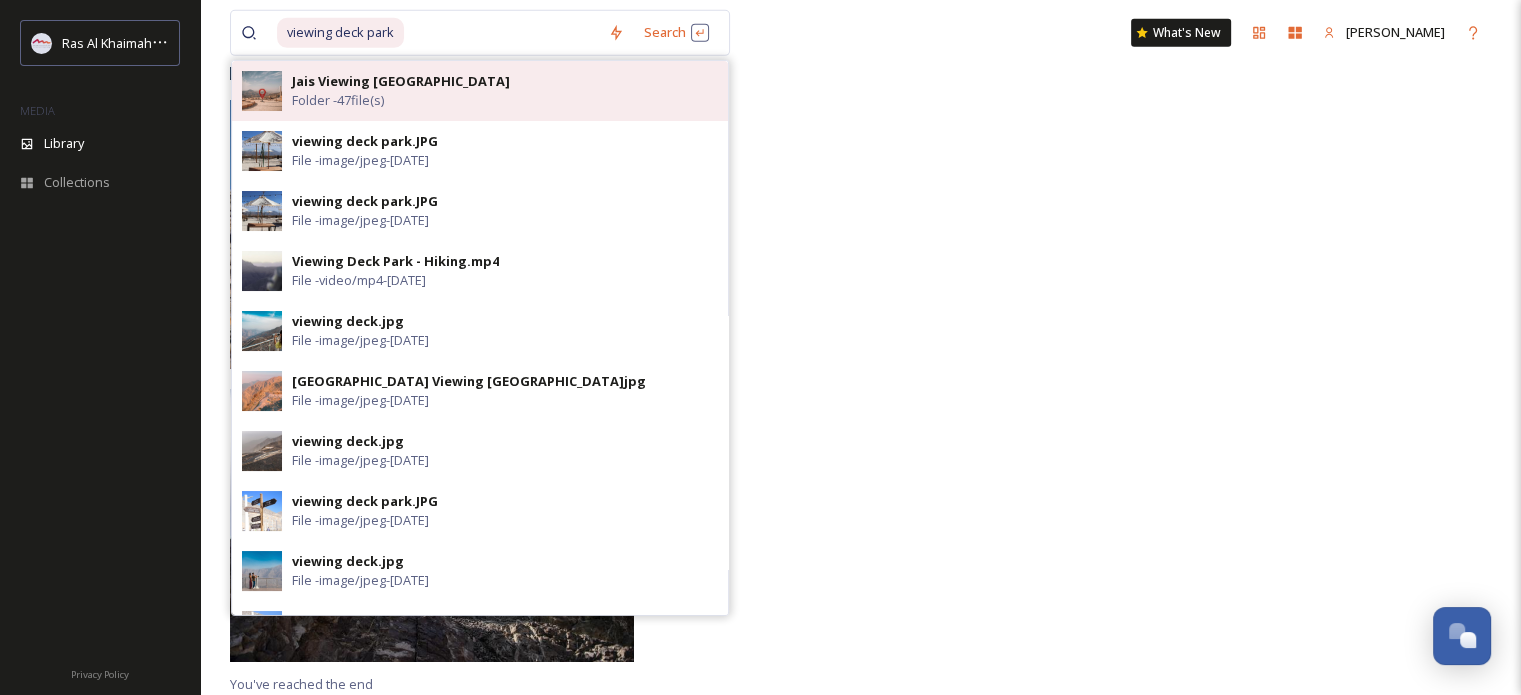 click on "Jais Viewing [GEOGRAPHIC_DATA]" at bounding box center [401, 81] 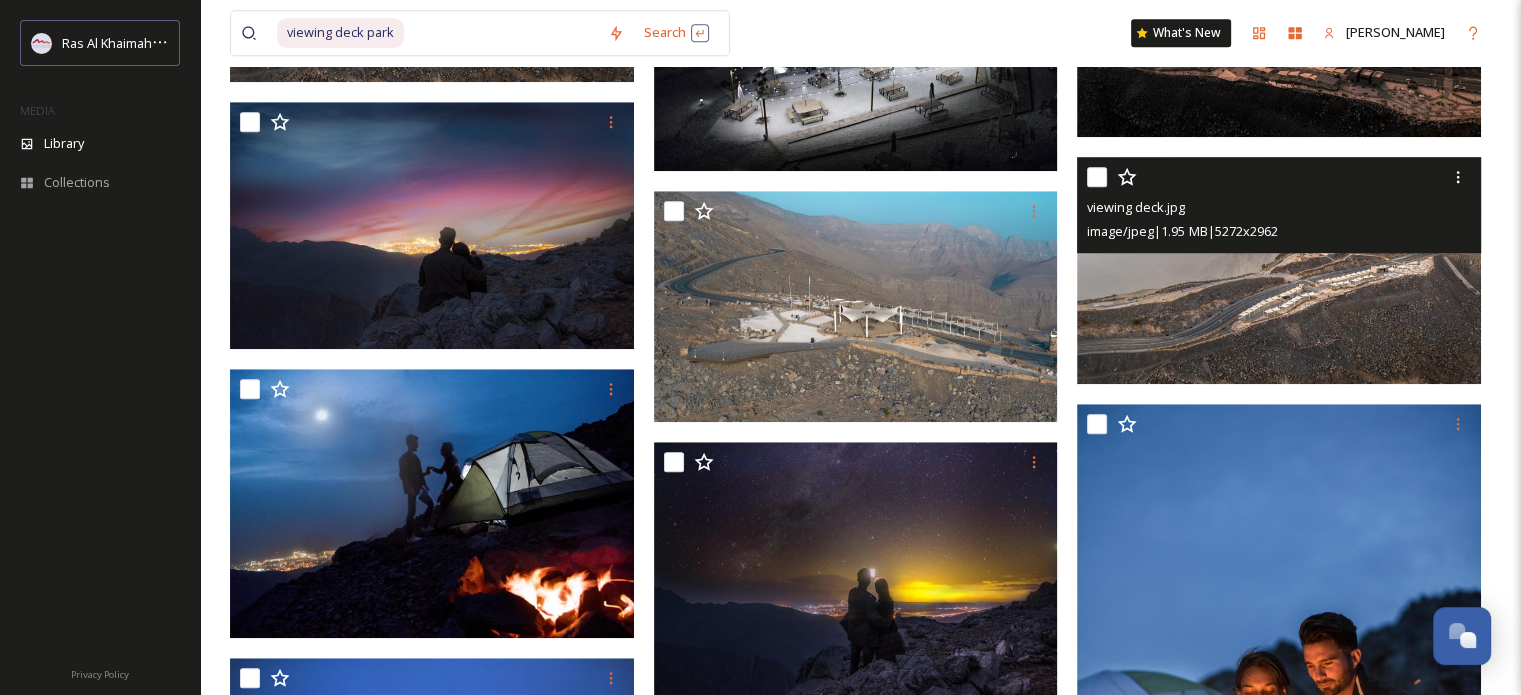 scroll, scrollTop: 1500, scrollLeft: 0, axis: vertical 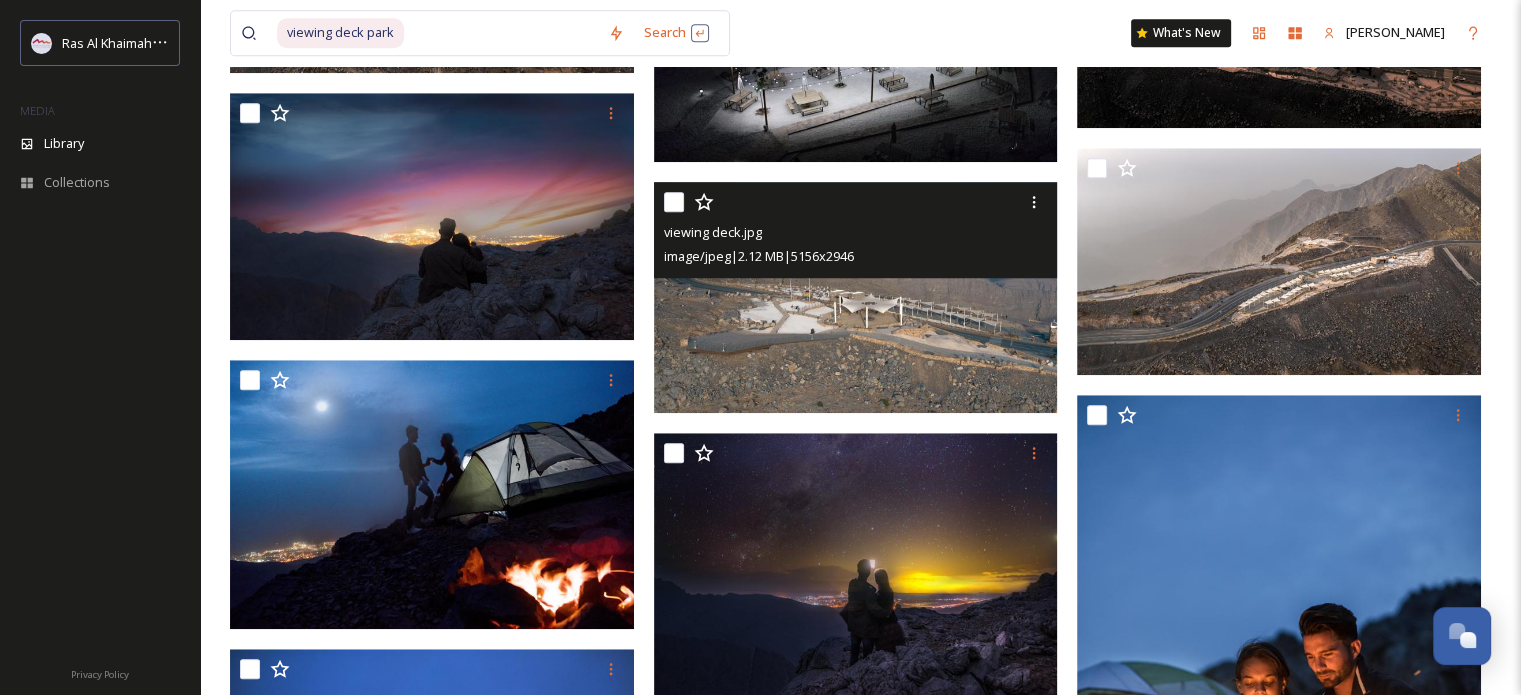 click at bounding box center [856, 297] 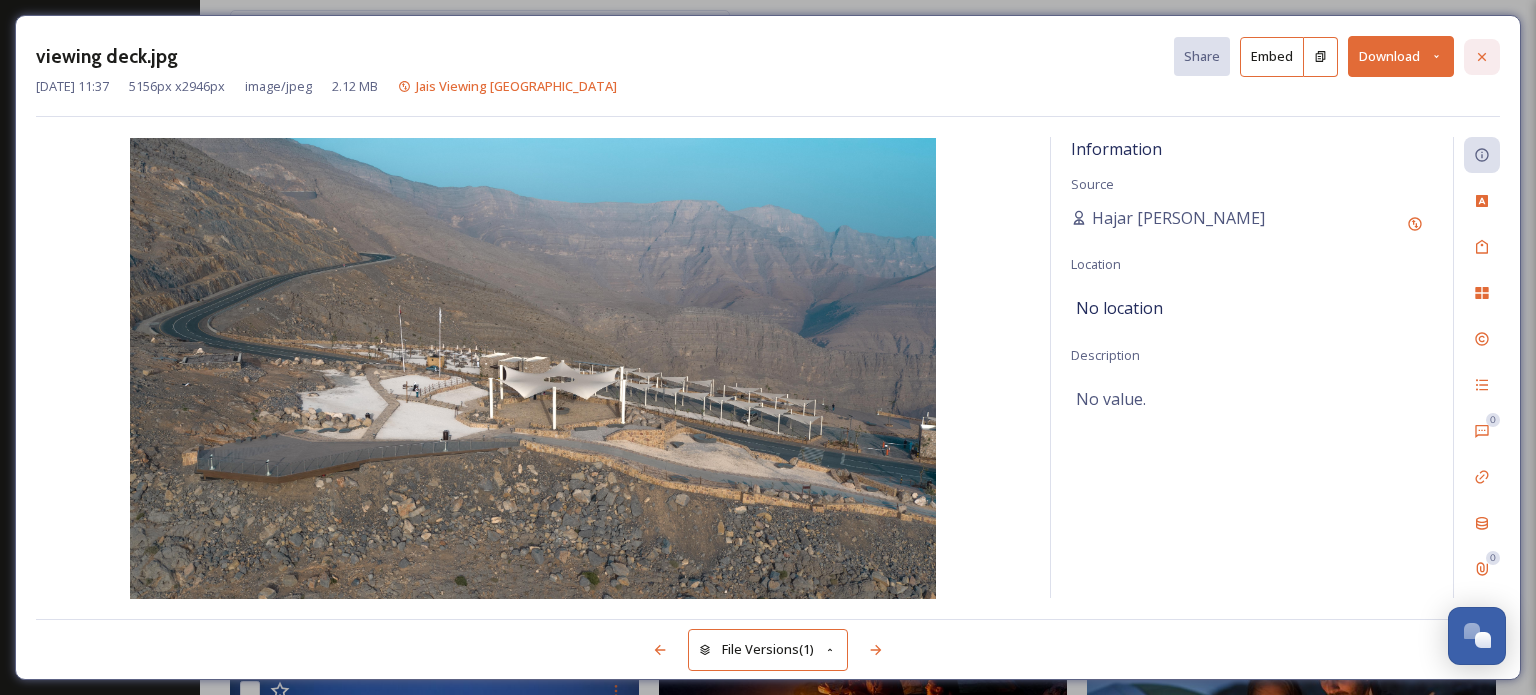 click at bounding box center (1482, 57) 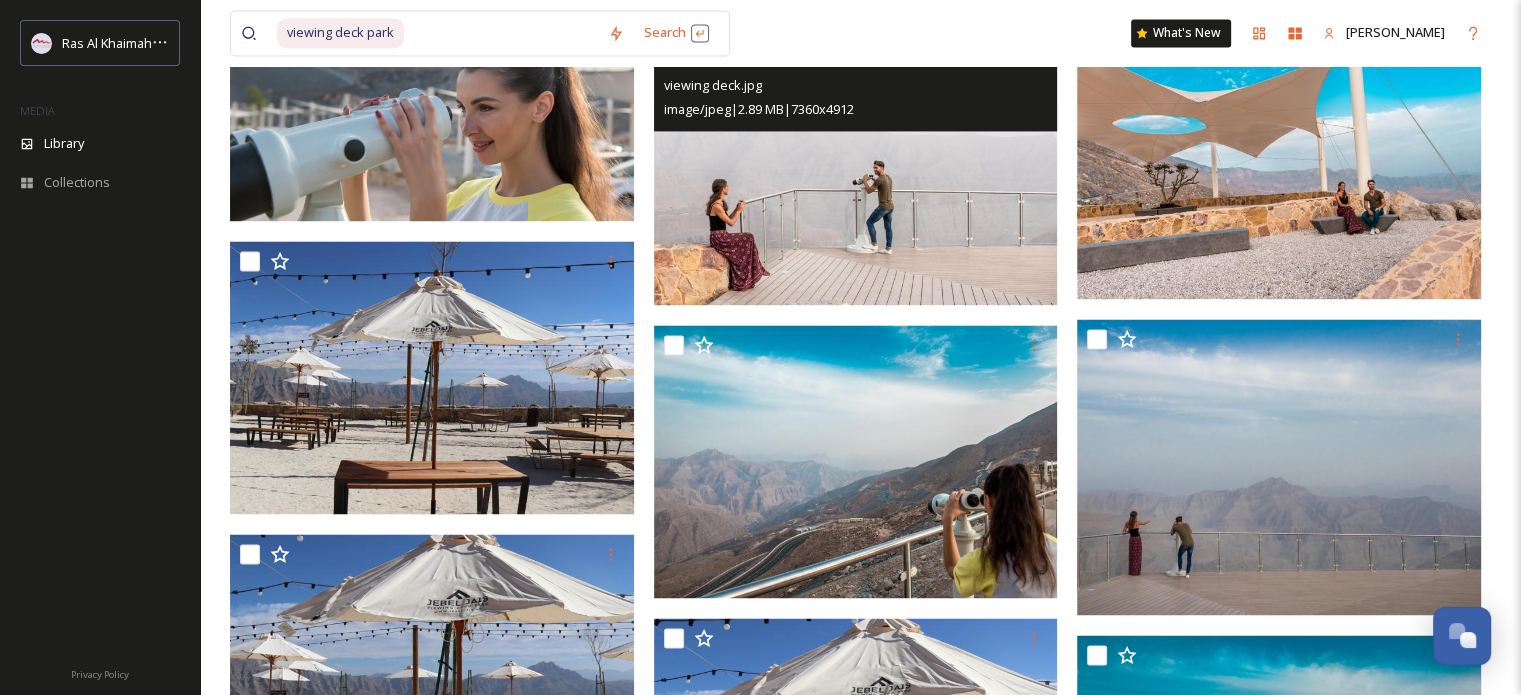 scroll, scrollTop: 3200, scrollLeft: 0, axis: vertical 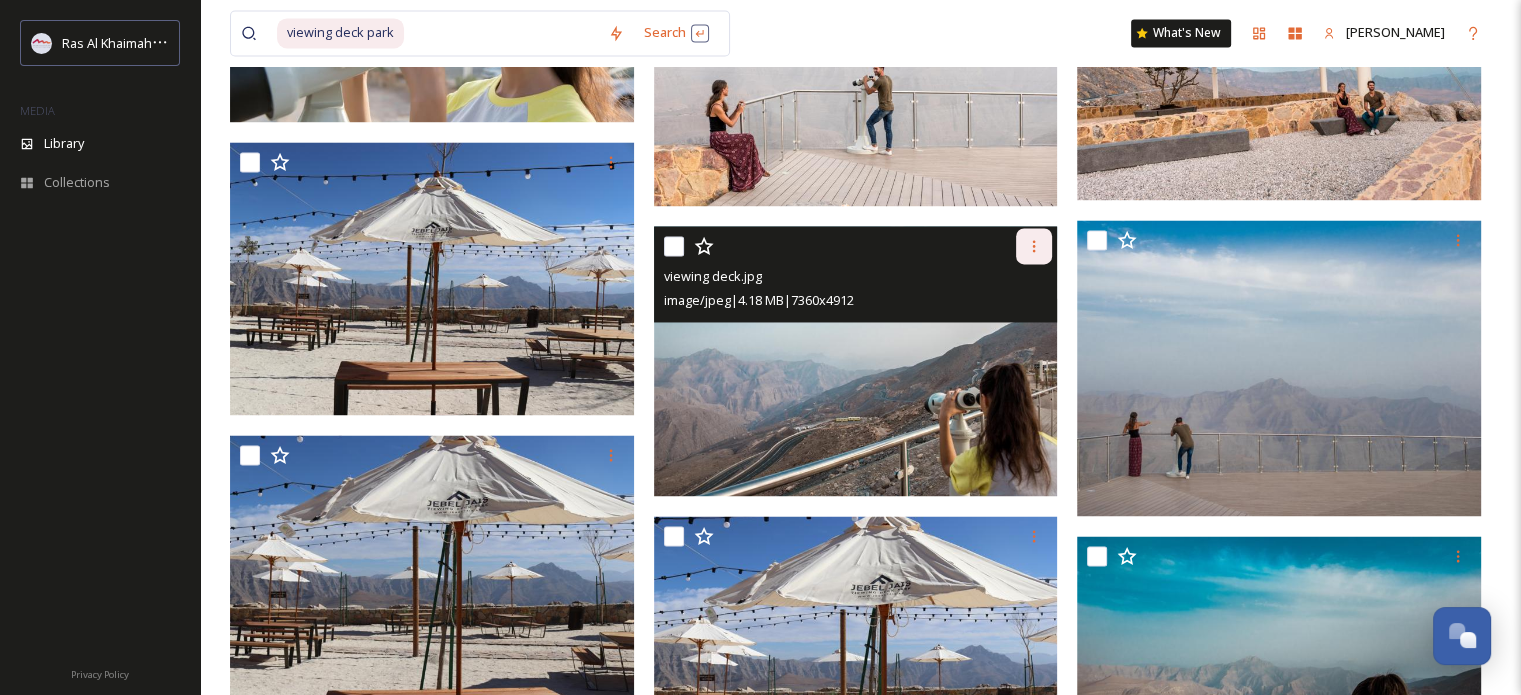 click 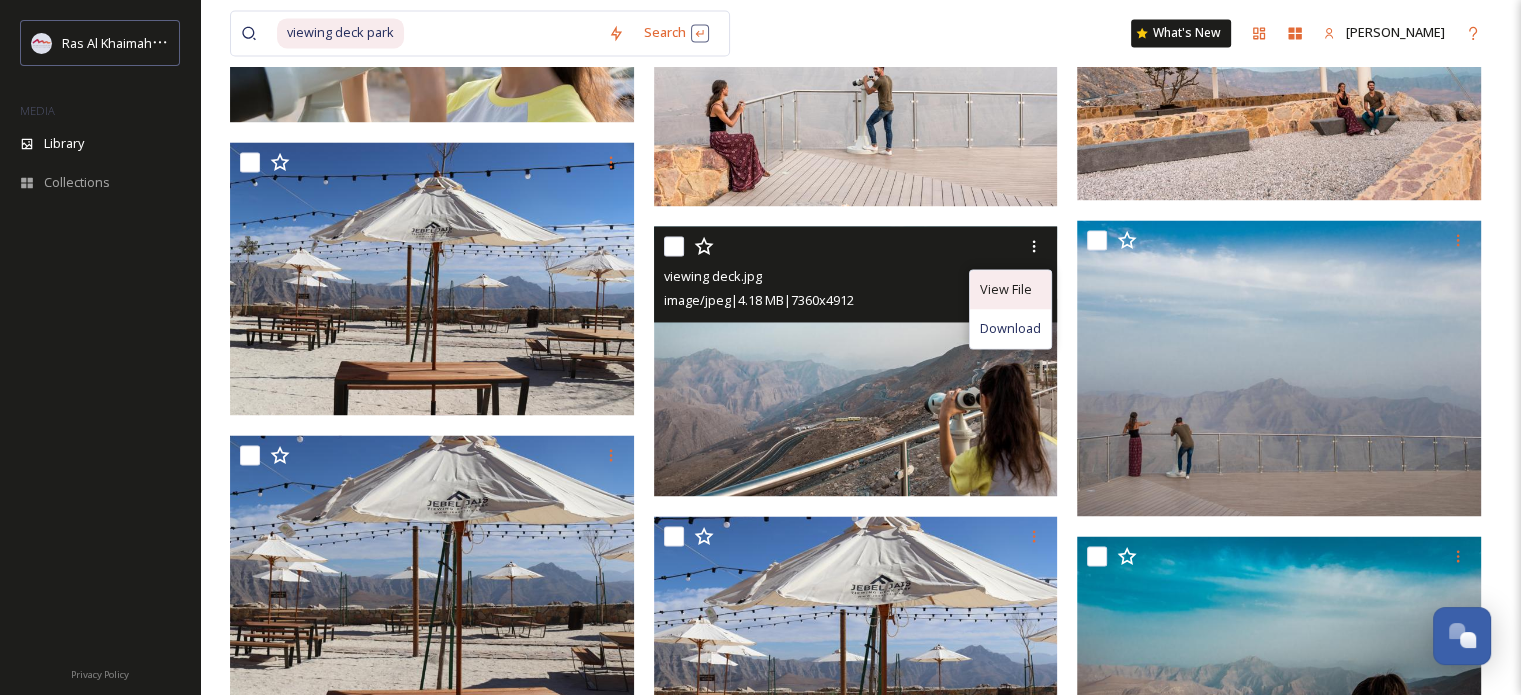 click on "View File" at bounding box center (1006, 289) 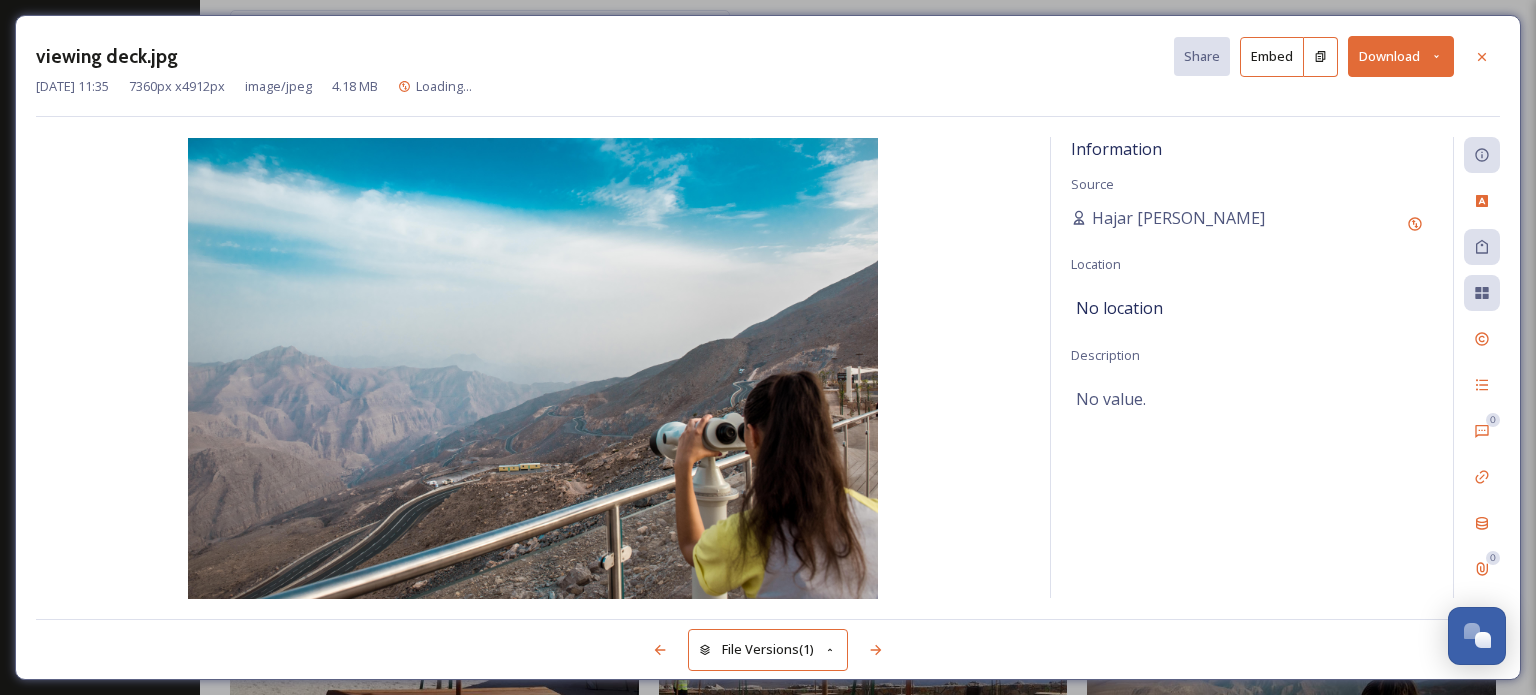click 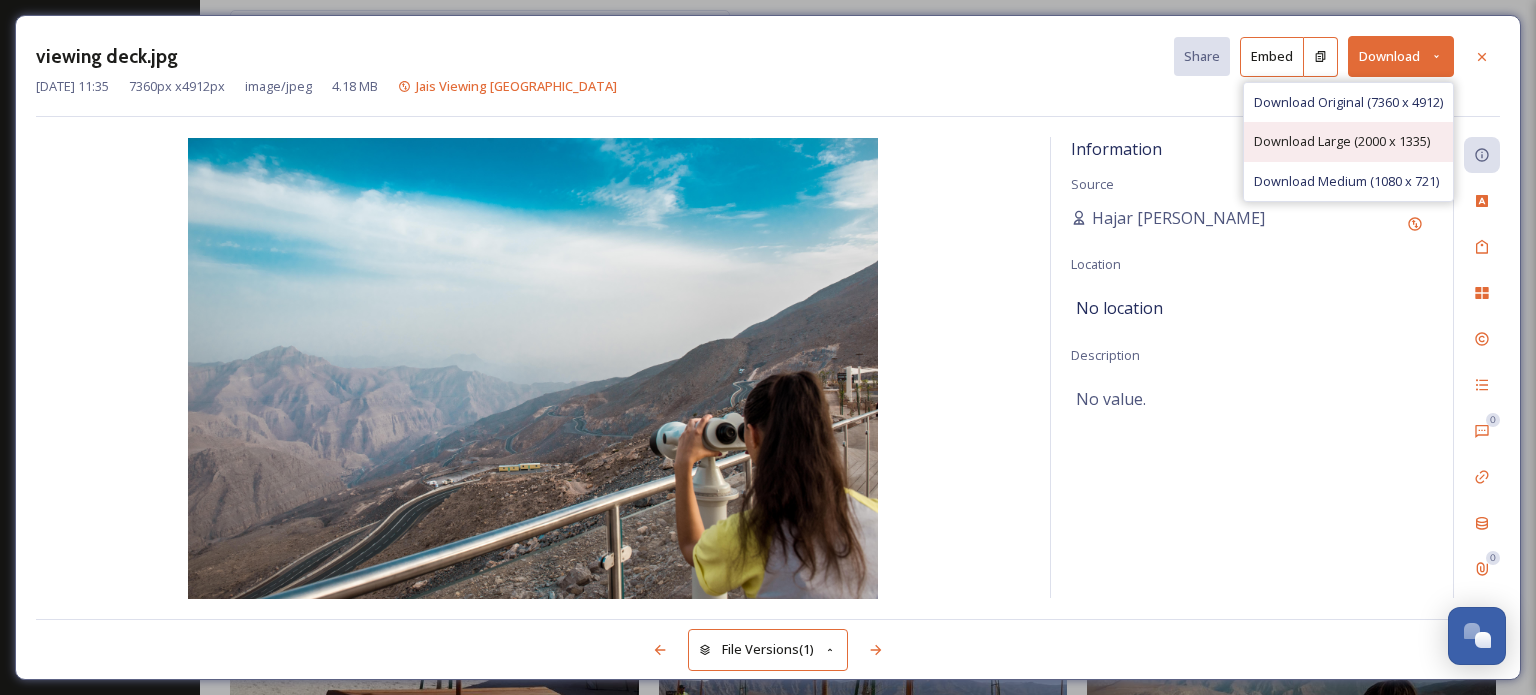 click on "Download Large (2000 x 1335)" at bounding box center [1348, 141] 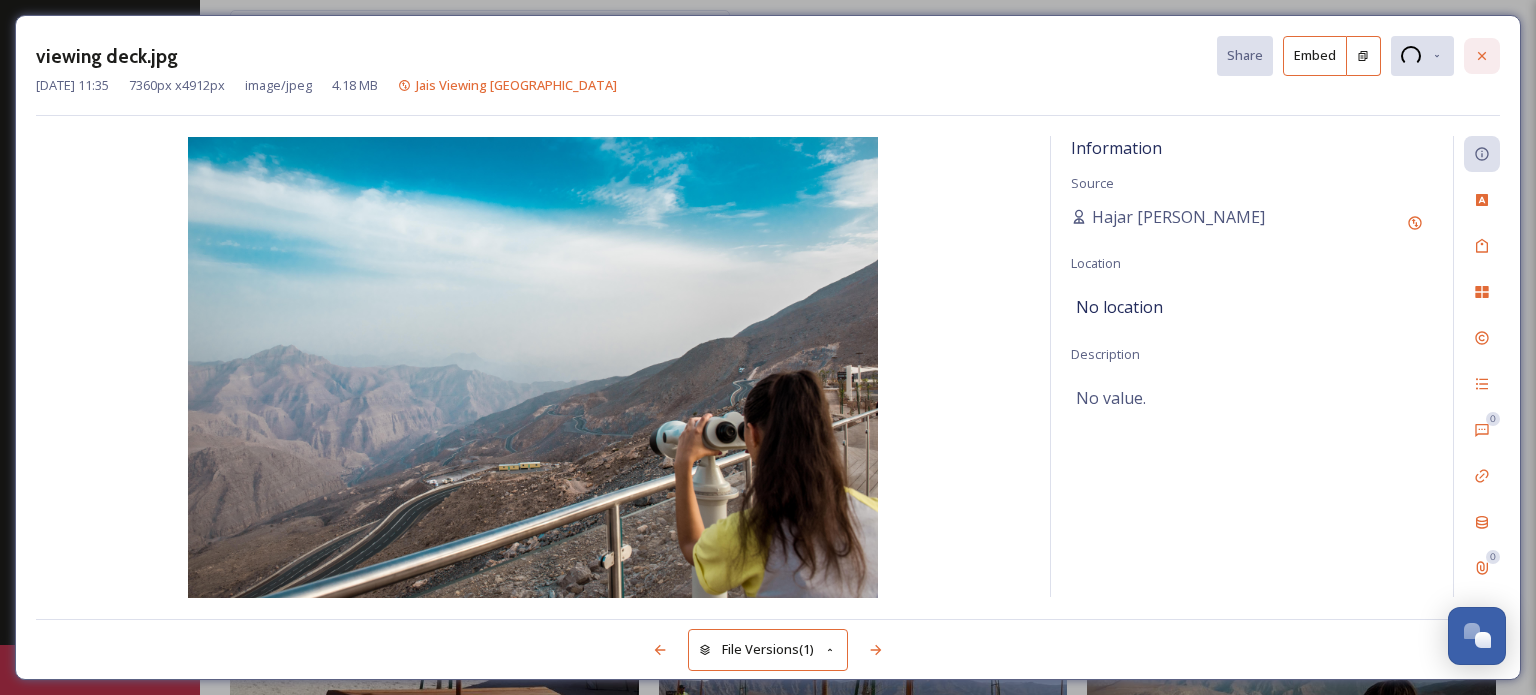 click 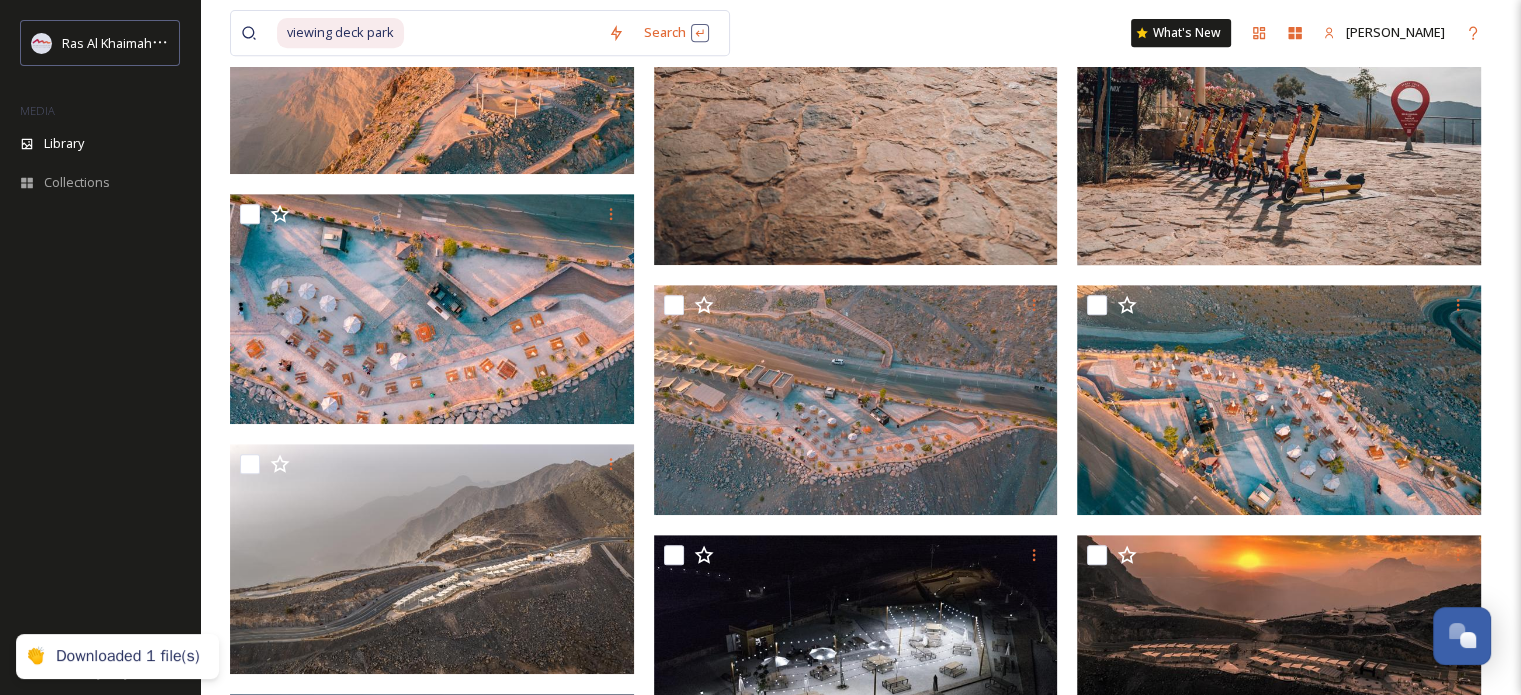 scroll, scrollTop: 0, scrollLeft: 0, axis: both 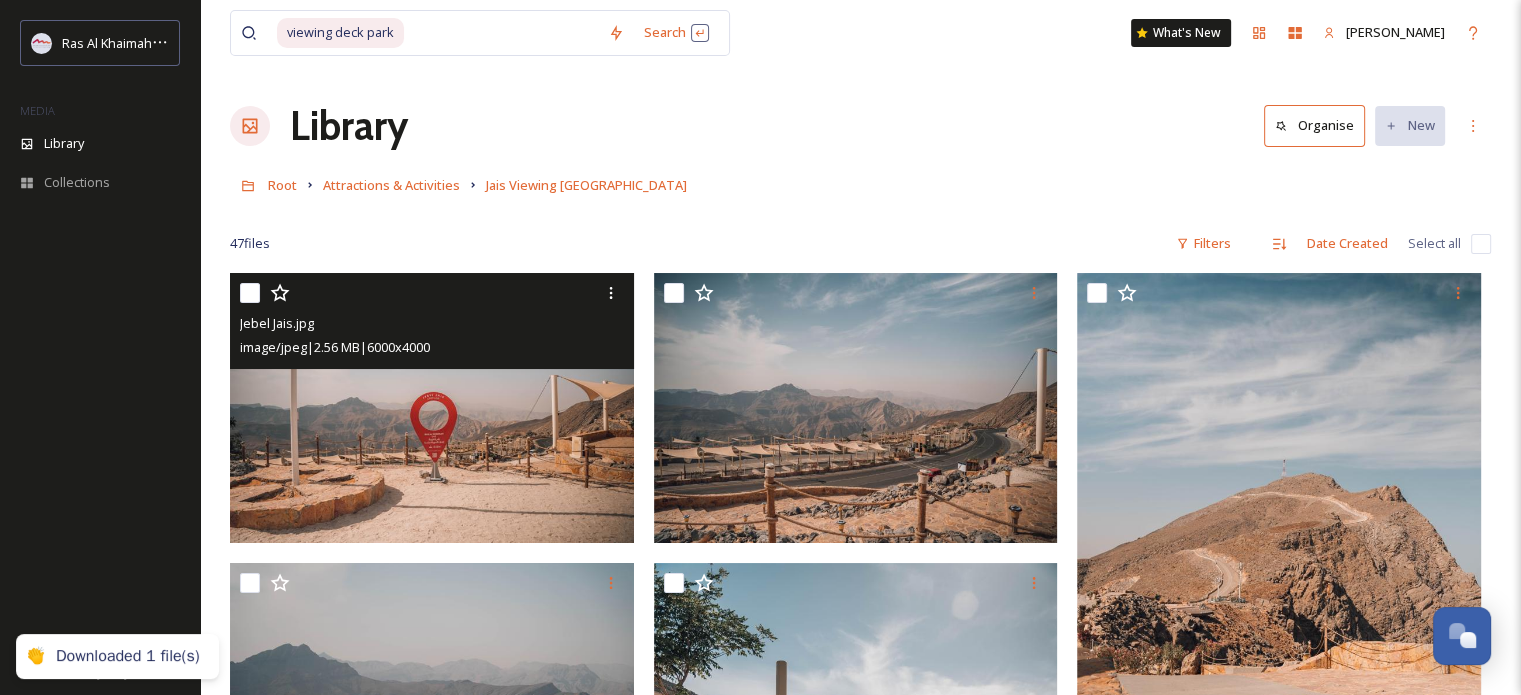 click at bounding box center (432, 408) 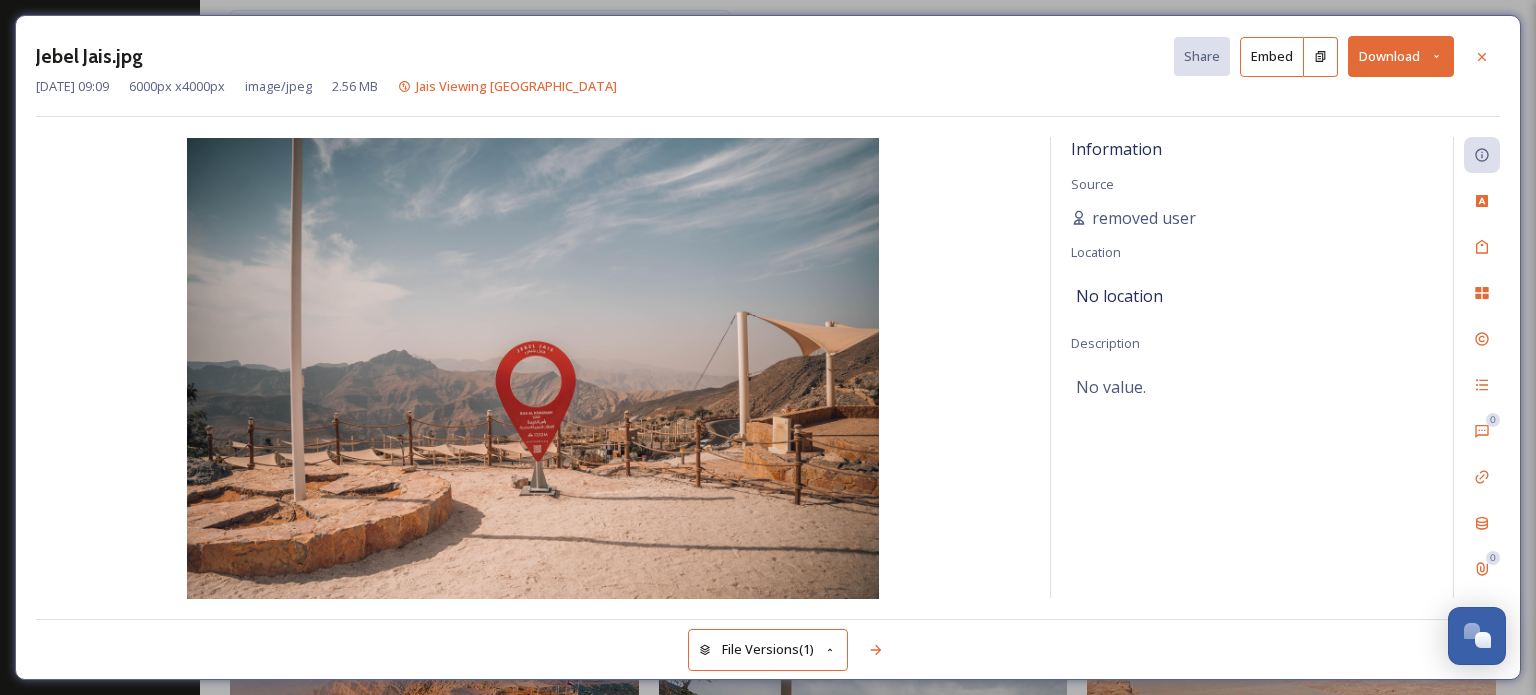 click 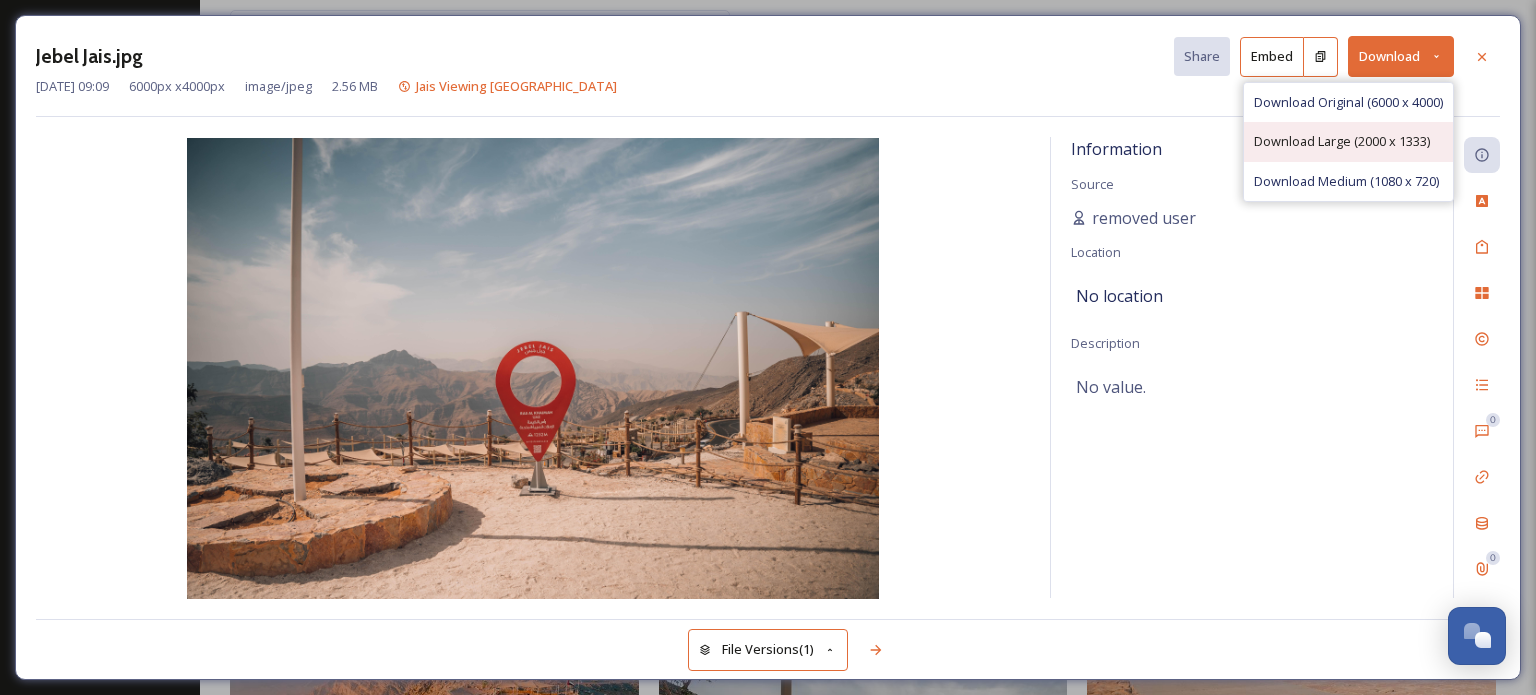 click on "Download Large (2000 x 1333)" at bounding box center [1342, 141] 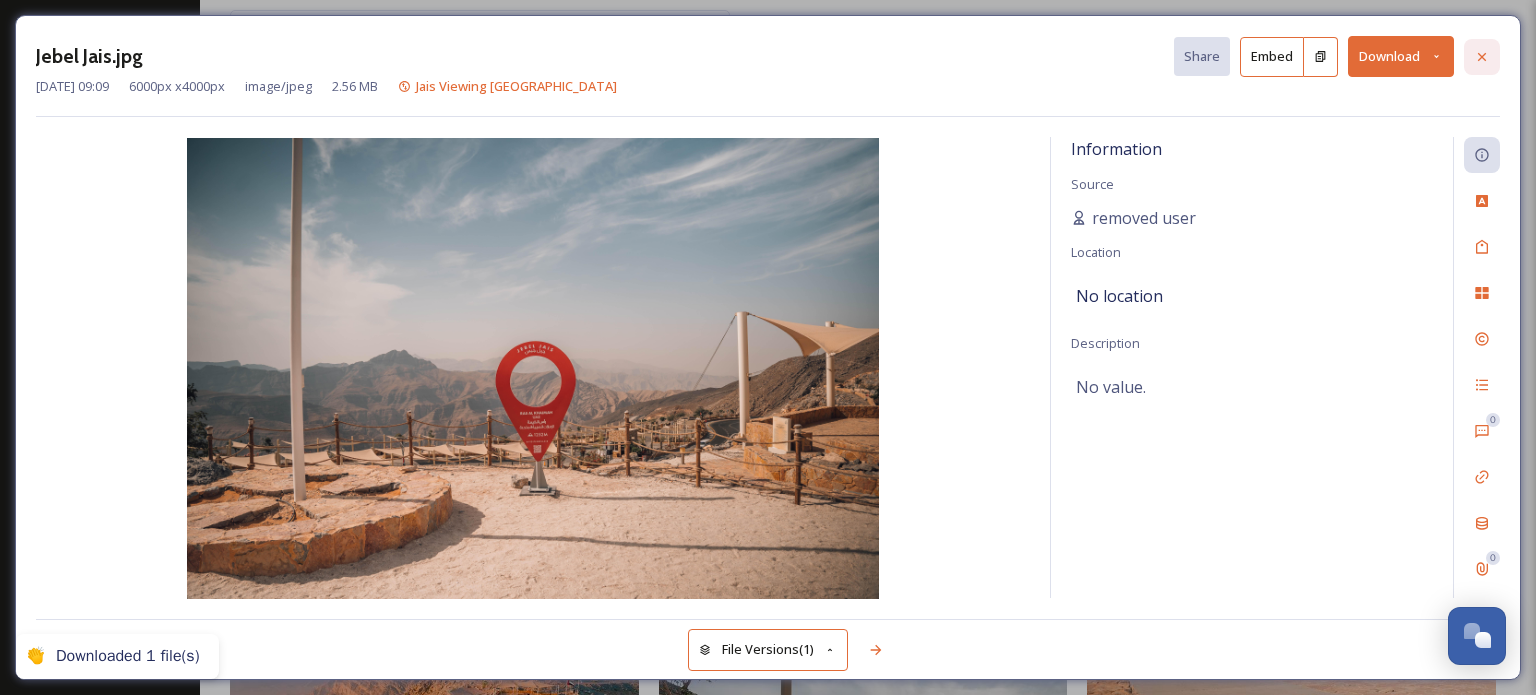 click 